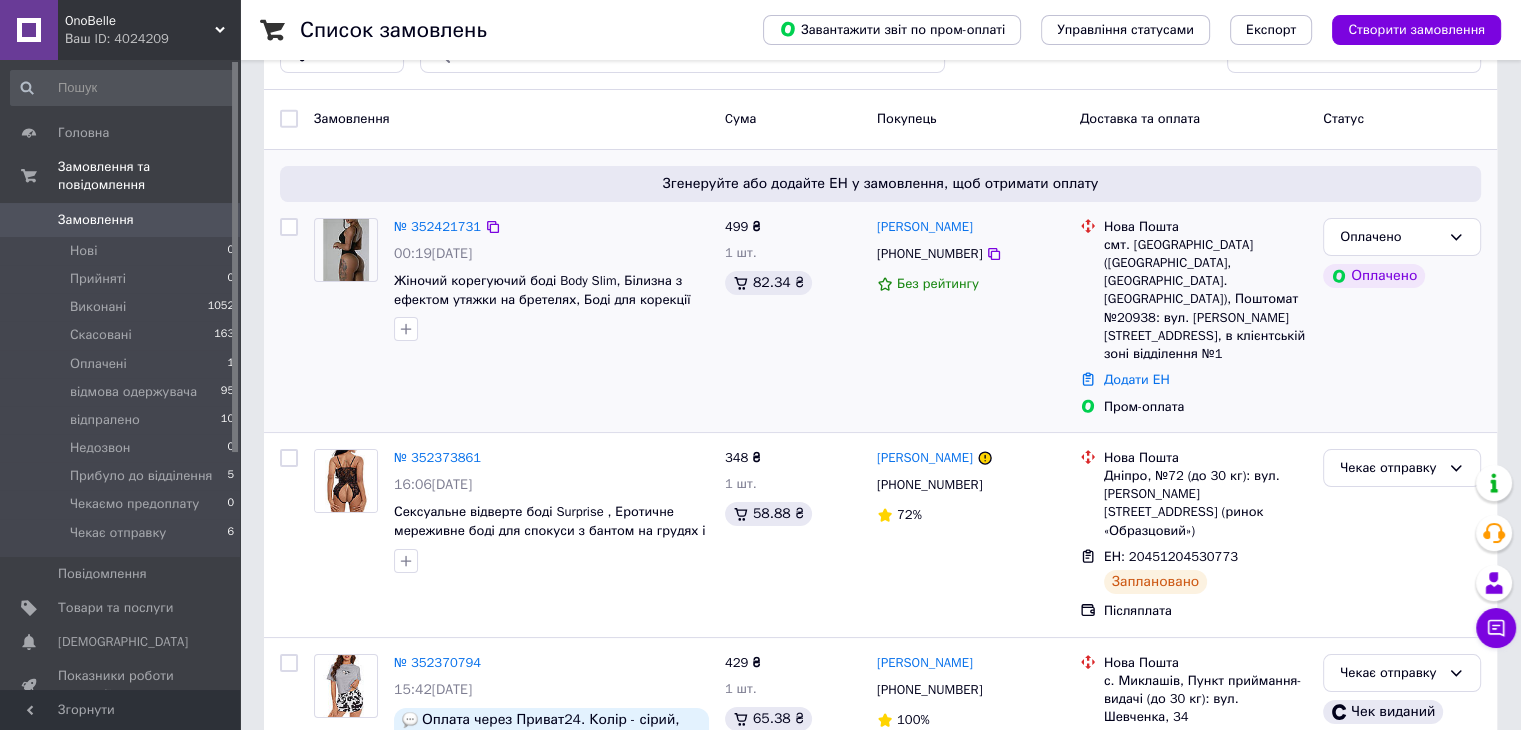 scroll, scrollTop: 100, scrollLeft: 0, axis: vertical 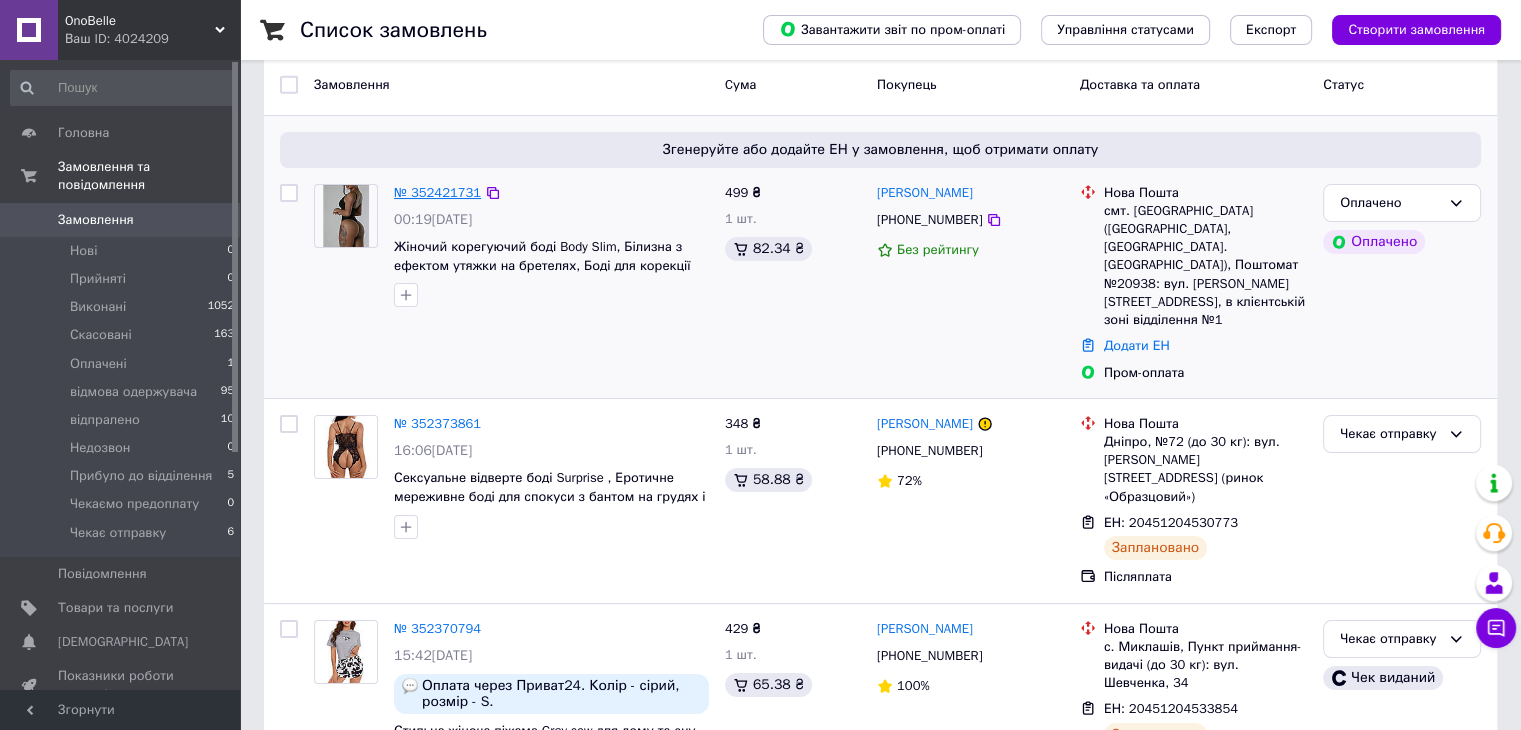 click on "№ 352421731" at bounding box center (437, 192) 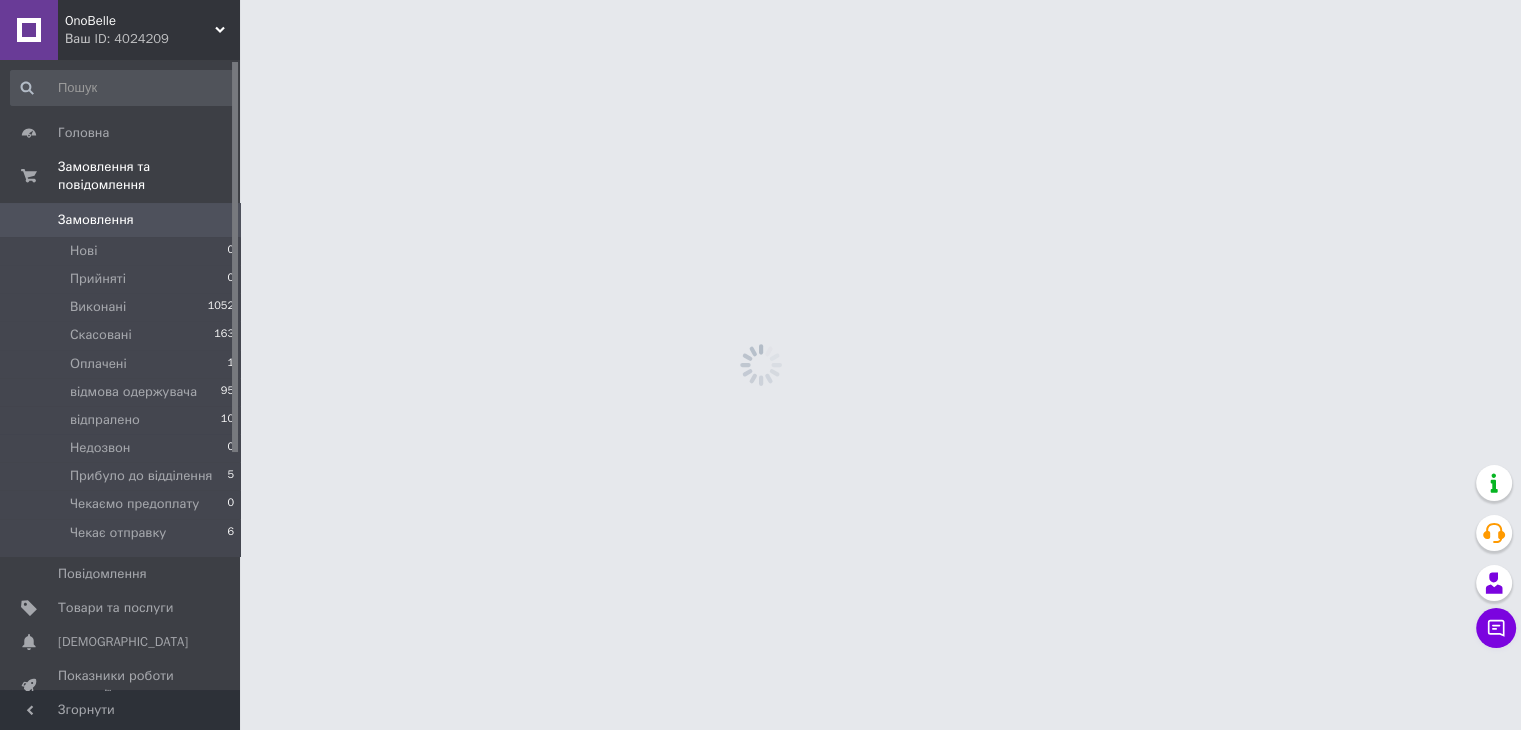 scroll, scrollTop: 0, scrollLeft: 0, axis: both 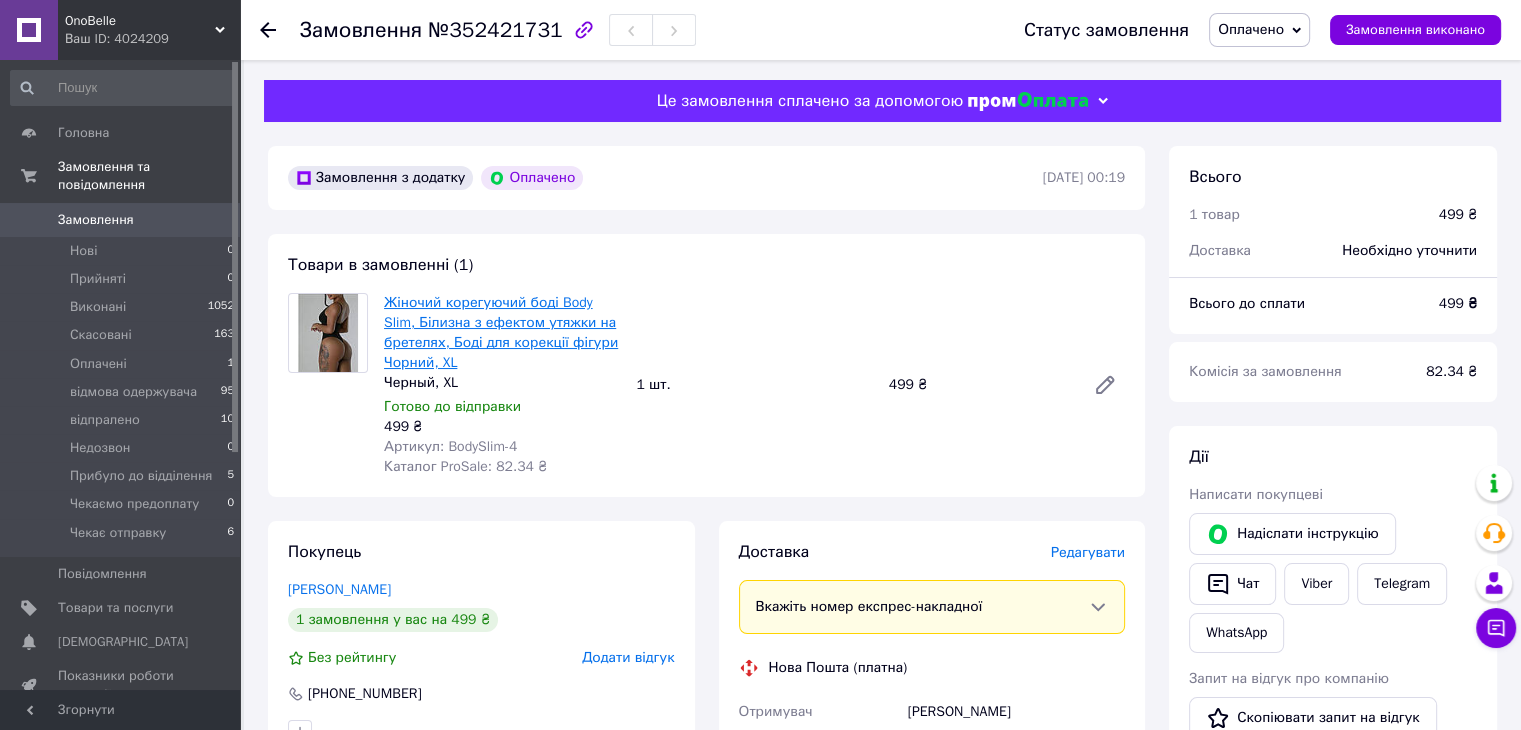 click on "Жіночий корегуючий боді Body Slim, Білизна з ефектом утяжки на бретелях, Боді для корекції фігури Чорний, XL" at bounding box center [501, 332] 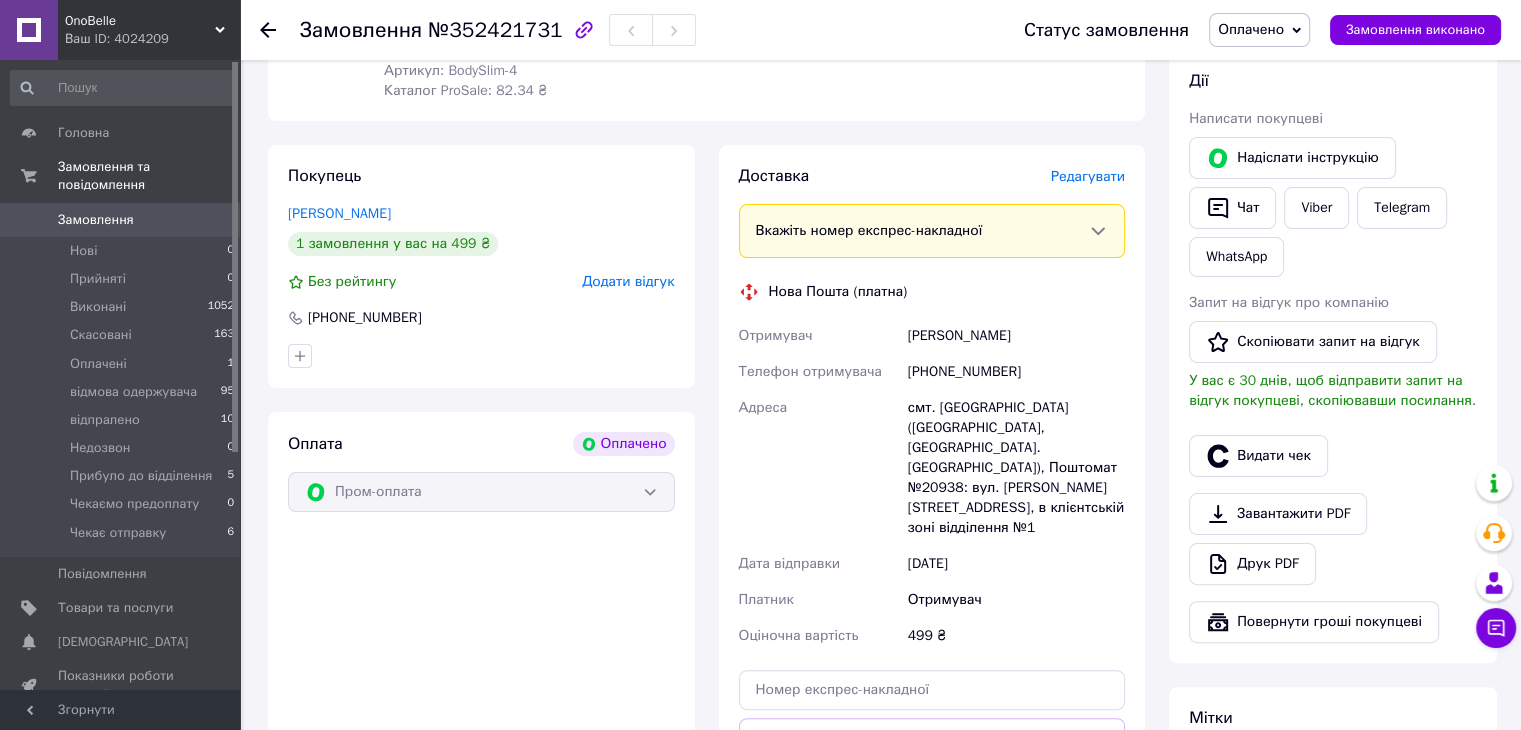 scroll, scrollTop: 400, scrollLeft: 0, axis: vertical 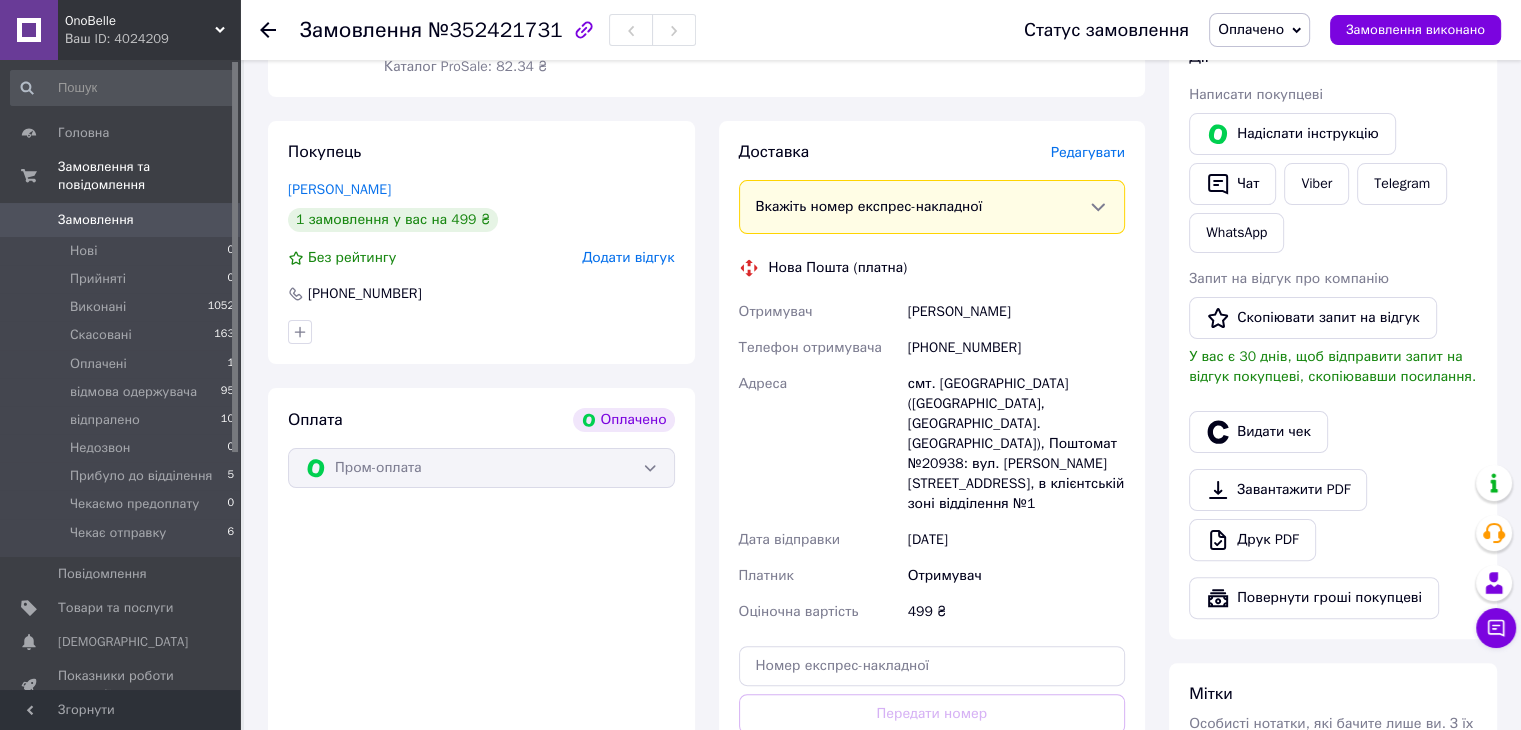 click 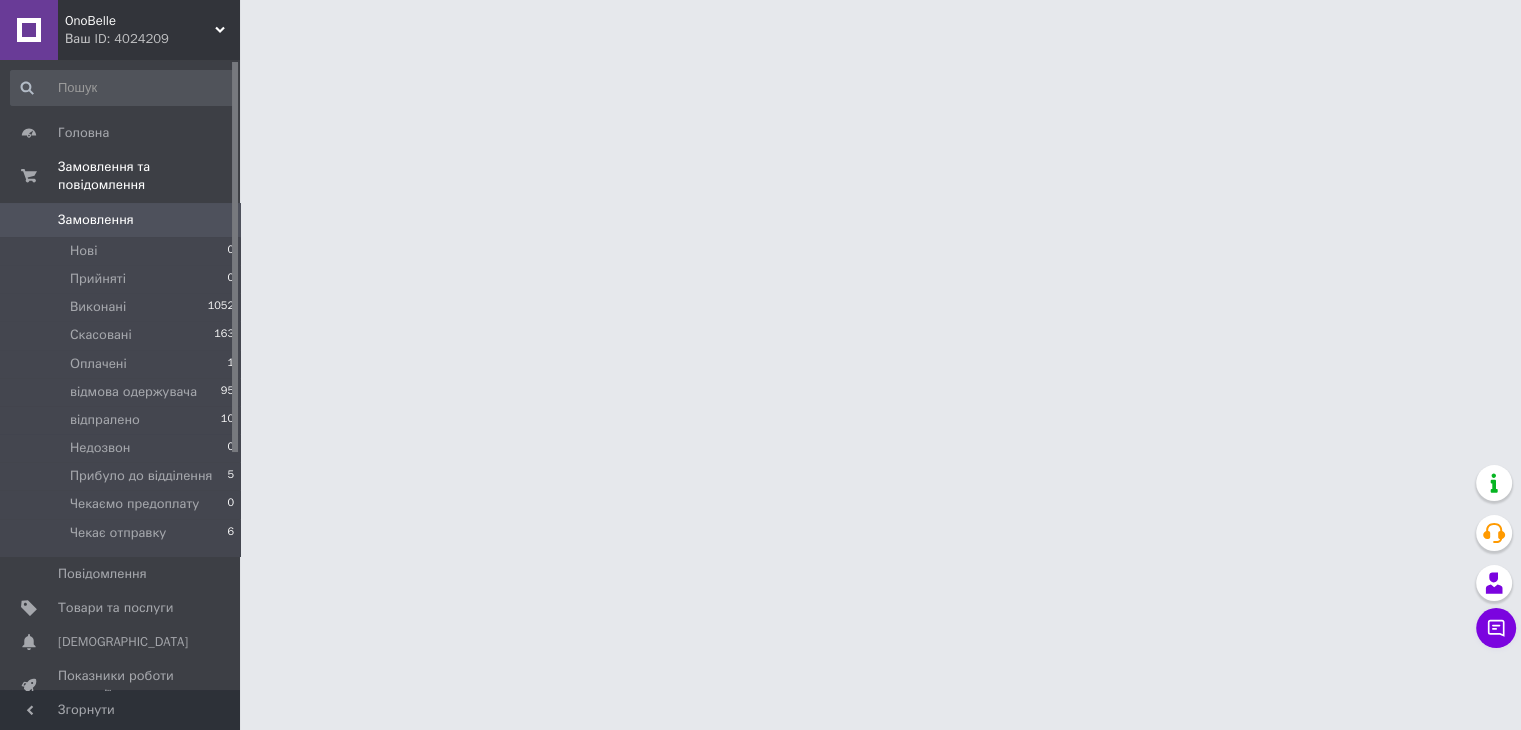 scroll, scrollTop: 0, scrollLeft: 0, axis: both 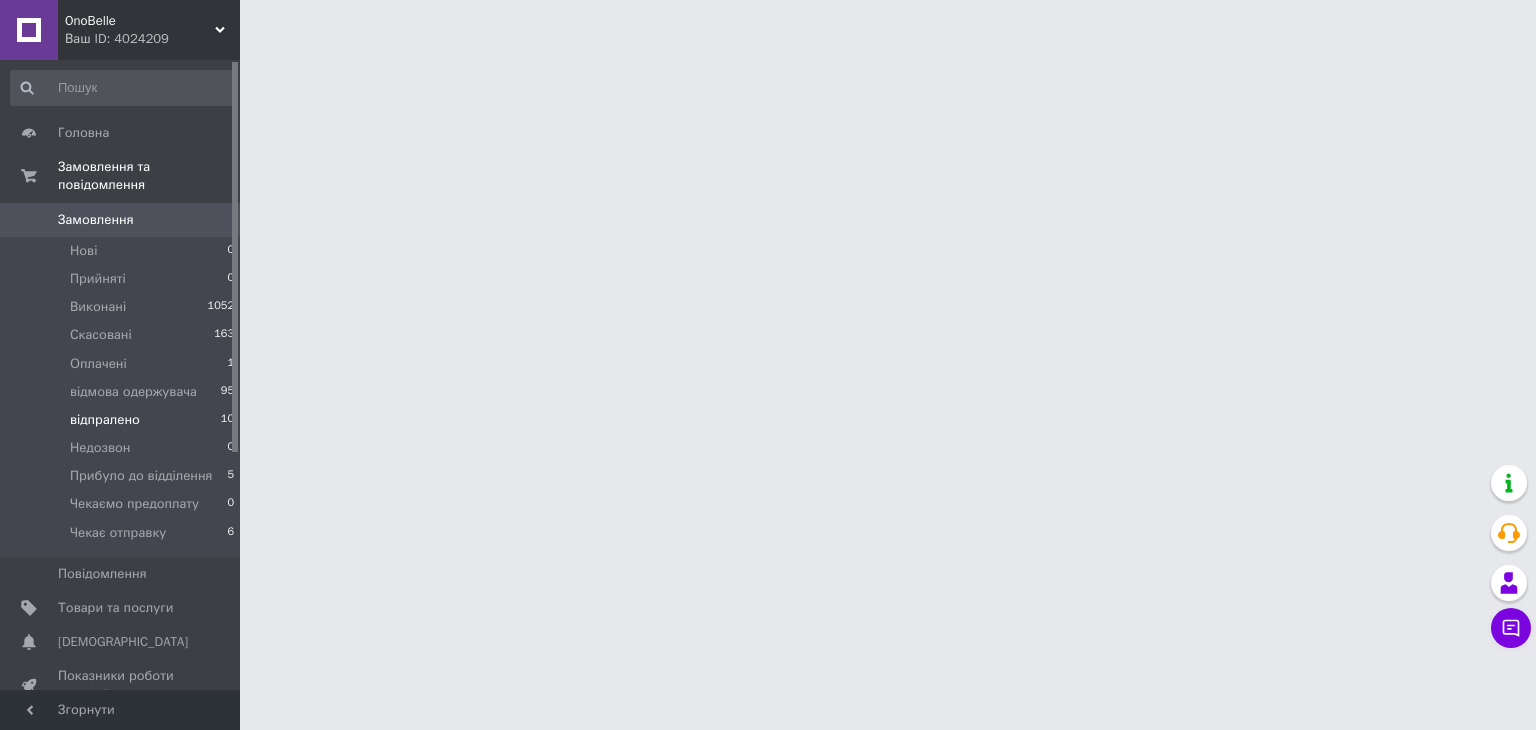 click on "відпралено" at bounding box center [105, 420] 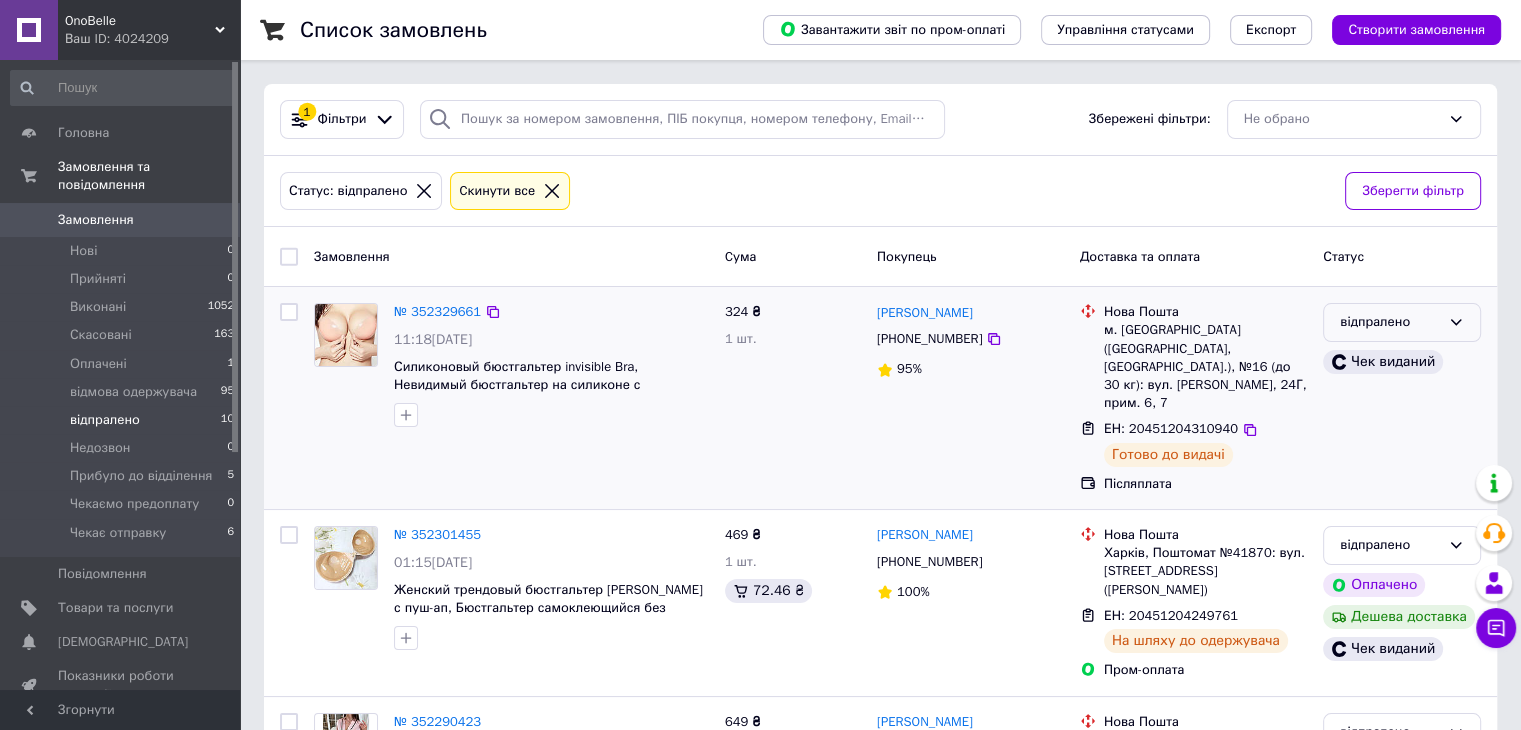 click 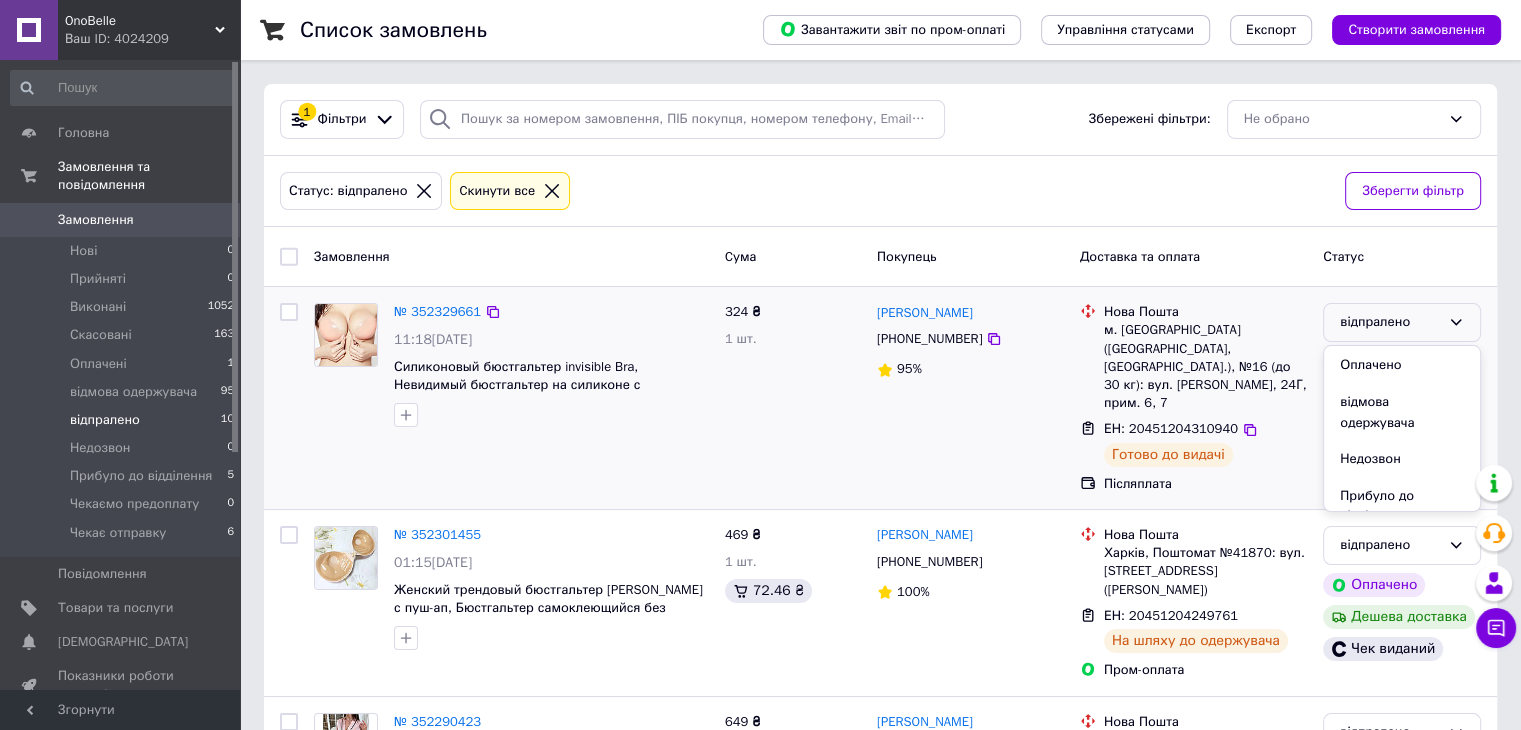 scroll, scrollTop: 200, scrollLeft: 0, axis: vertical 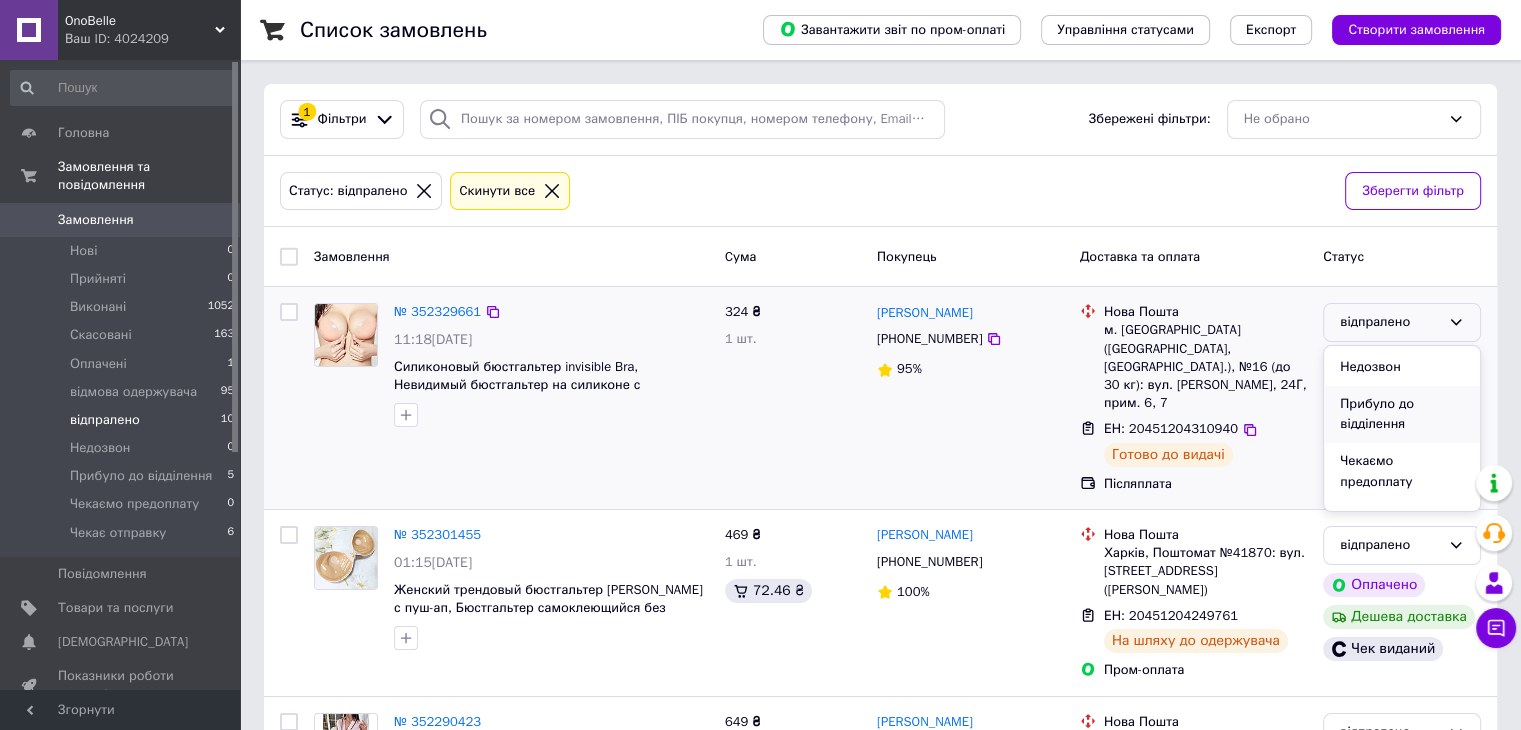 click on "Прибуло до відділення" at bounding box center (1402, 414) 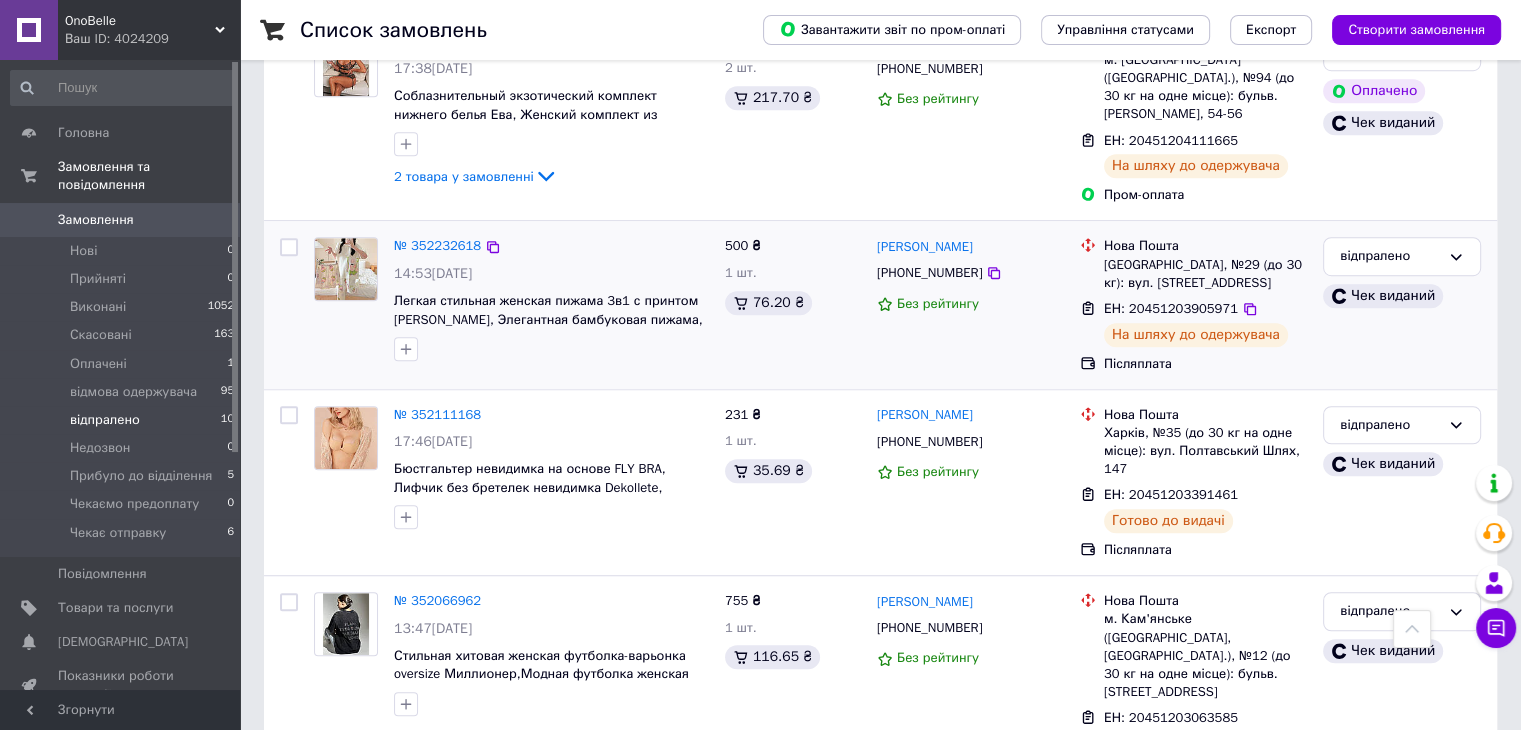 scroll, scrollTop: 1300, scrollLeft: 0, axis: vertical 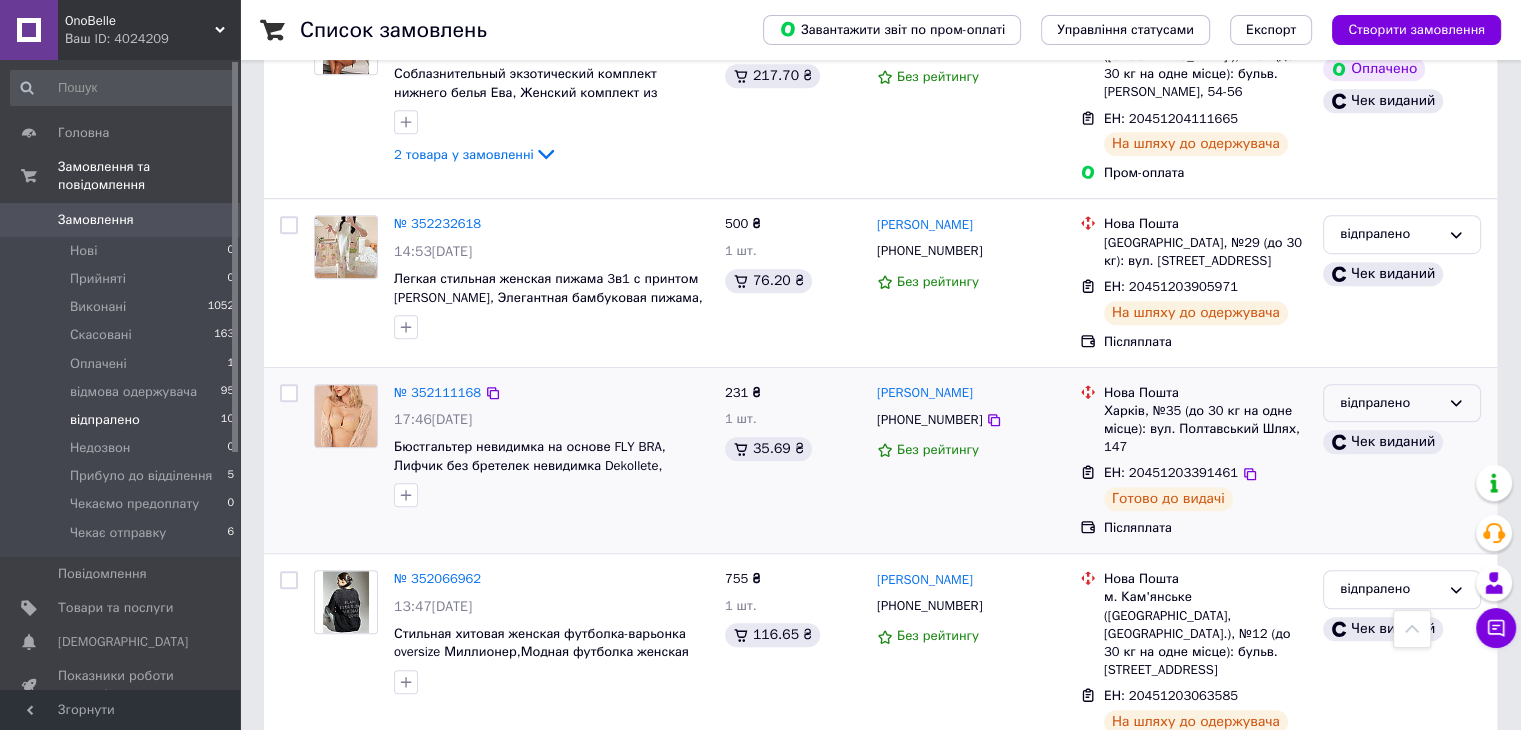 click 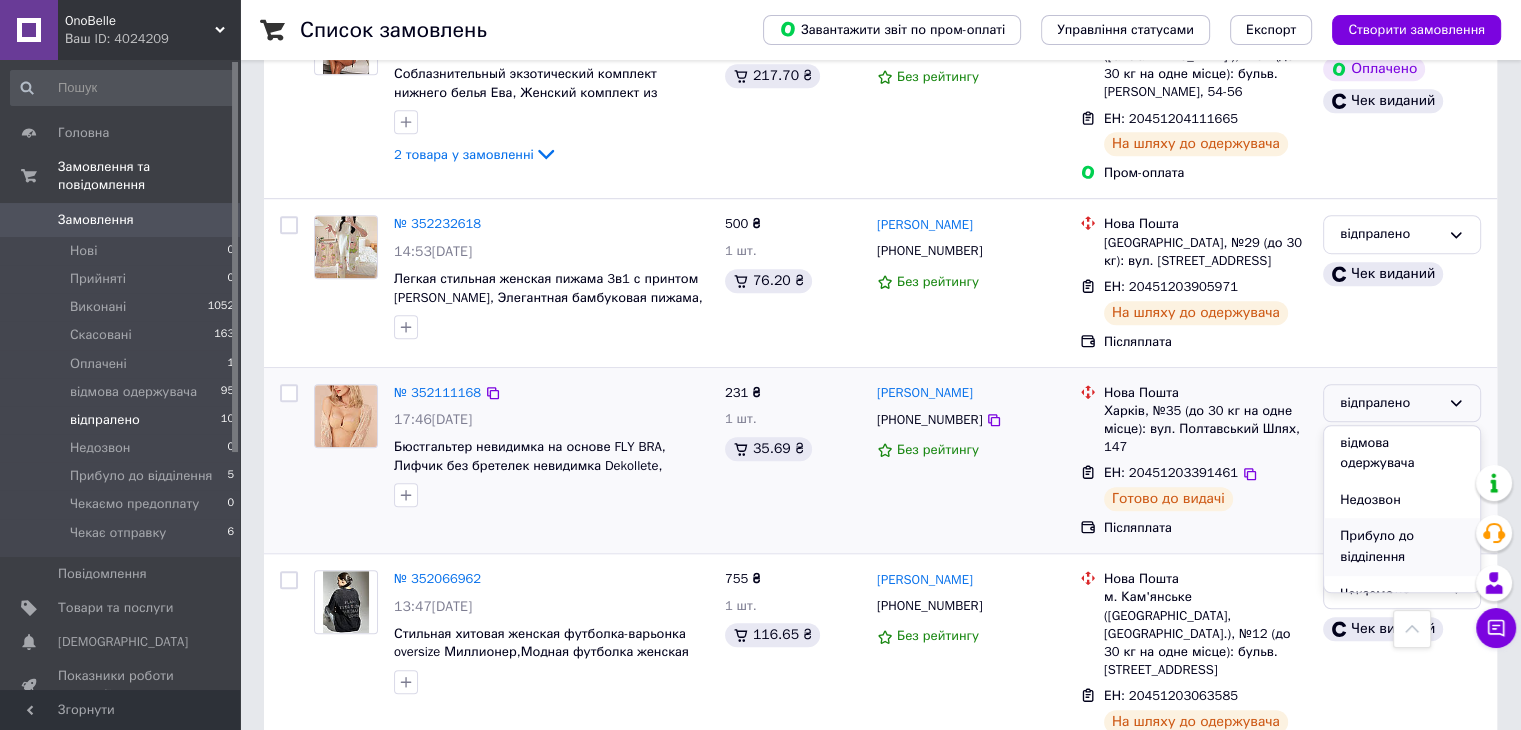 scroll, scrollTop: 200, scrollLeft: 0, axis: vertical 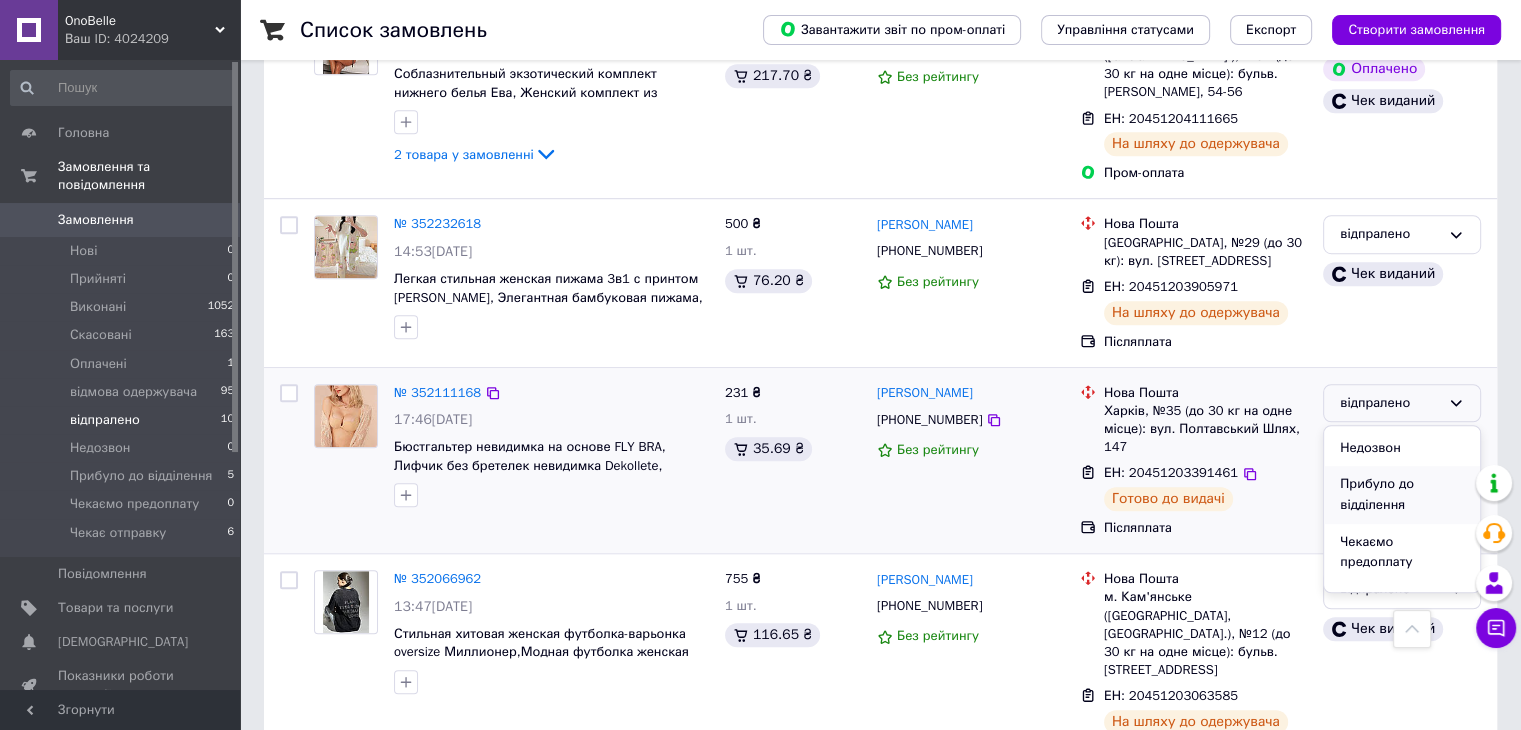 click on "Прибуло до відділення" at bounding box center [1402, 494] 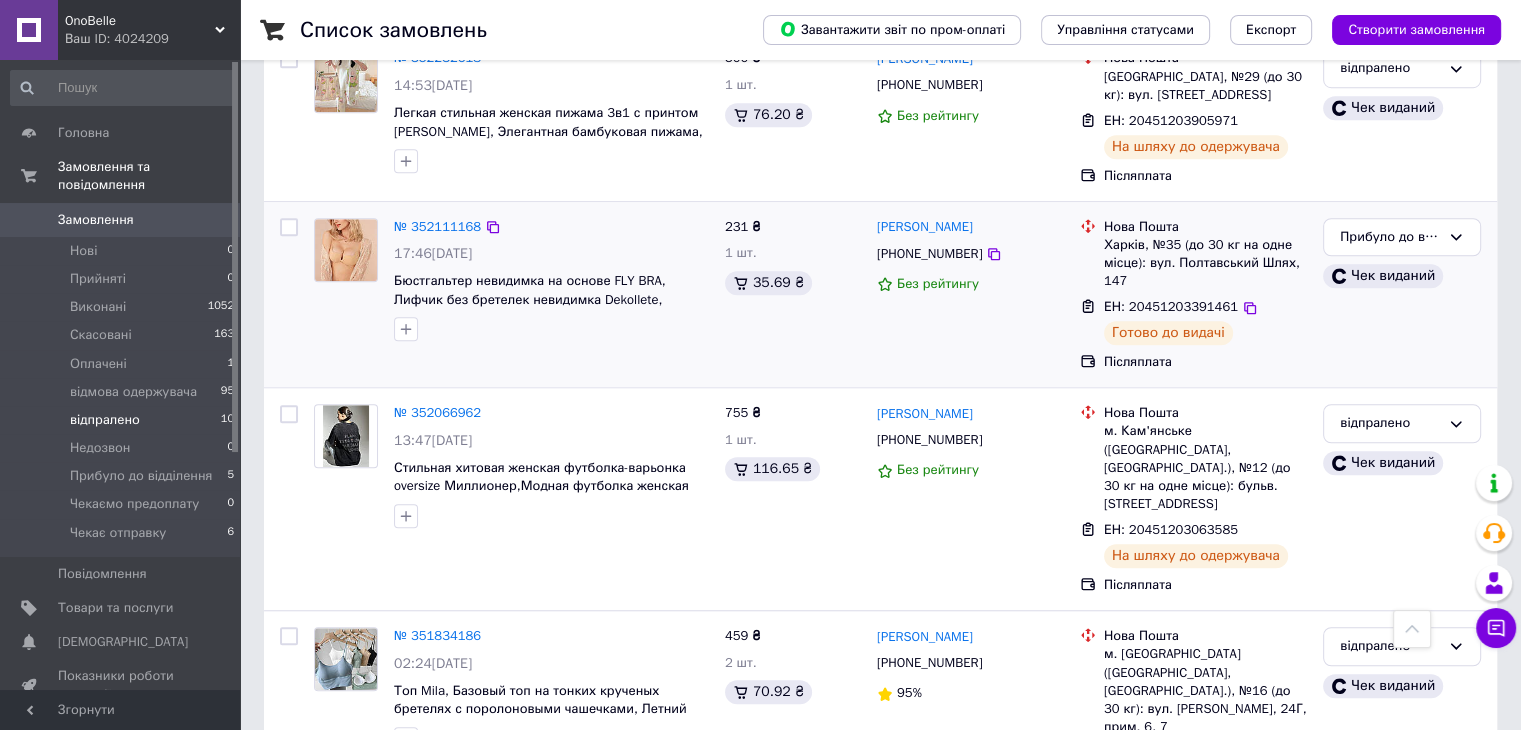 scroll, scrollTop: 1484, scrollLeft: 0, axis: vertical 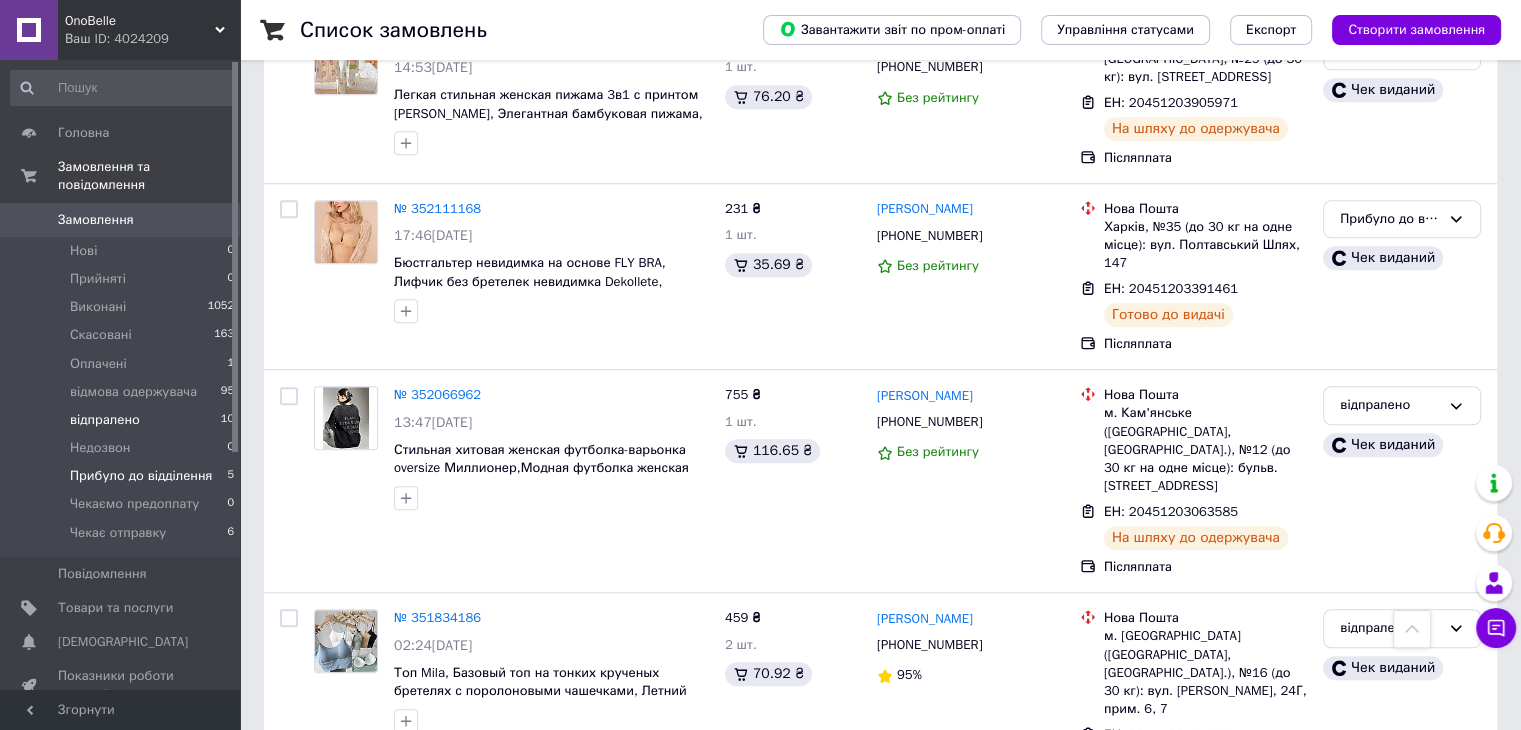 drag, startPoint x: 169, startPoint y: 459, endPoint x: 194, endPoint y: 464, distance: 25.495098 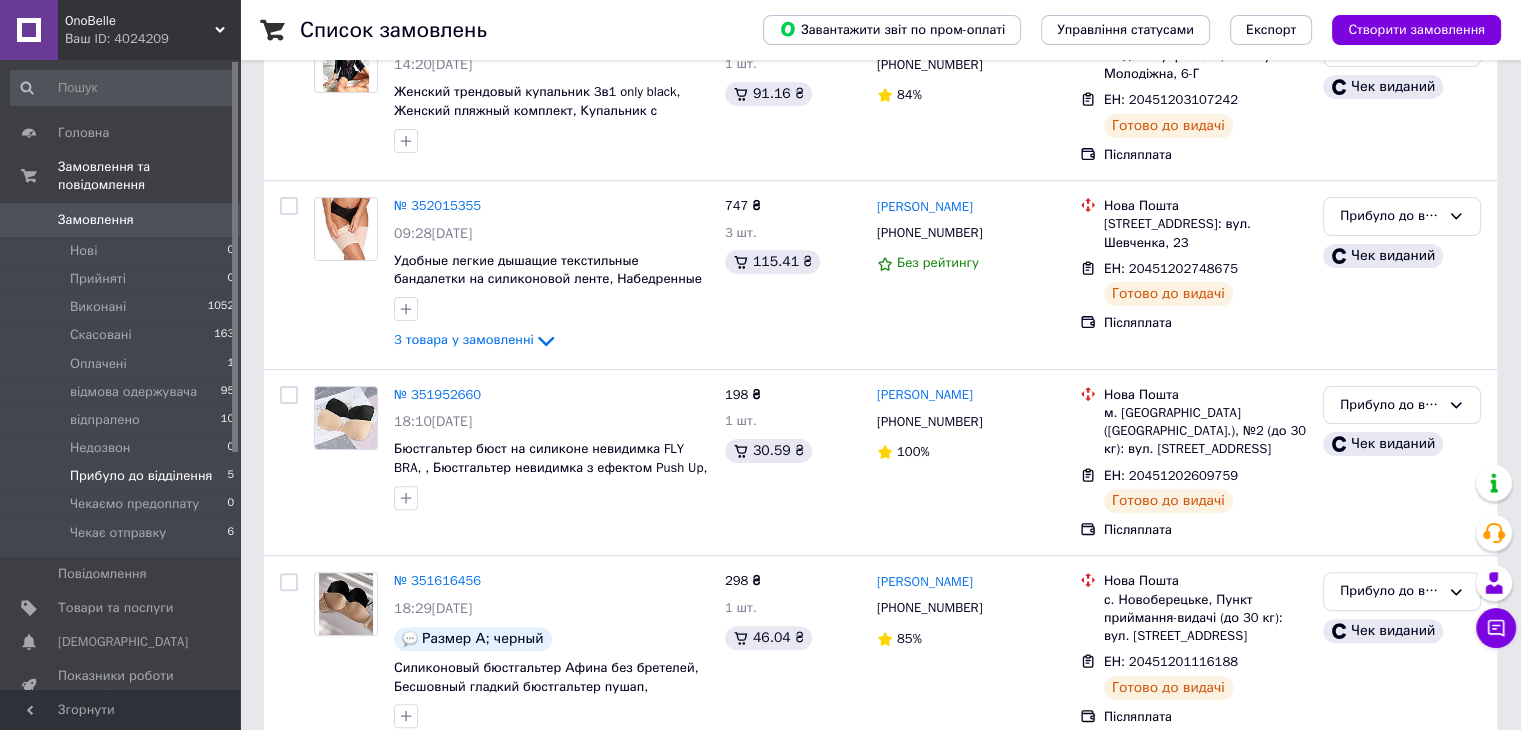scroll, scrollTop: 497, scrollLeft: 0, axis: vertical 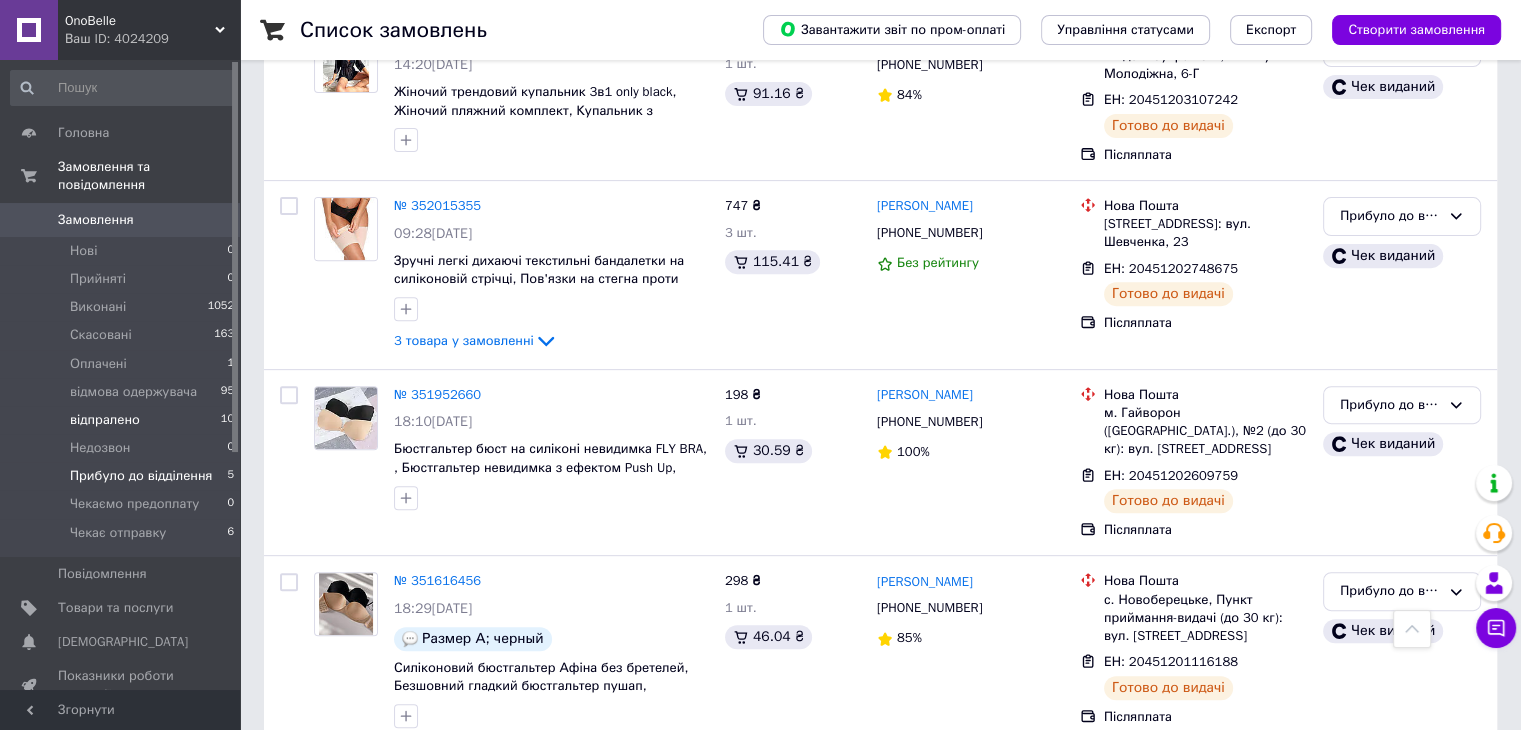 click on "відпралено" at bounding box center [105, 420] 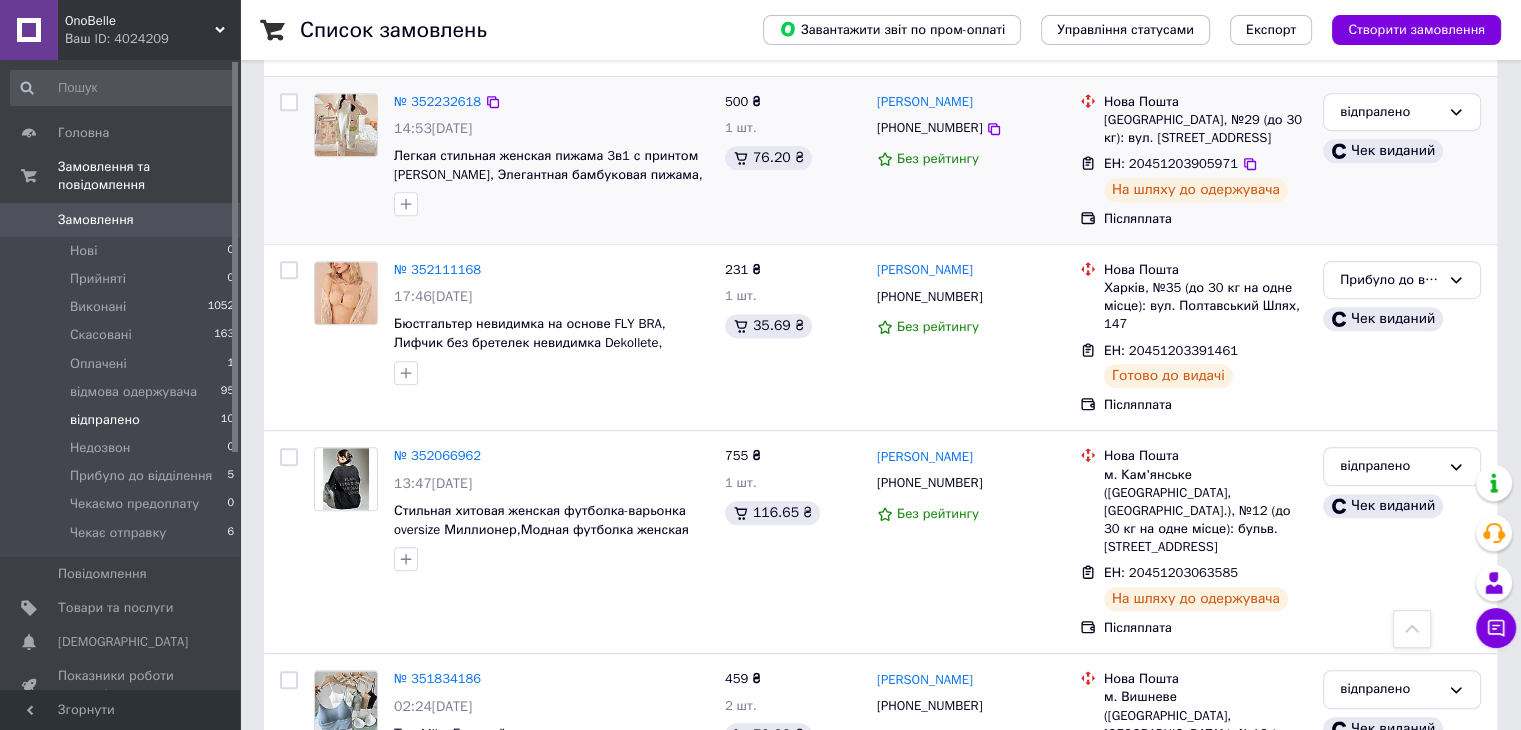 scroll, scrollTop: 1279, scrollLeft: 0, axis: vertical 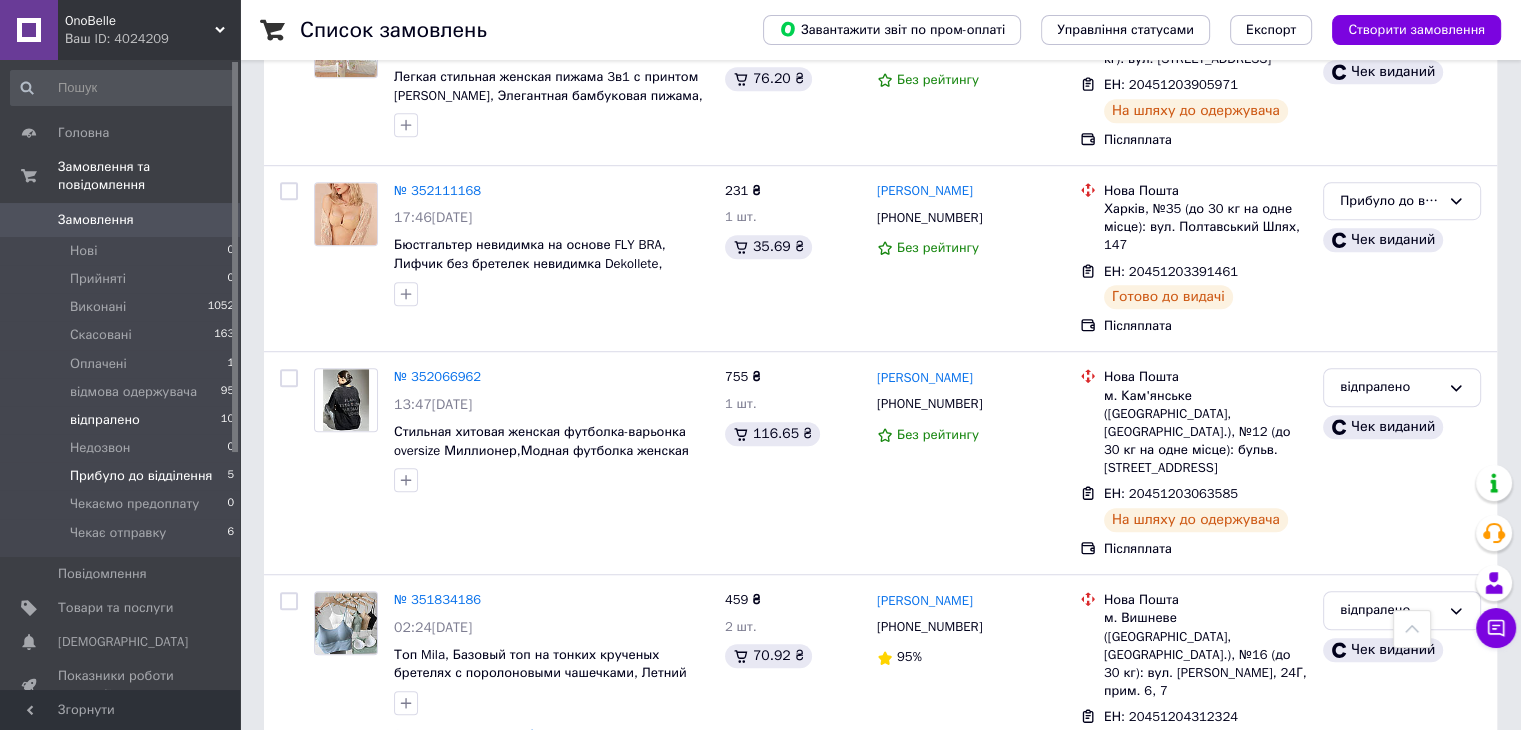click on "Прибуло до відділення" at bounding box center (141, 476) 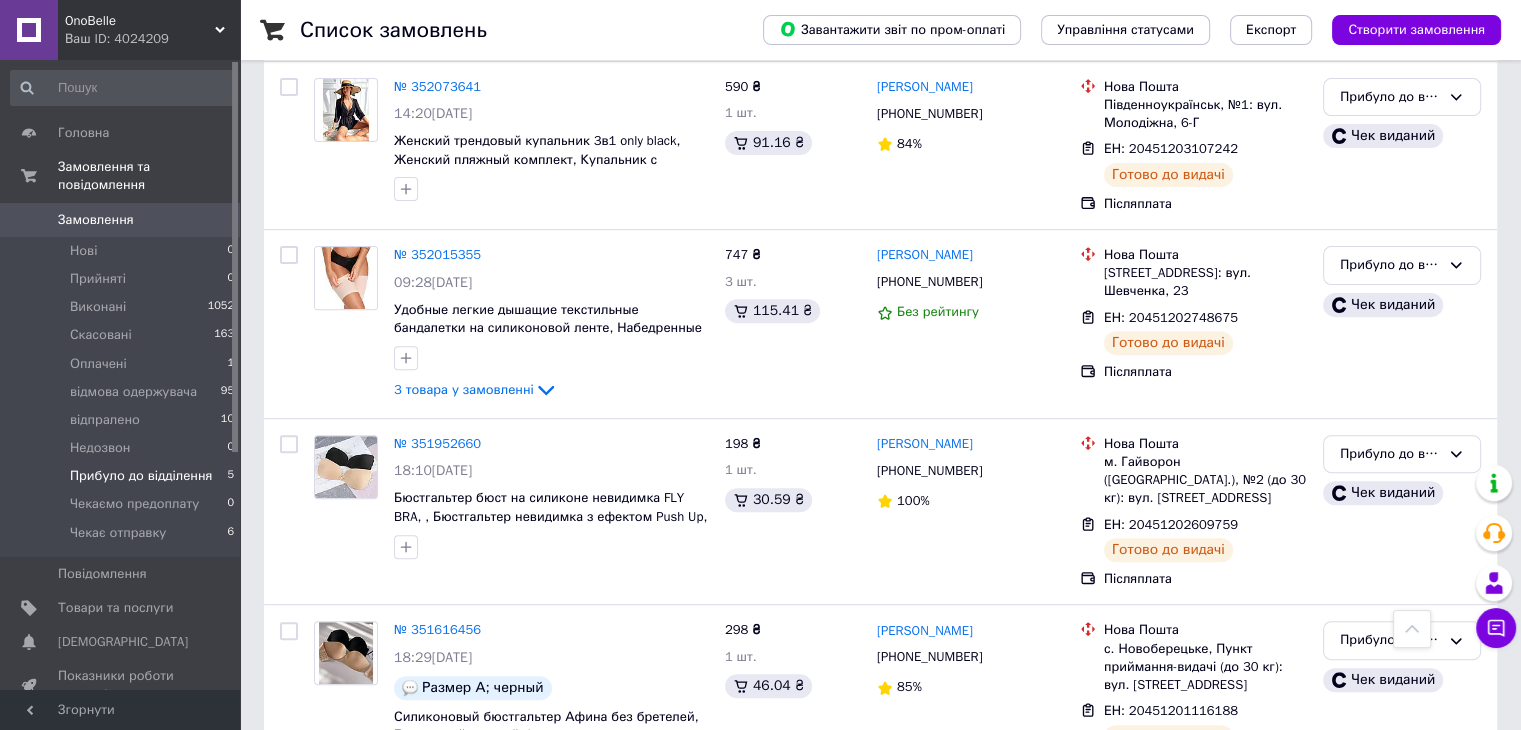 scroll, scrollTop: 702, scrollLeft: 0, axis: vertical 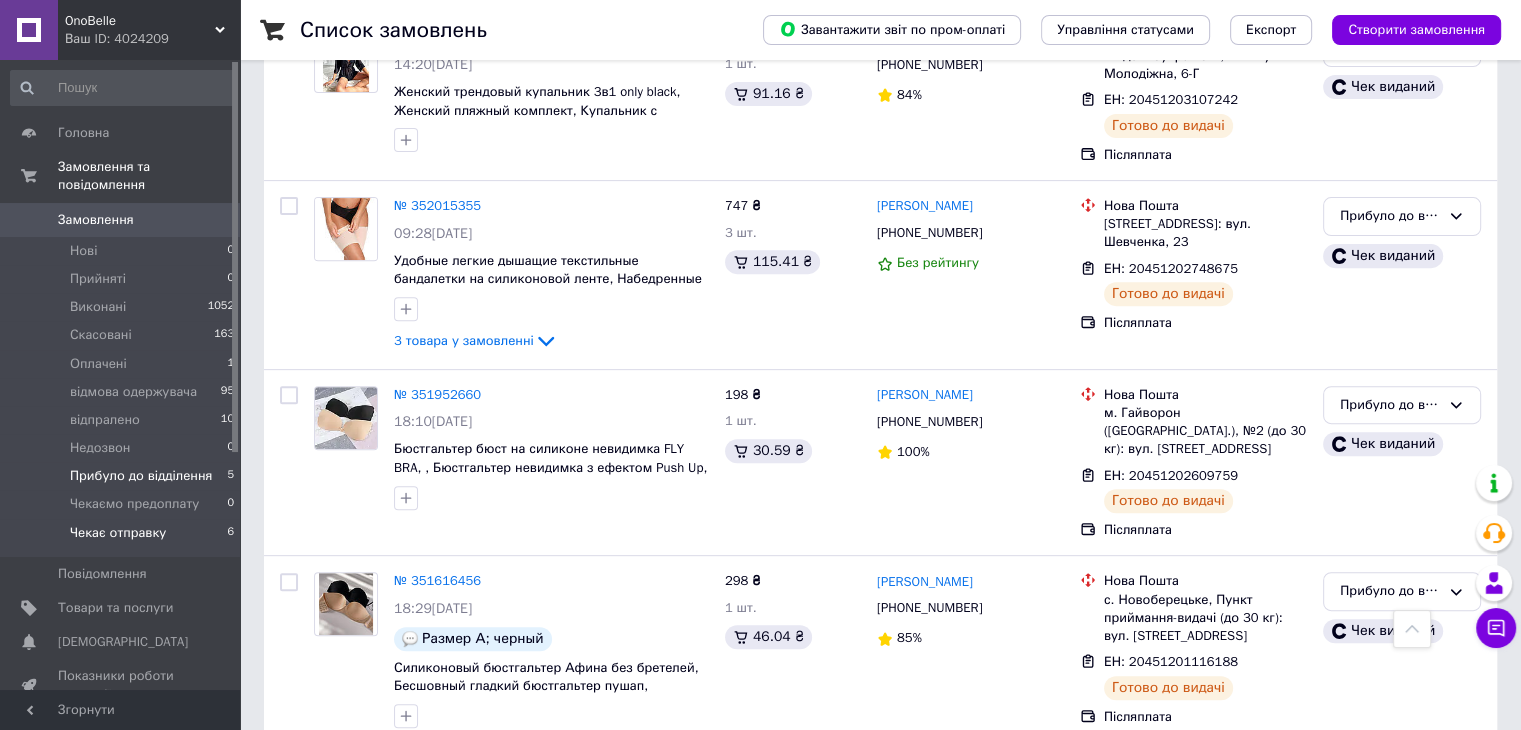 click on "Чекає отправку" at bounding box center (118, 533) 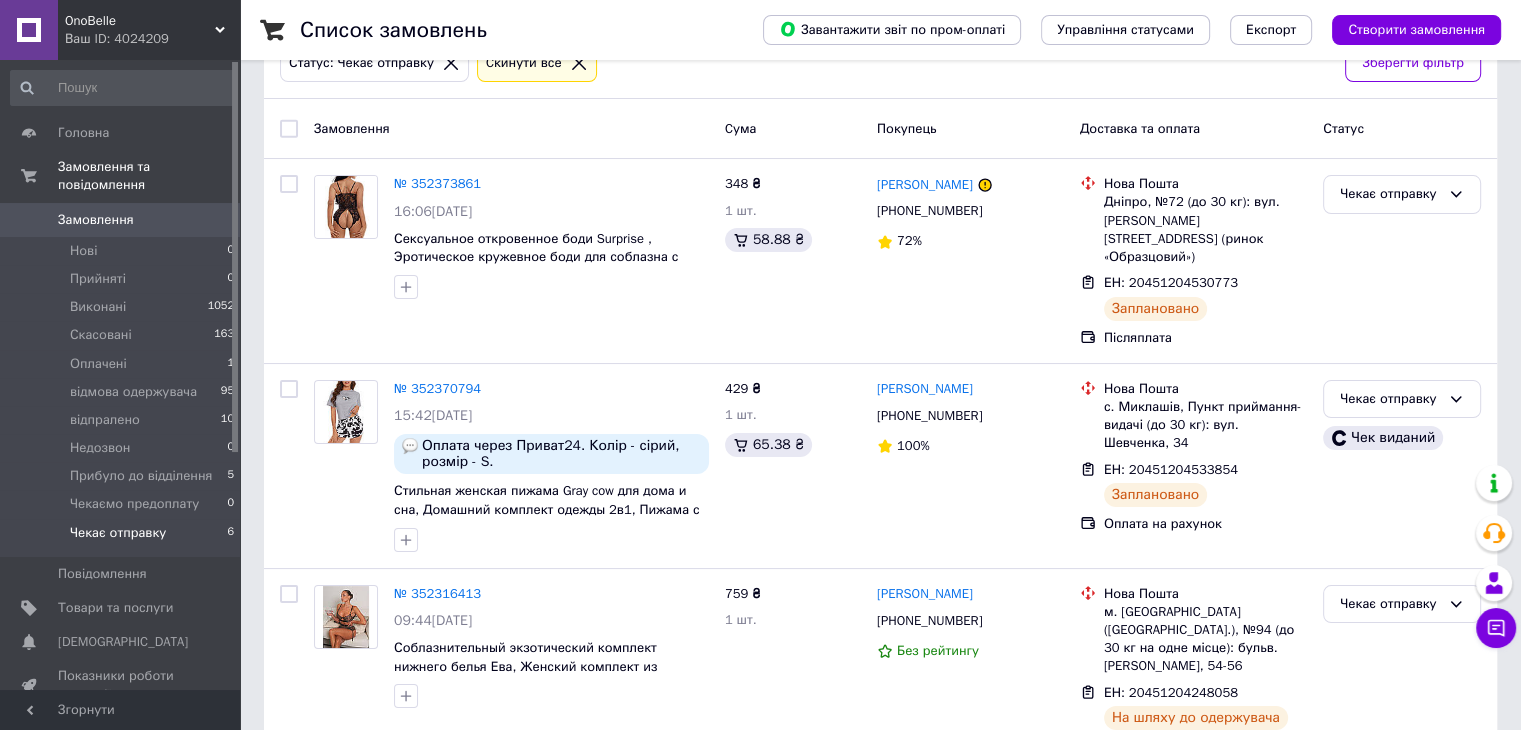 scroll, scrollTop: 200, scrollLeft: 0, axis: vertical 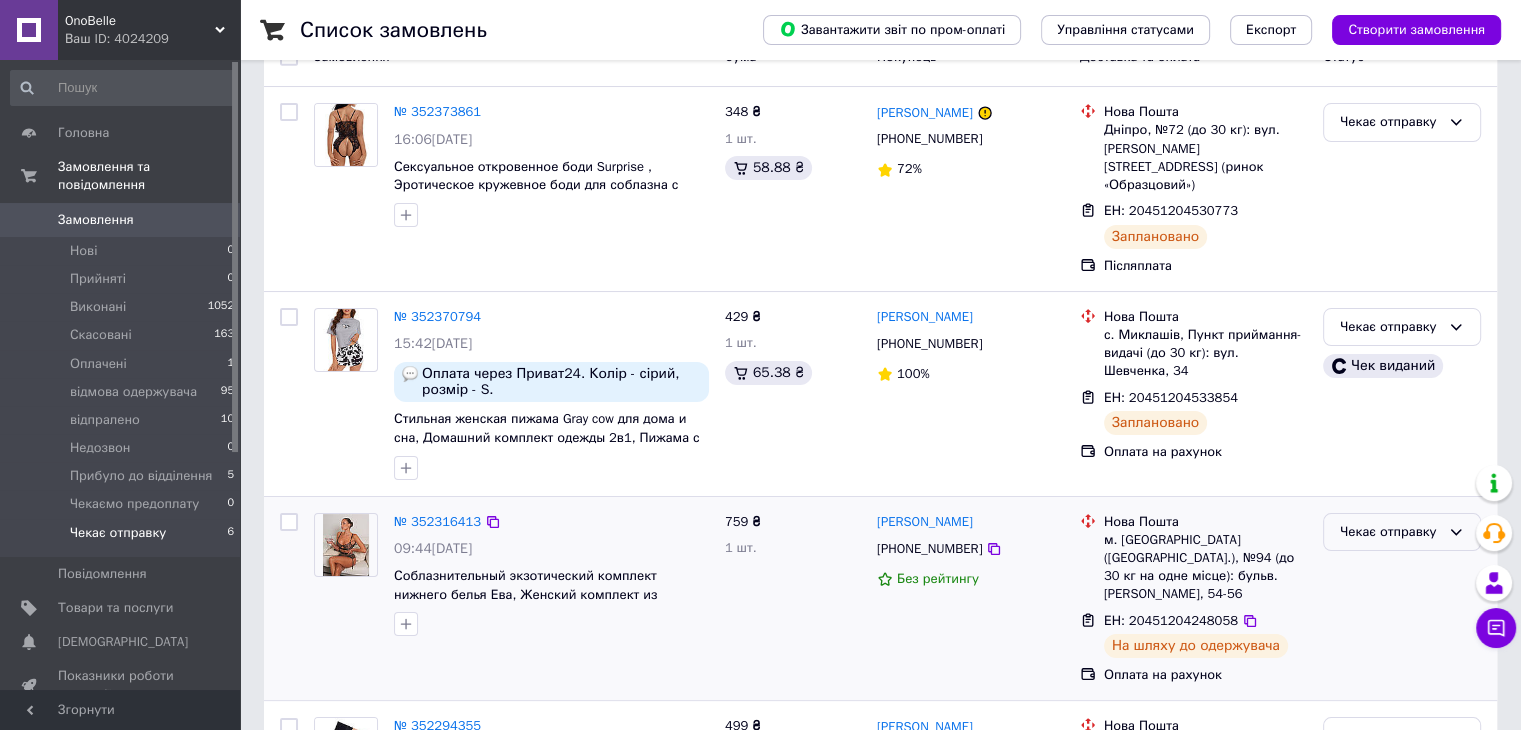 click 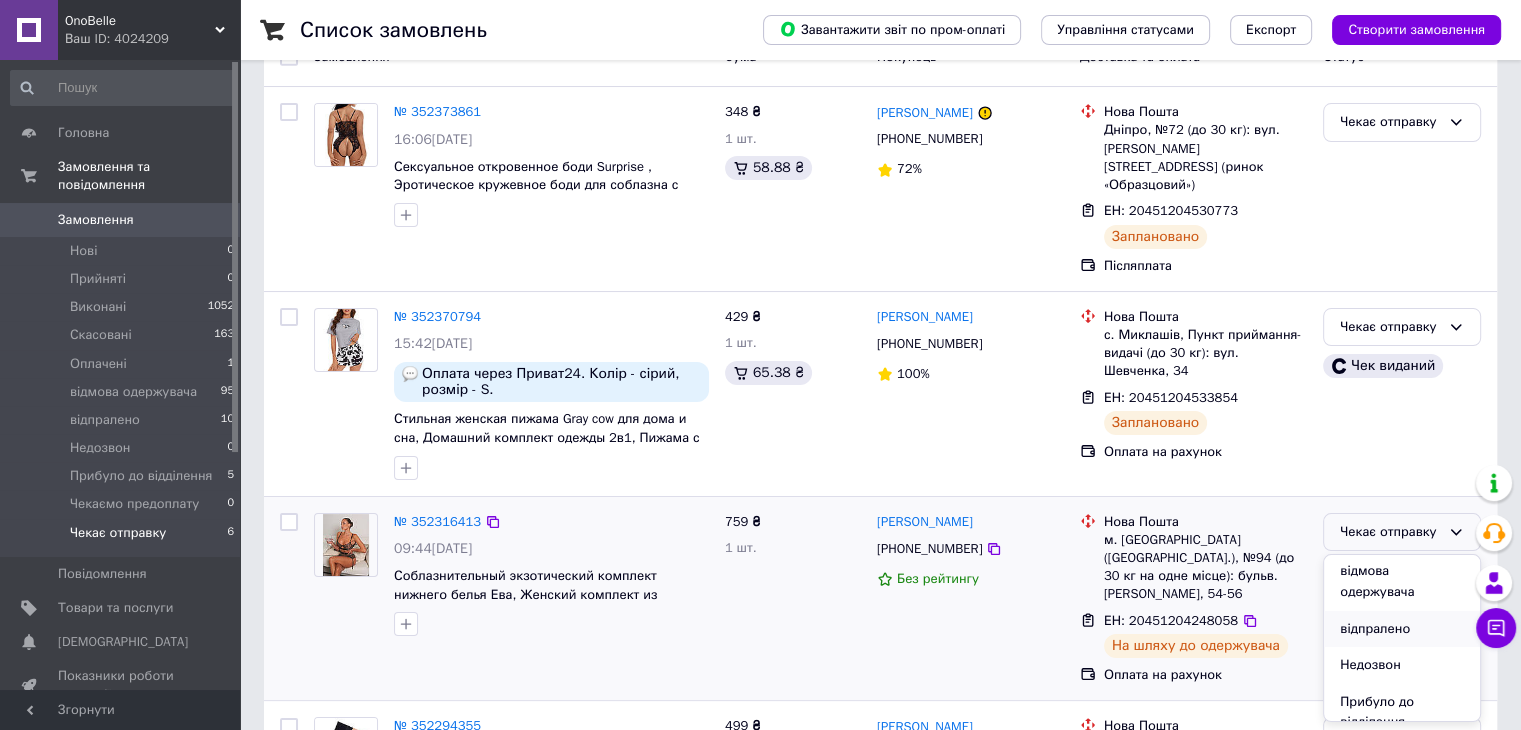 scroll, scrollTop: 200, scrollLeft: 0, axis: vertical 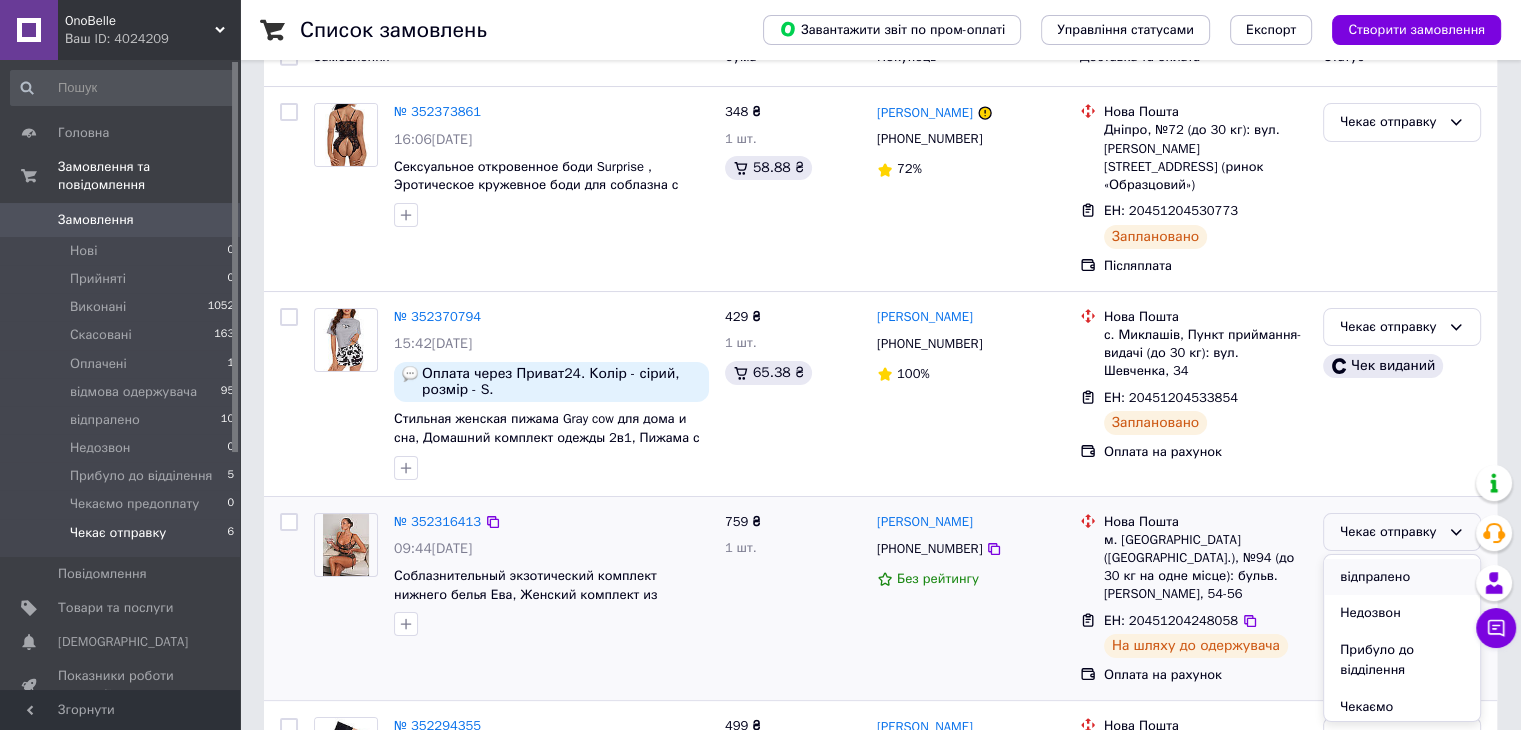 click on "відпралено" at bounding box center (1402, 577) 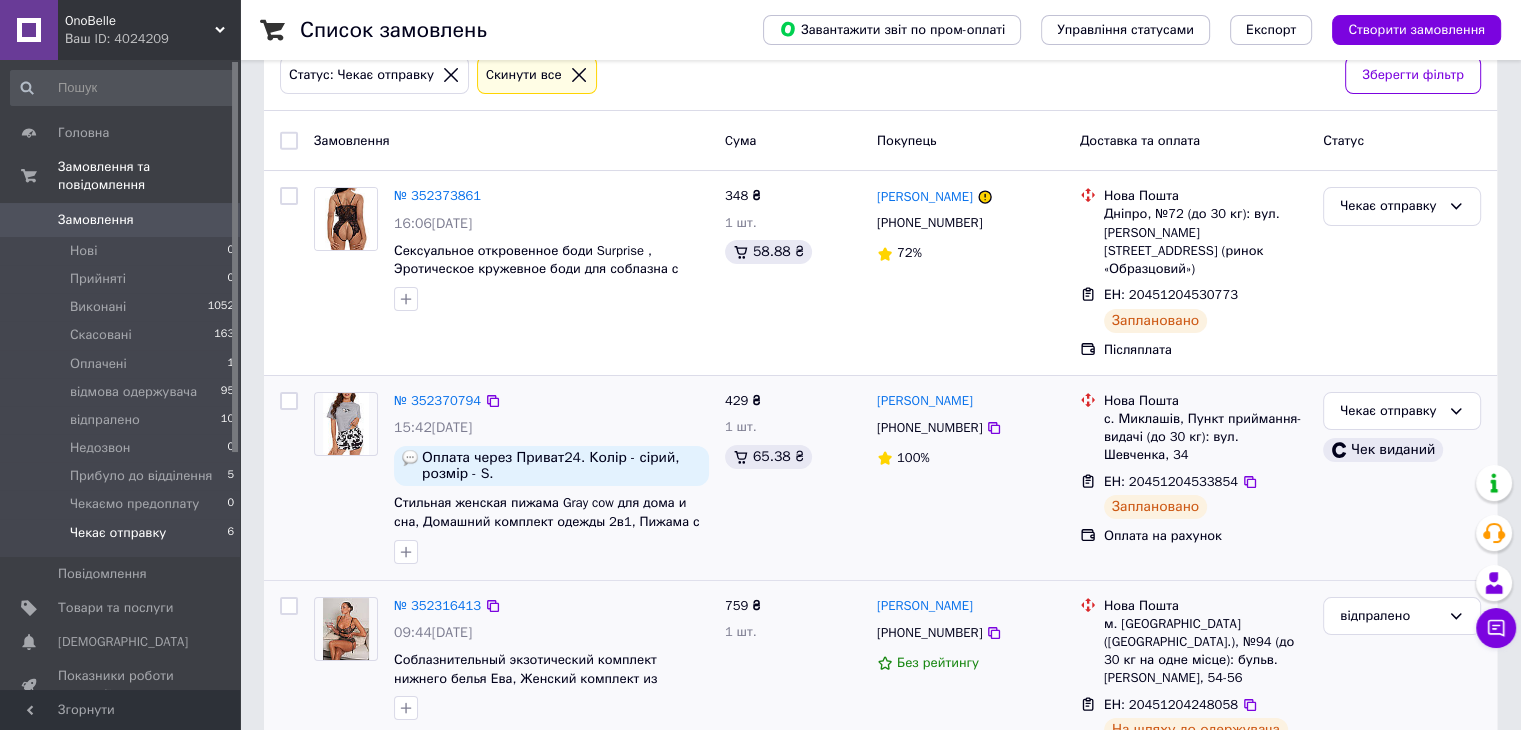 scroll, scrollTop: 0, scrollLeft: 0, axis: both 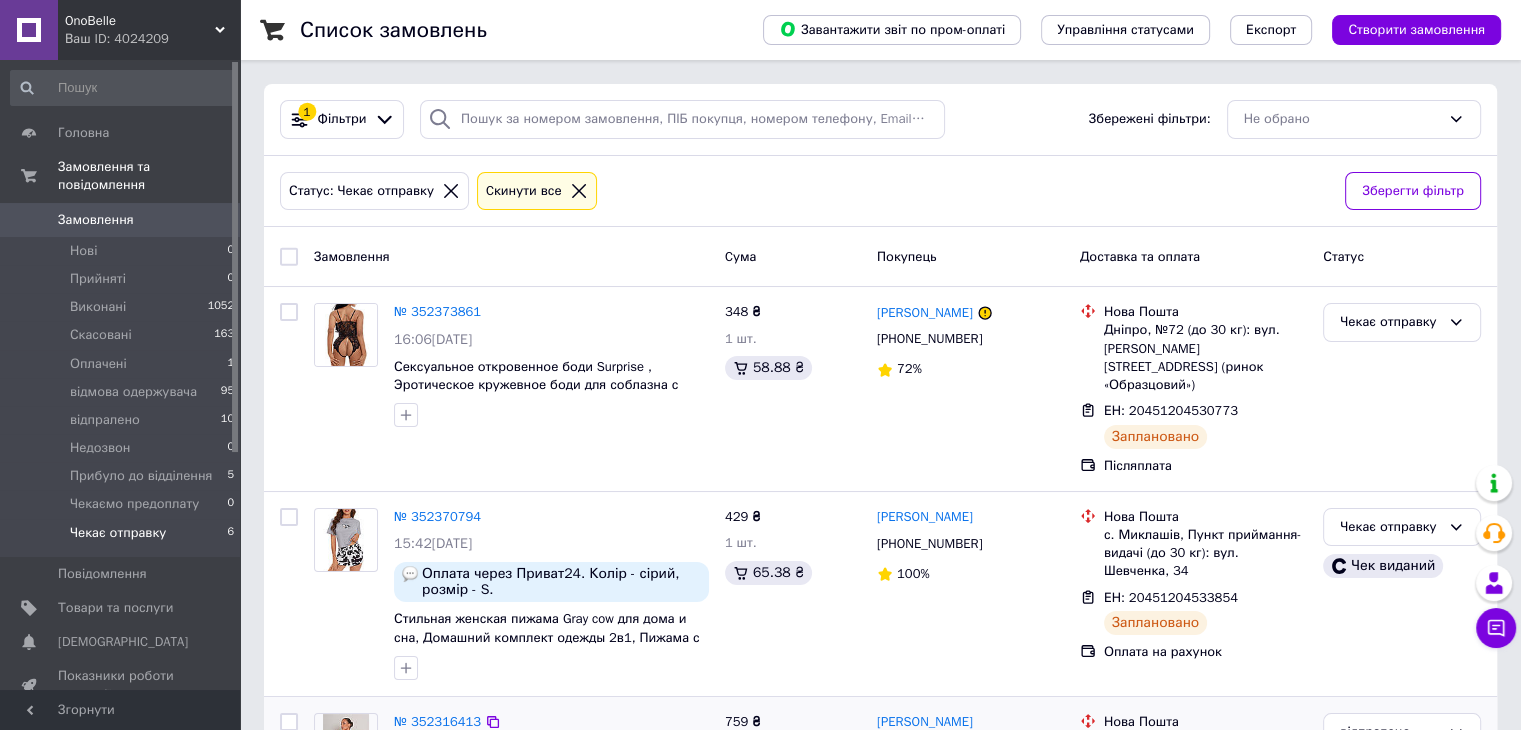 click 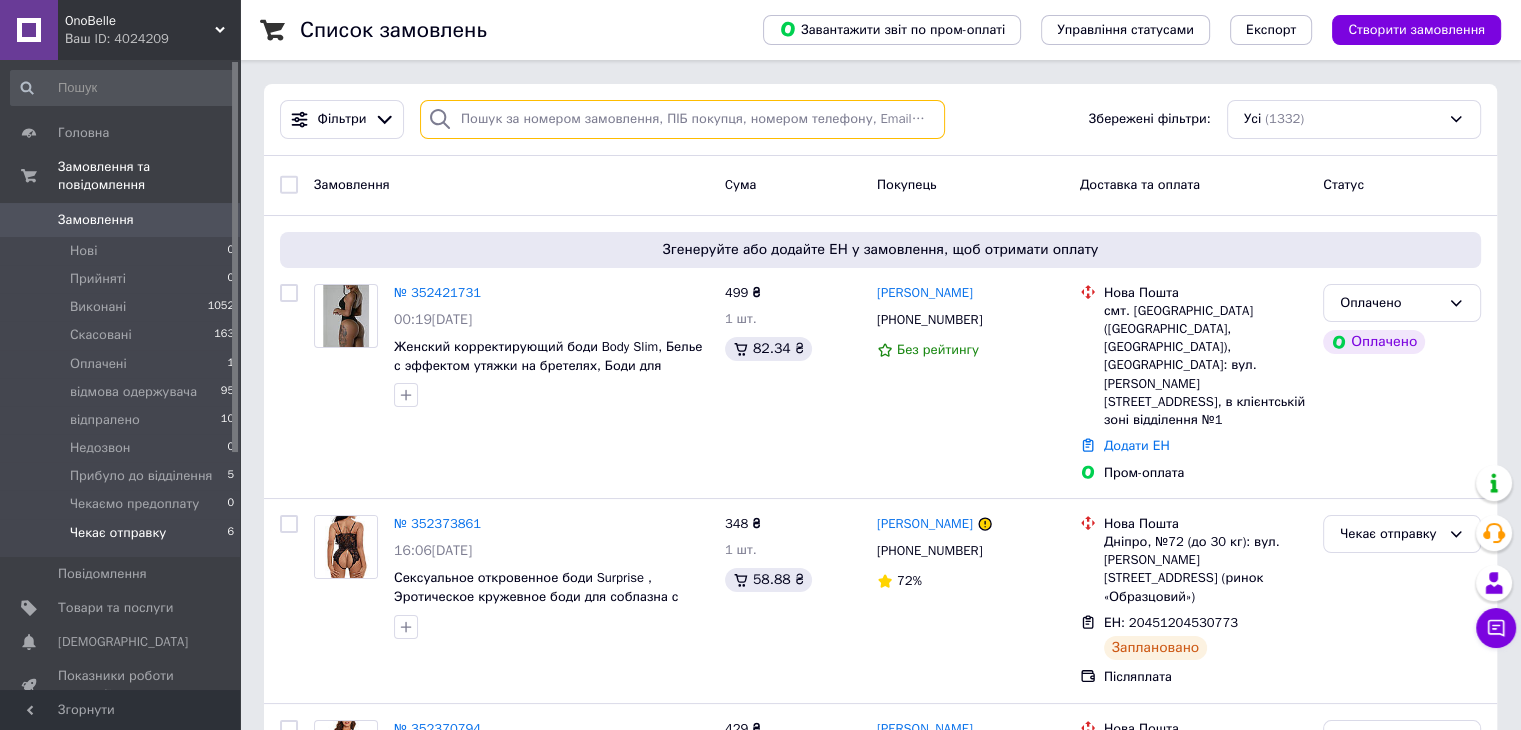 paste on "20451203545467" 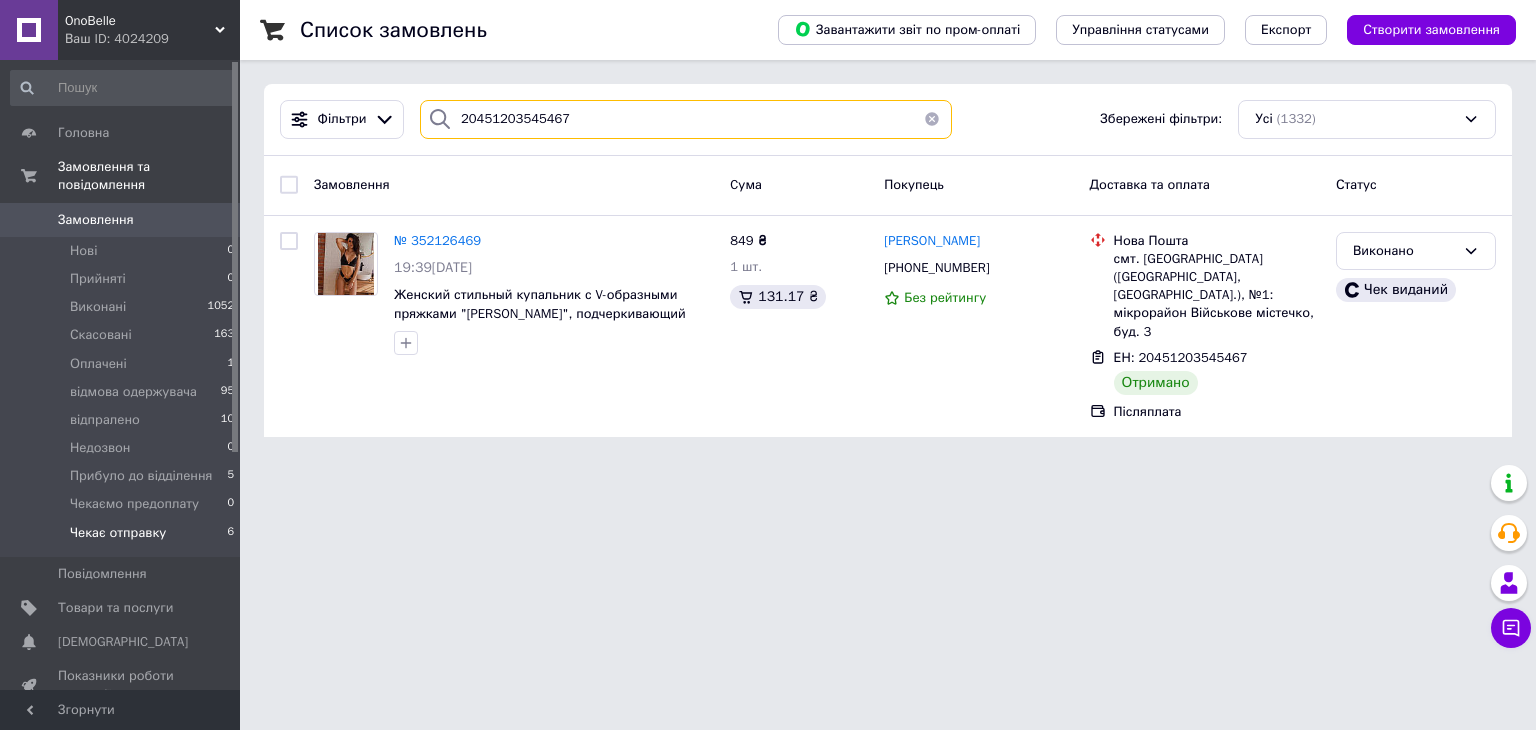 type on "20451203545467" 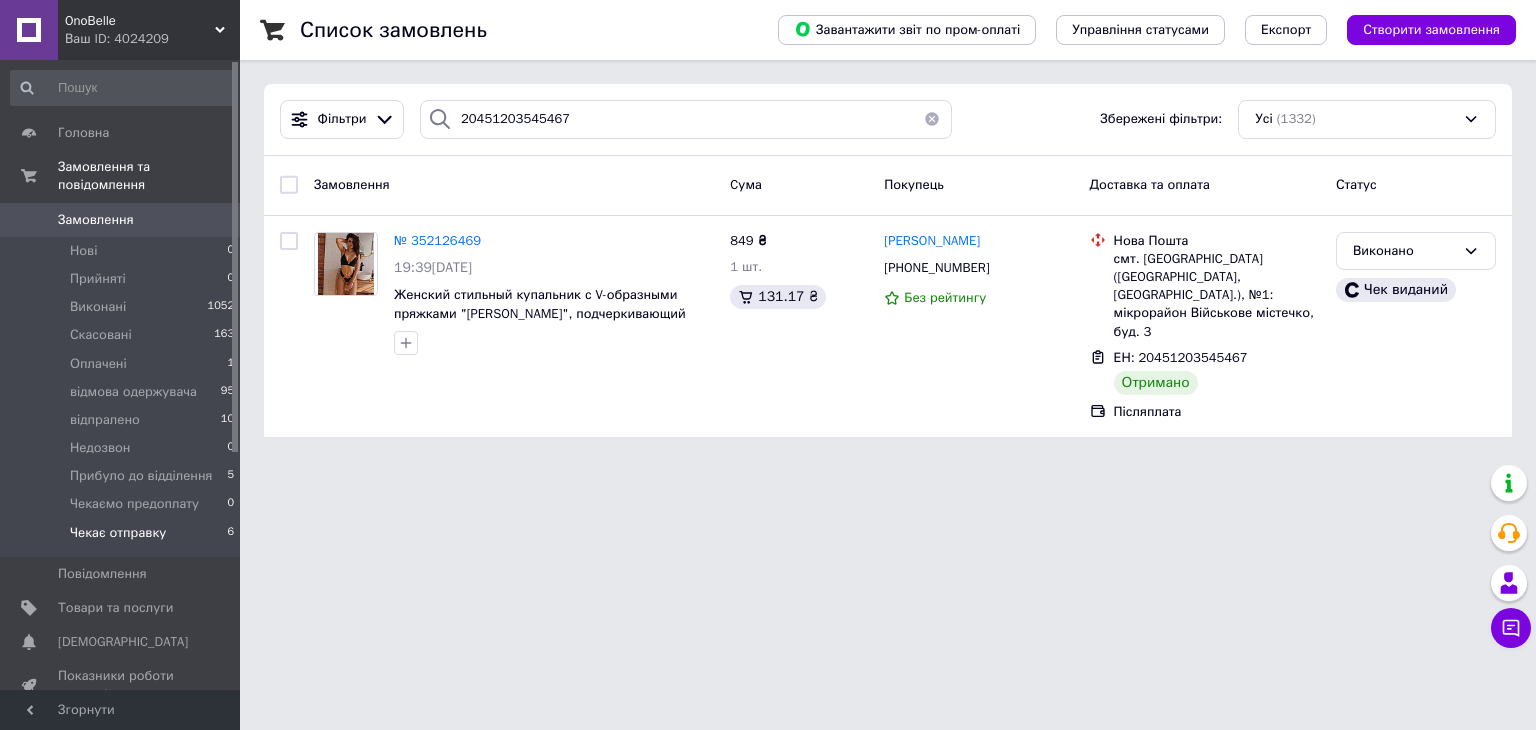 click at bounding box center [932, 119] 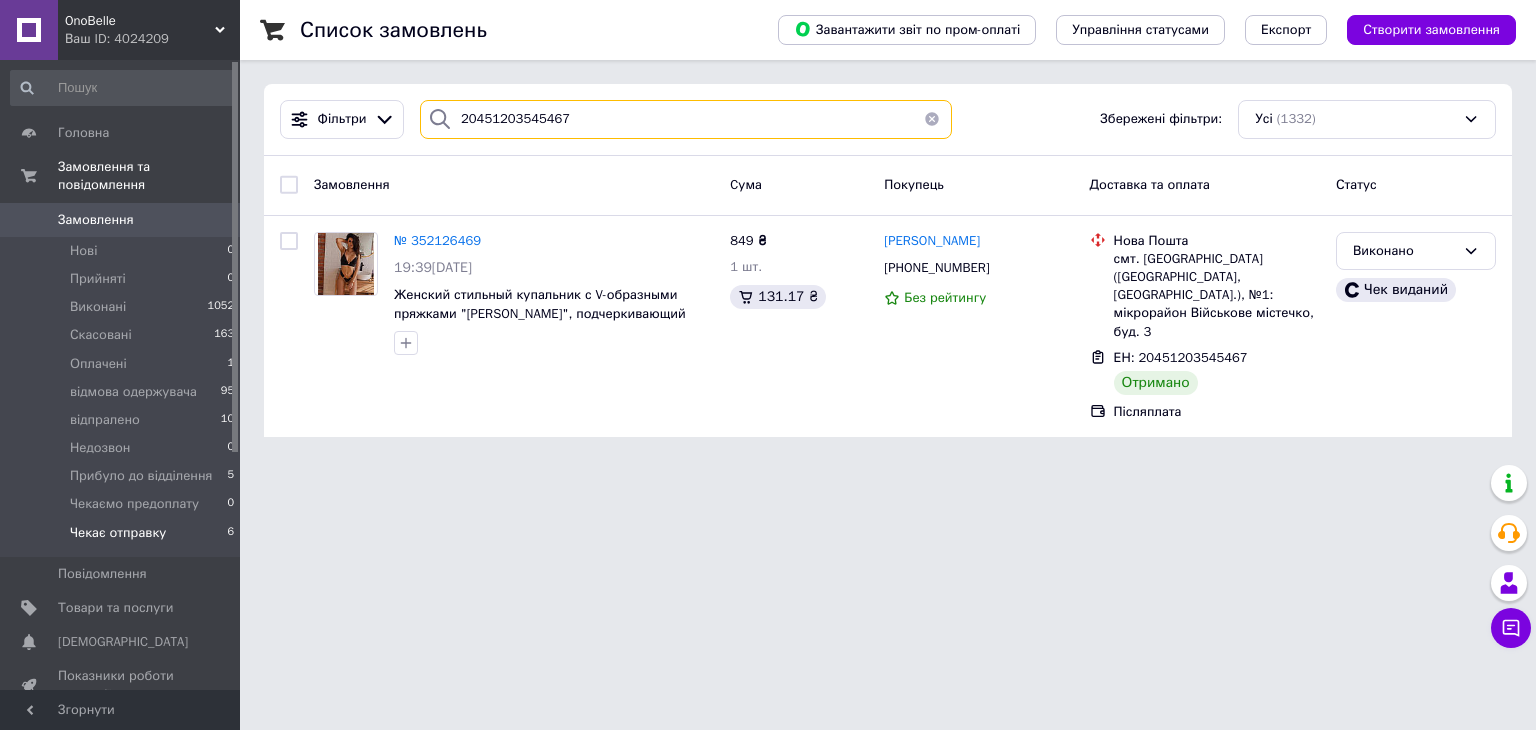 type 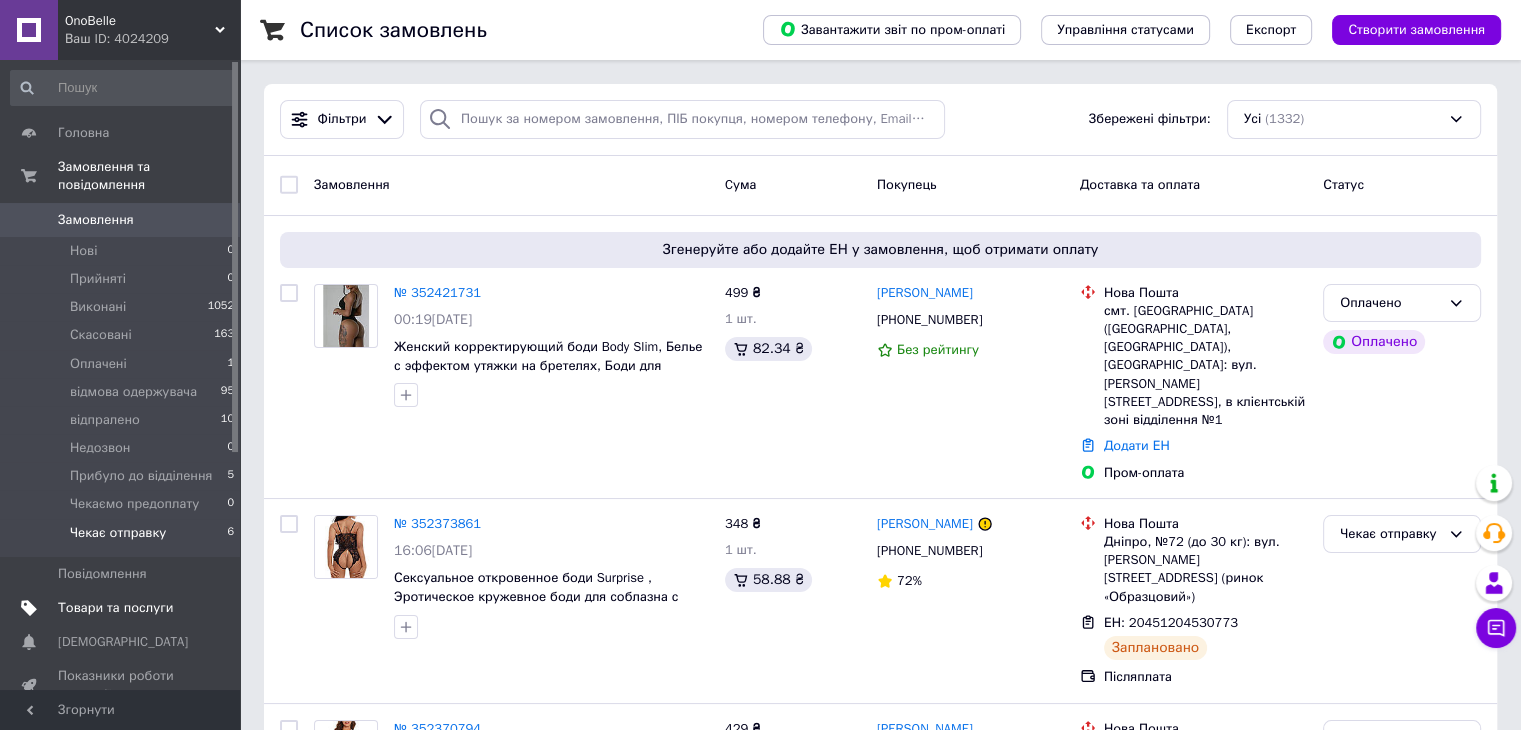 click on "Товари та послуги" at bounding box center (115, 608) 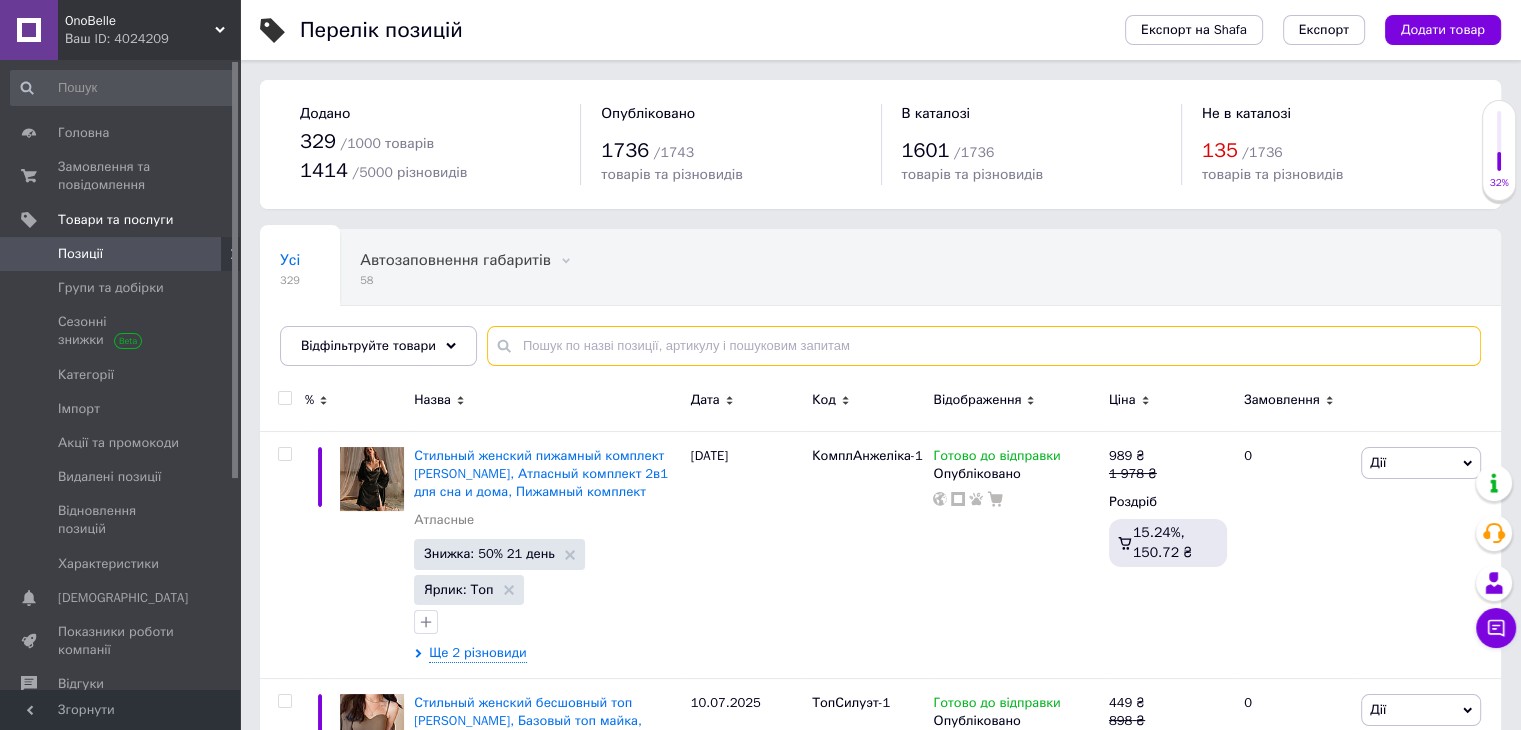 click at bounding box center (984, 346) 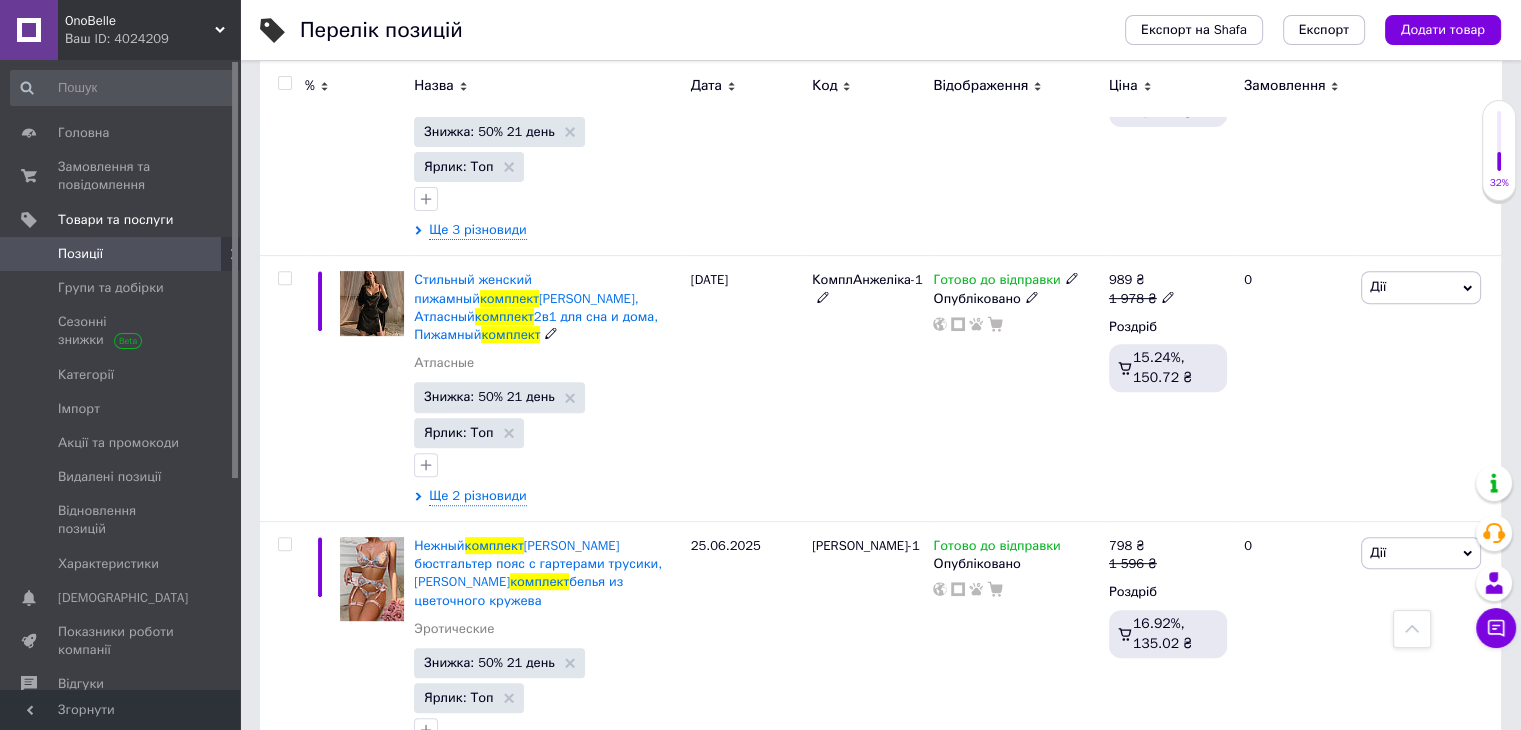 scroll, scrollTop: 0, scrollLeft: 0, axis: both 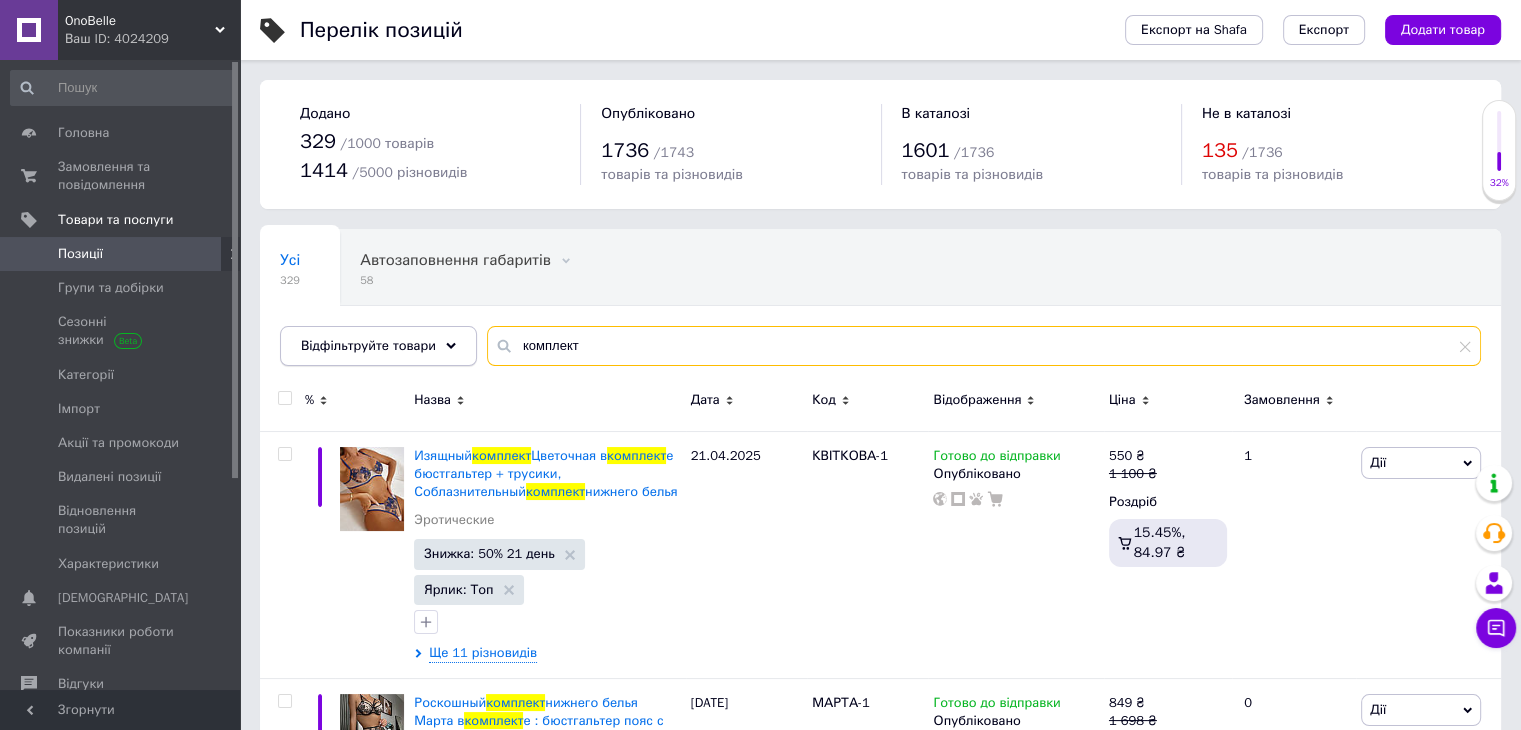 drag, startPoint x: 570, startPoint y: 345, endPoint x: 459, endPoint y: 339, distance: 111.16204 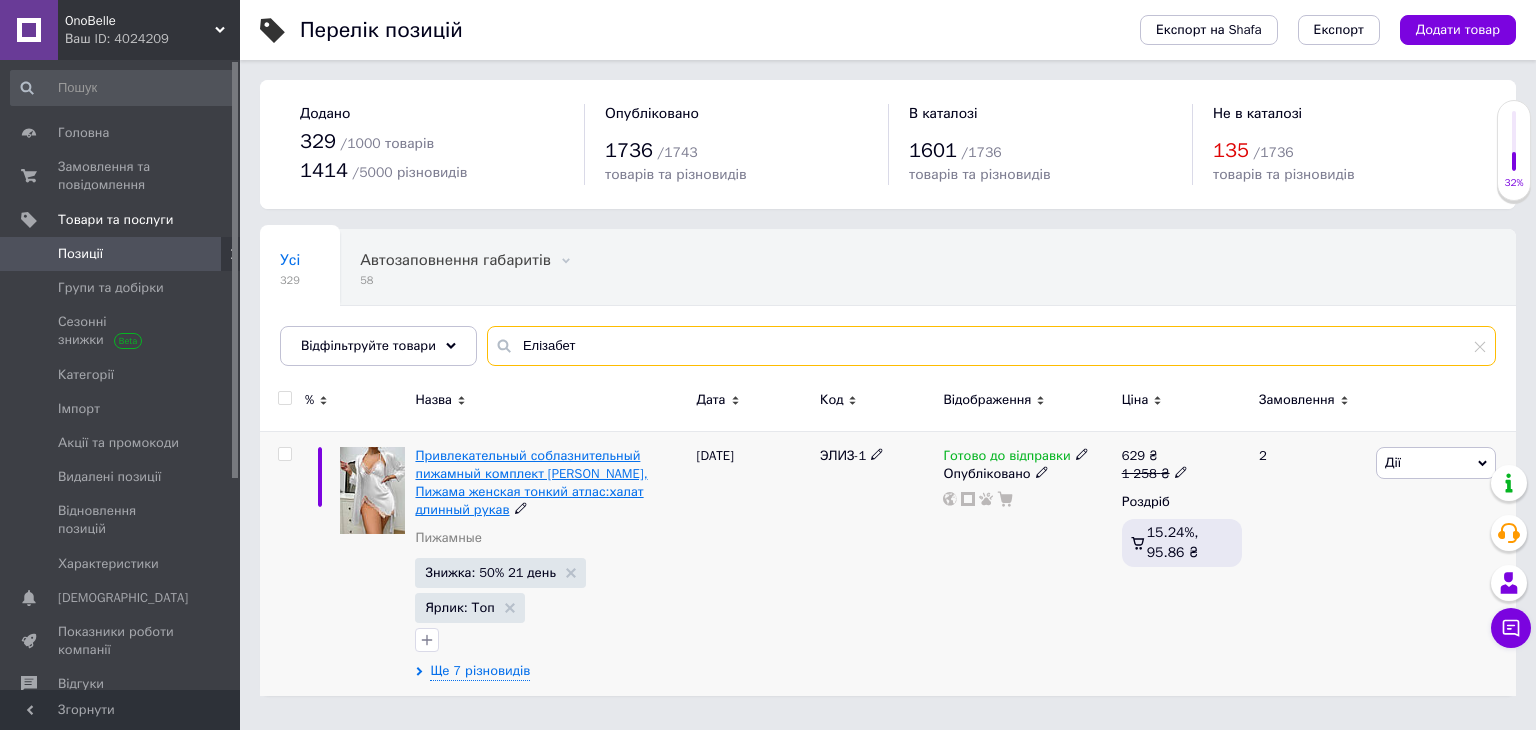 type on "Елізабет" 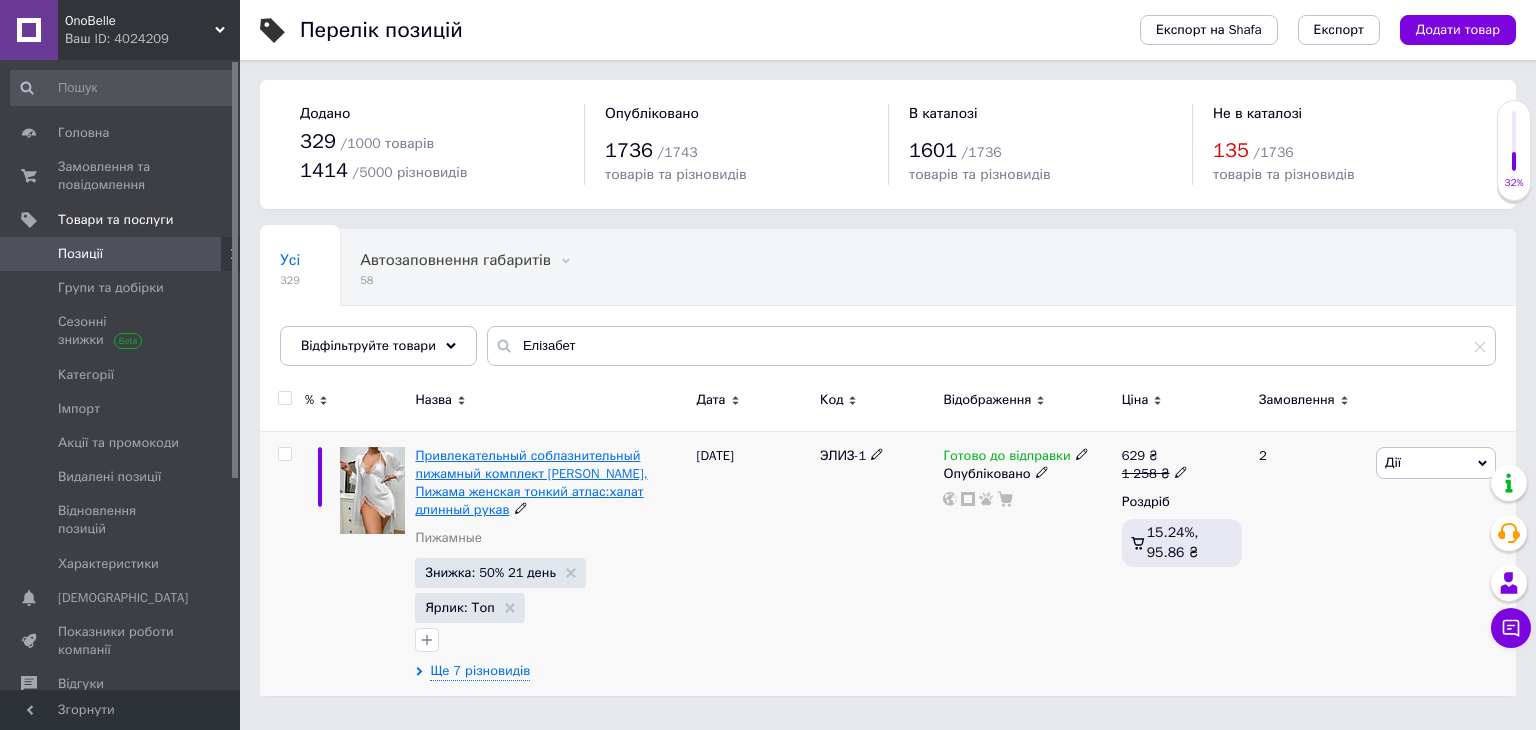 click on "Привлекательный соблазнительный пижамный комплект [PERSON_NAME], Пижама женская тонкий атлас:халат длинный рукав" at bounding box center [531, 483] 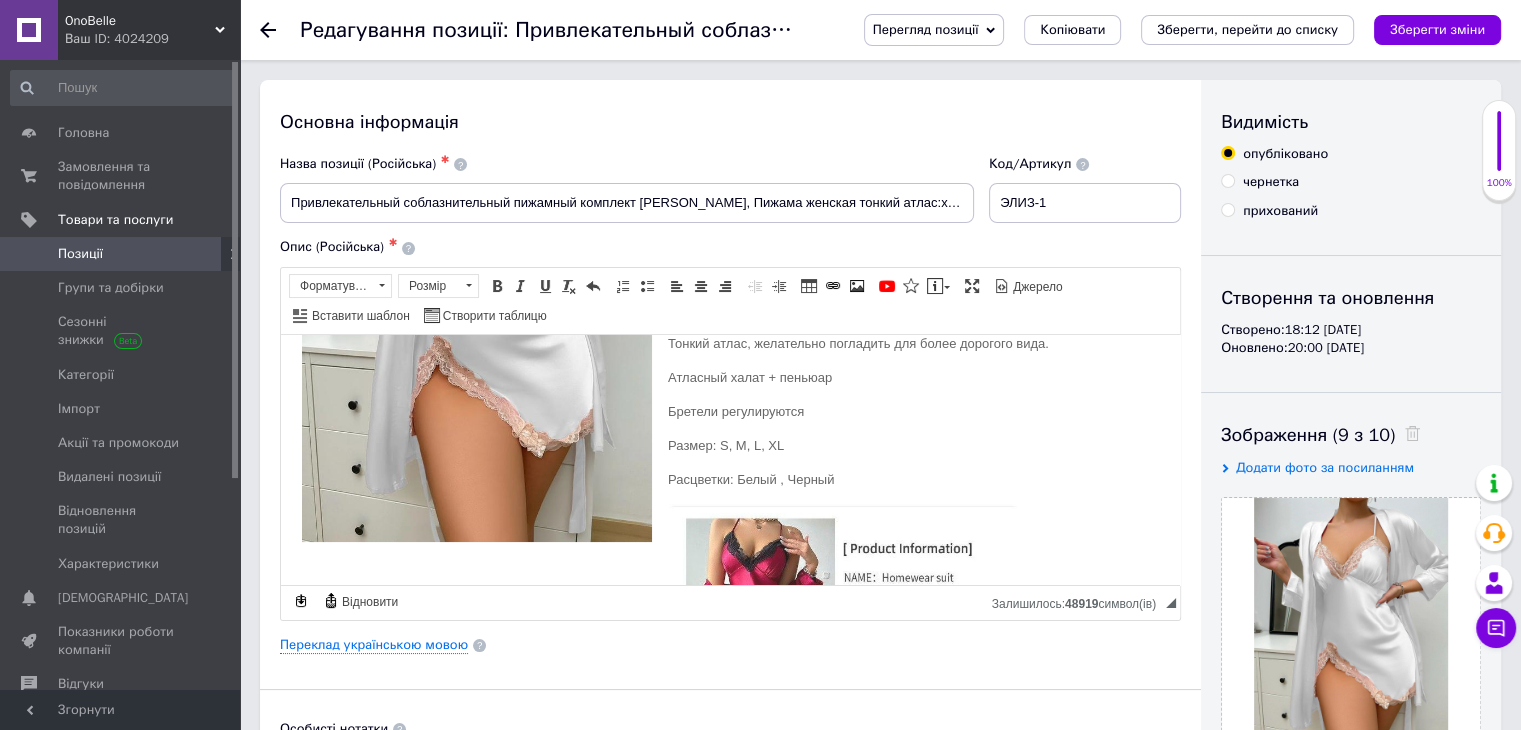 scroll, scrollTop: 400, scrollLeft: 0, axis: vertical 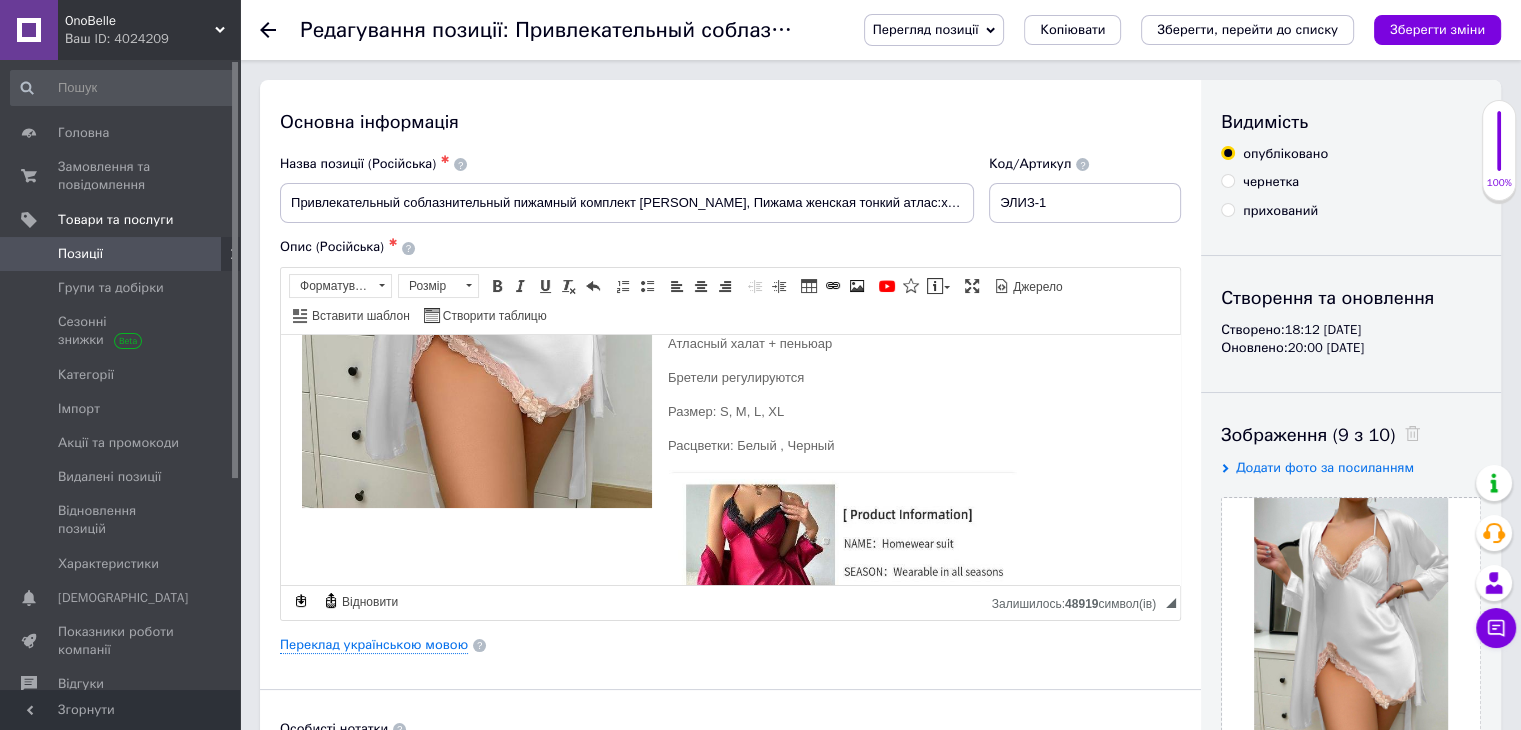drag, startPoint x: 277, startPoint y: 33, endPoint x: 915, endPoint y: 252, distance: 674.5406 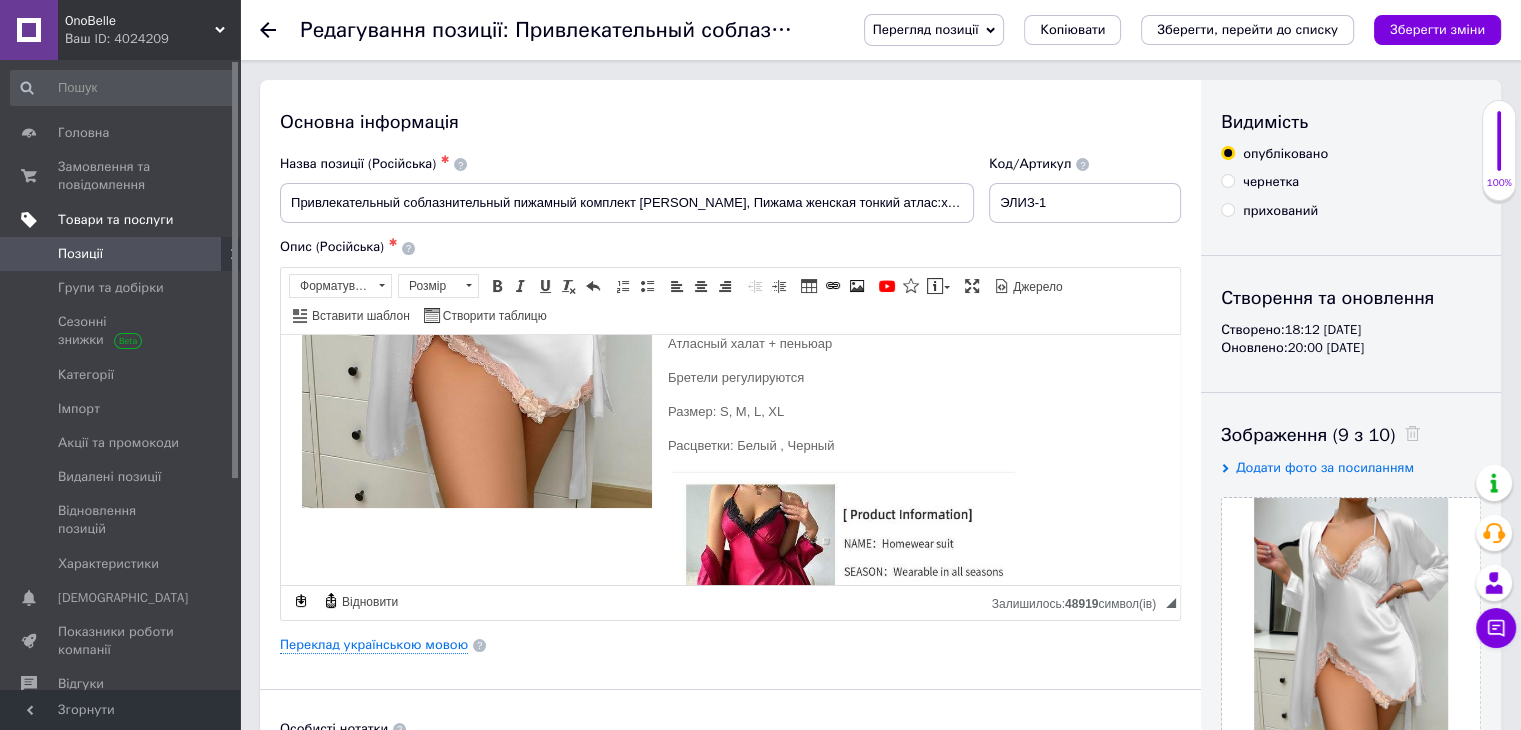 click on "Товари та послуги" at bounding box center [115, 220] 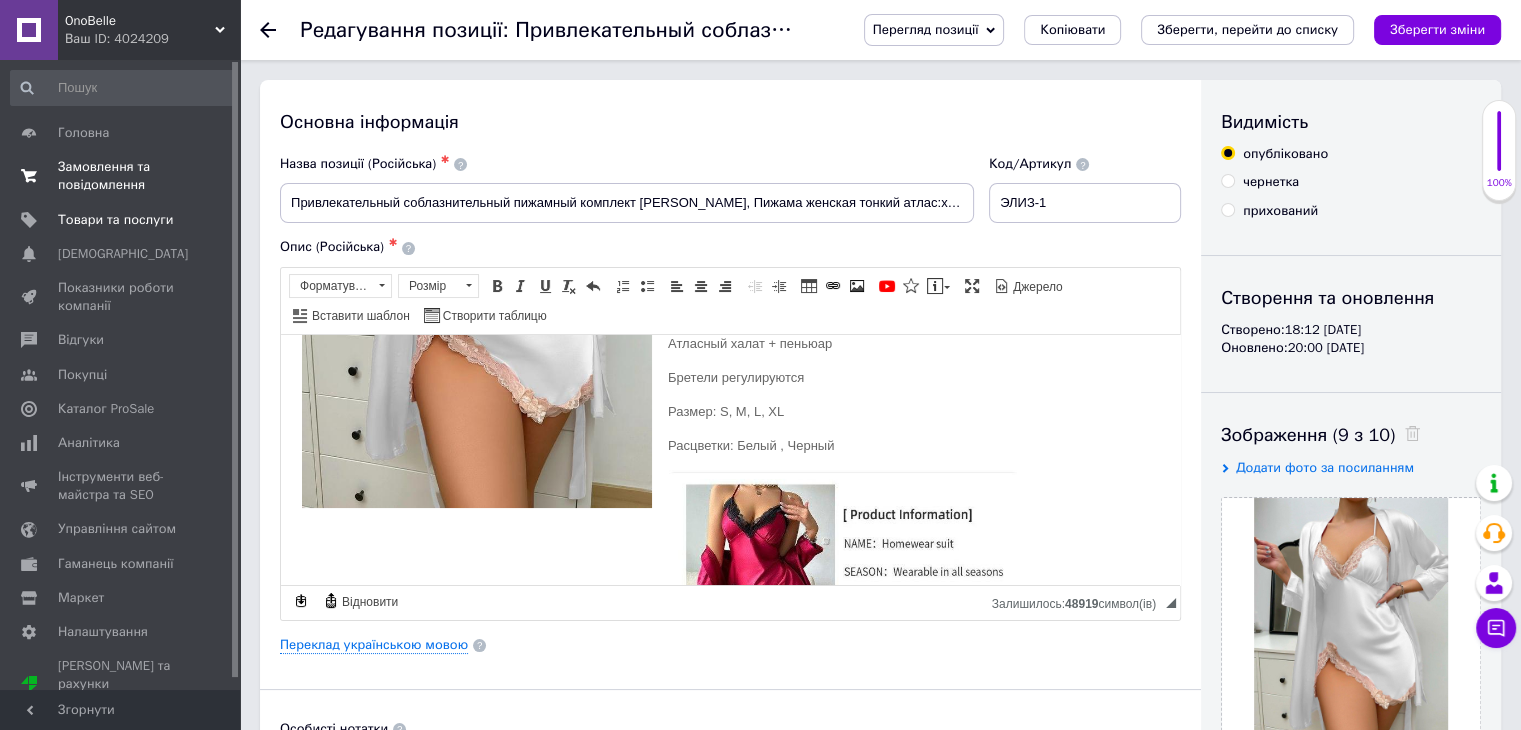 click on "Замовлення та повідомлення" at bounding box center (121, 176) 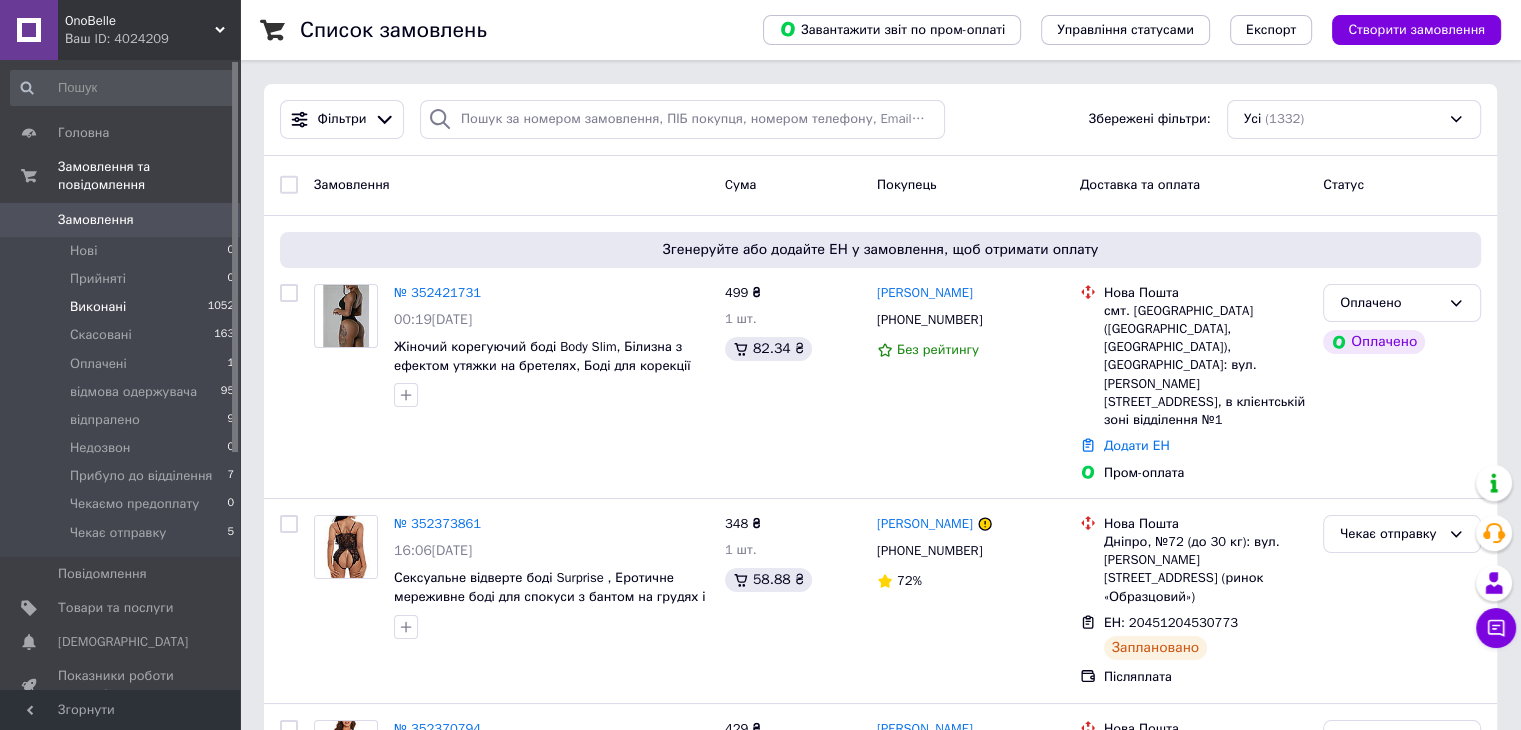 click on "Виконані" at bounding box center (98, 307) 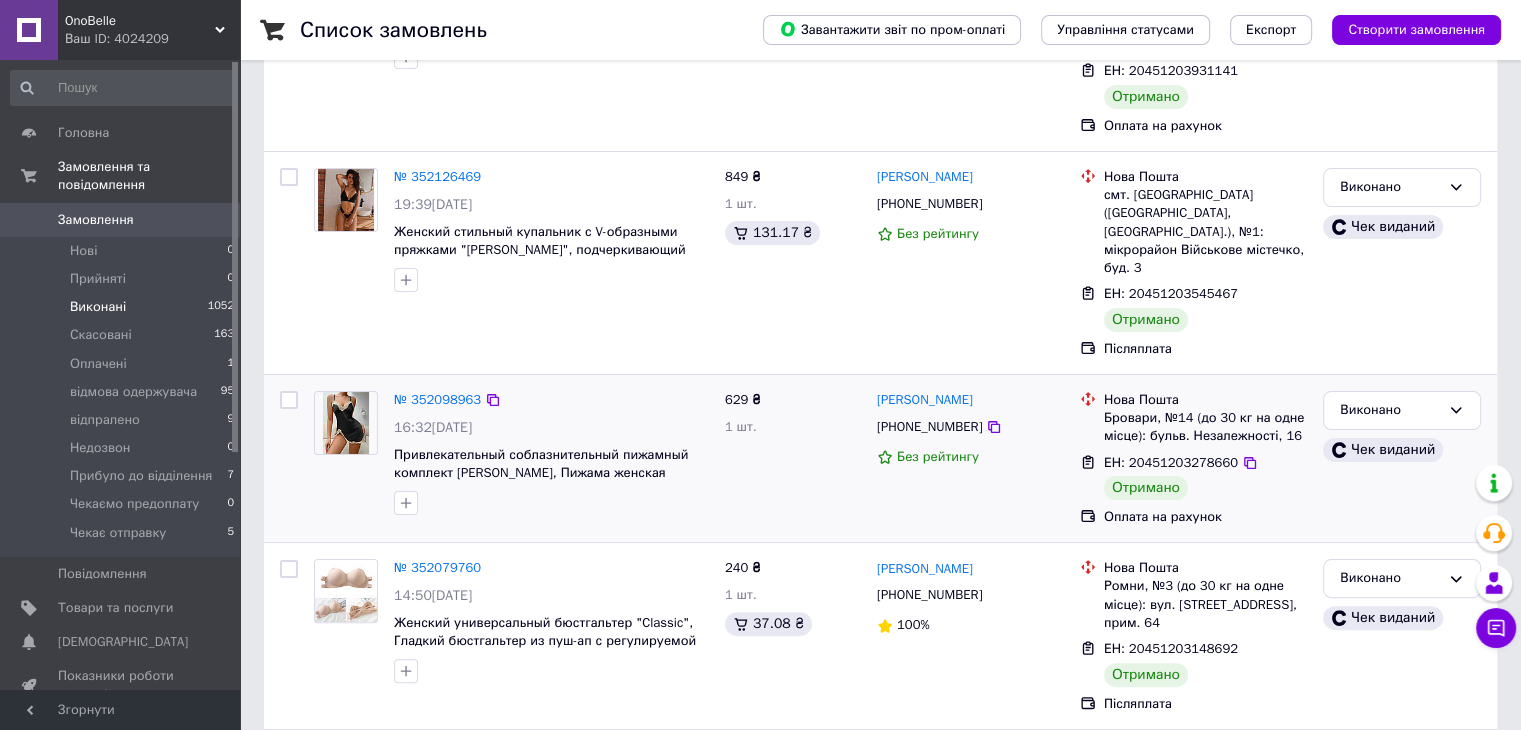 scroll, scrollTop: 400, scrollLeft: 0, axis: vertical 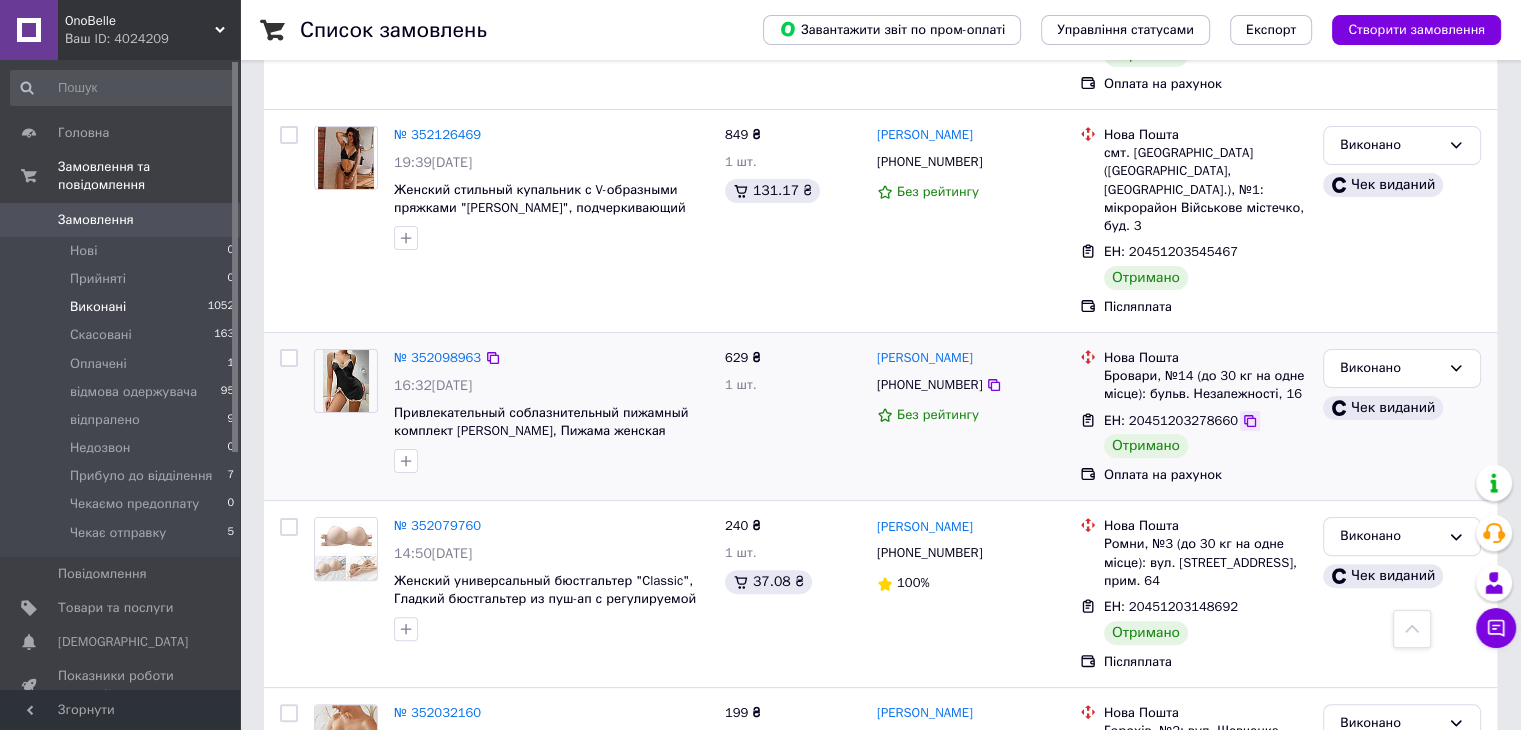 click 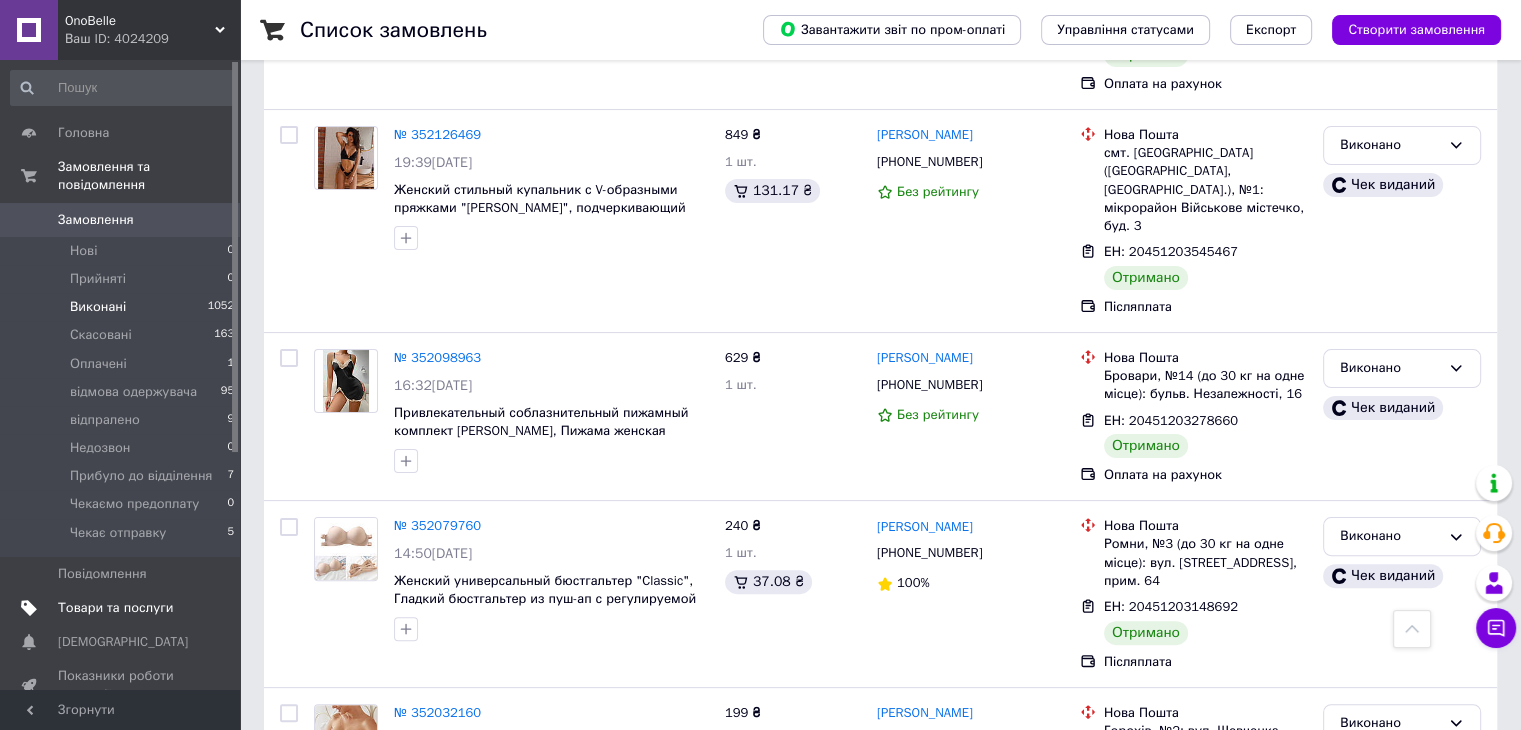 click on "Товари та послуги" at bounding box center (115, 608) 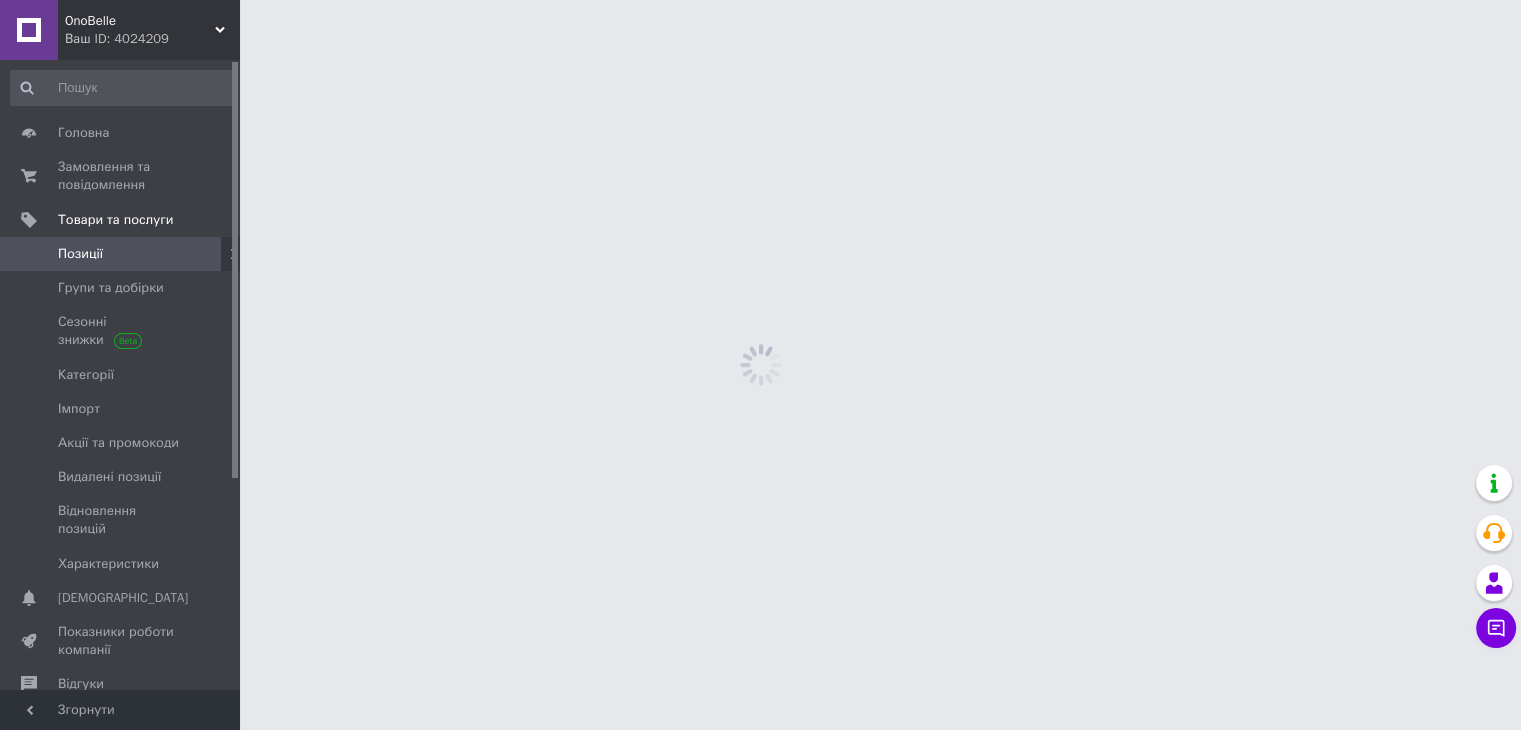 scroll, scrollTop: 0, scrollLeft: 0, axis: both 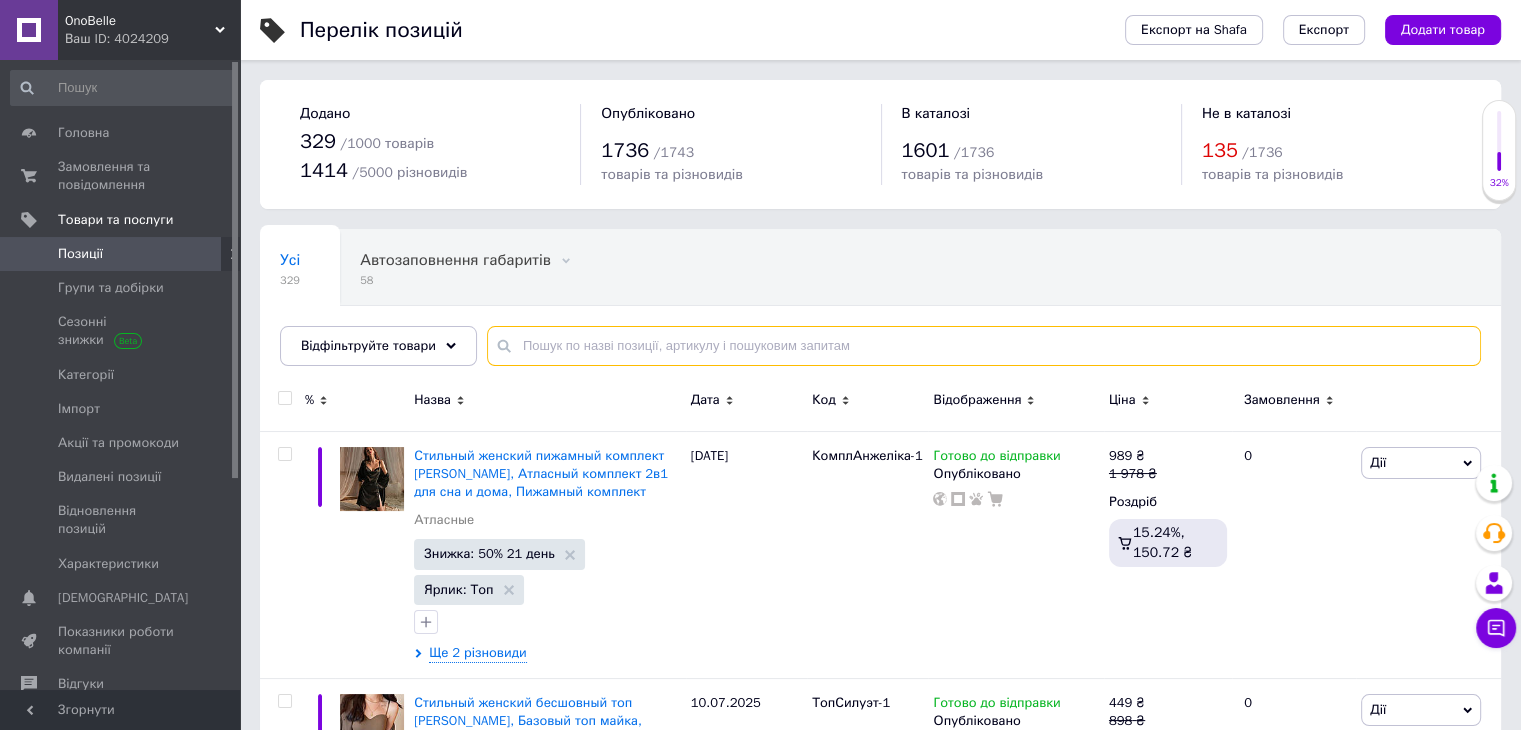 drag, startPoint x: 544, startPoint y: 346, endPoint x: 615, endPoint y: 359, distance: 72.18033 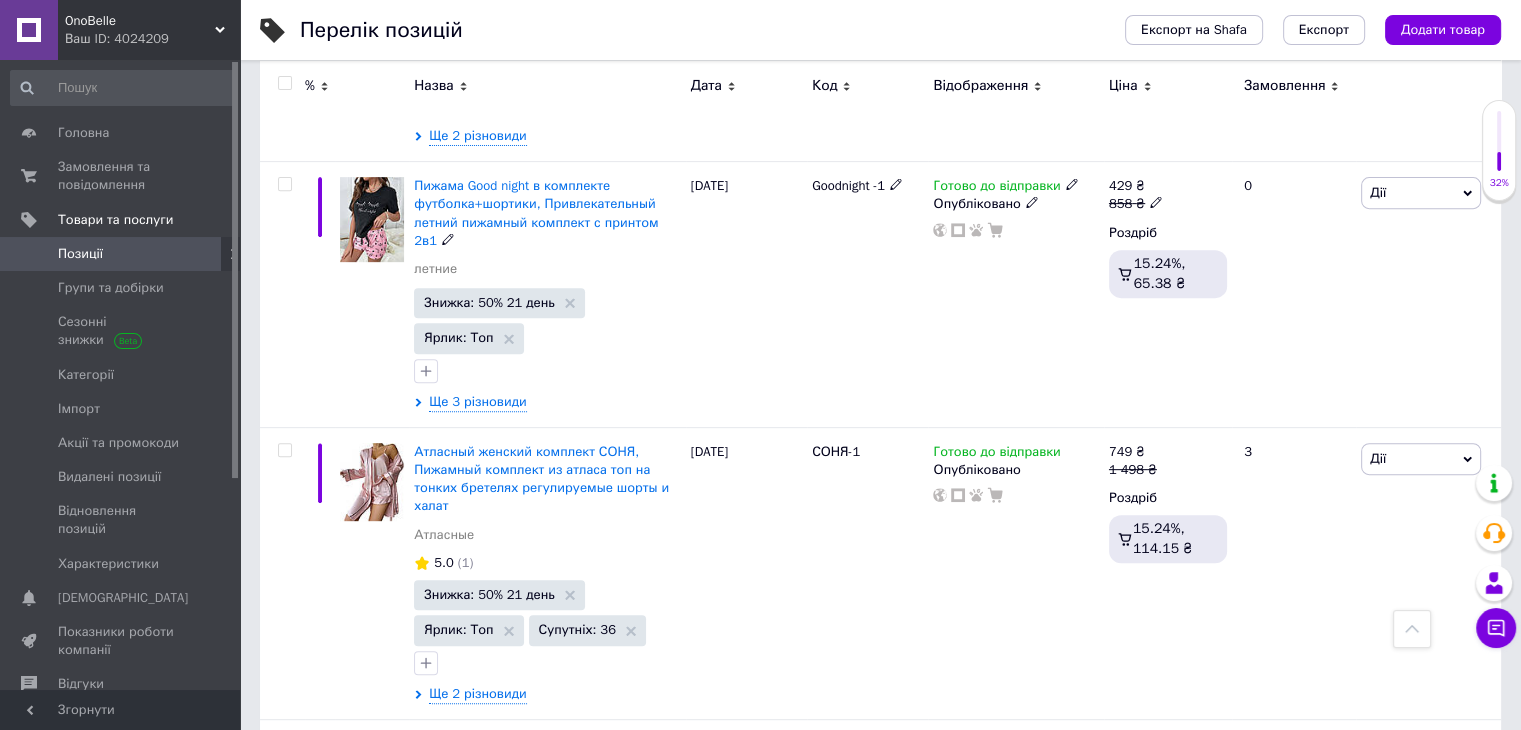 scroll, scrollTop: 800, scrollLeft: 0, axis: vertical 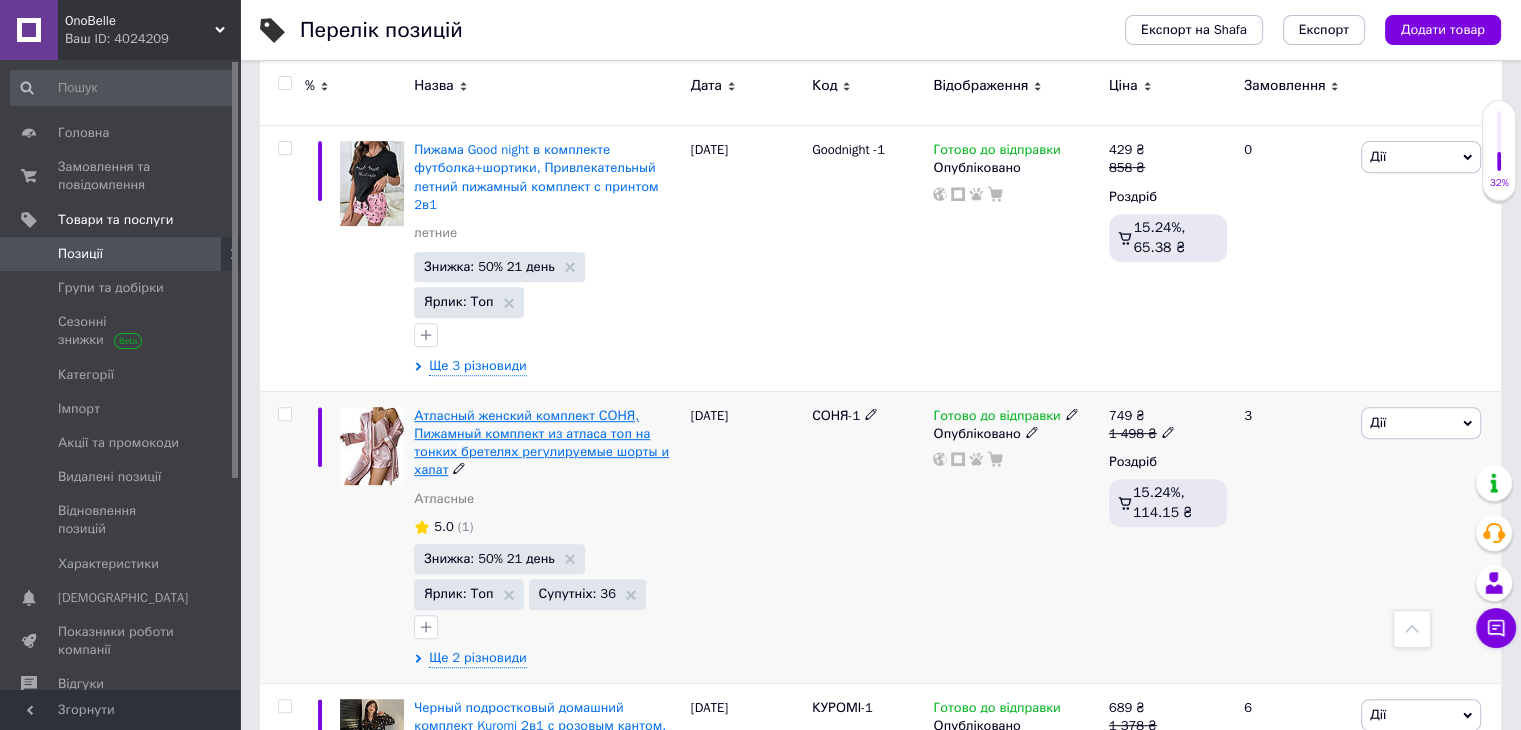 type on "піжамні комплекти" 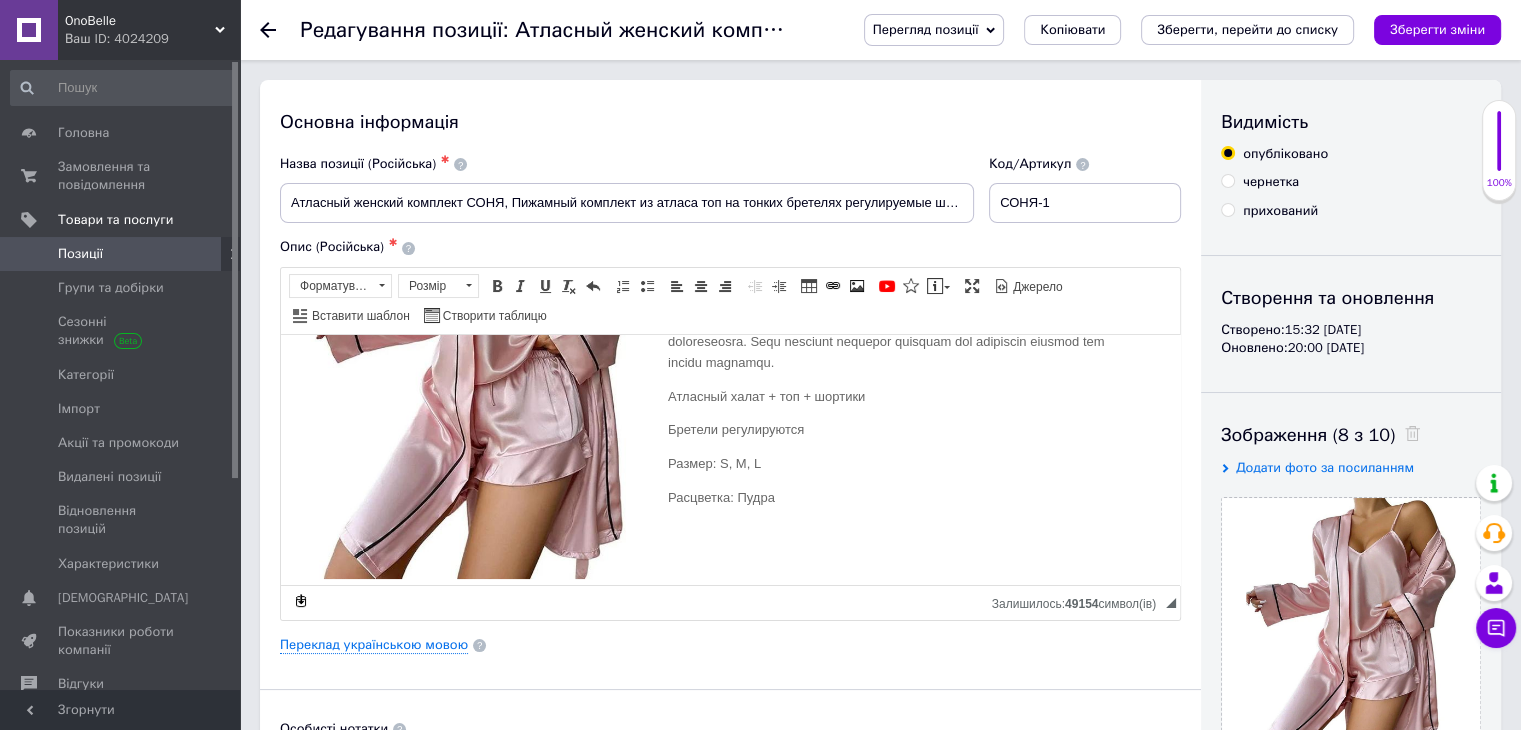 scroll, scrollTop: 300, scrollLeft: 0, axis: vertical 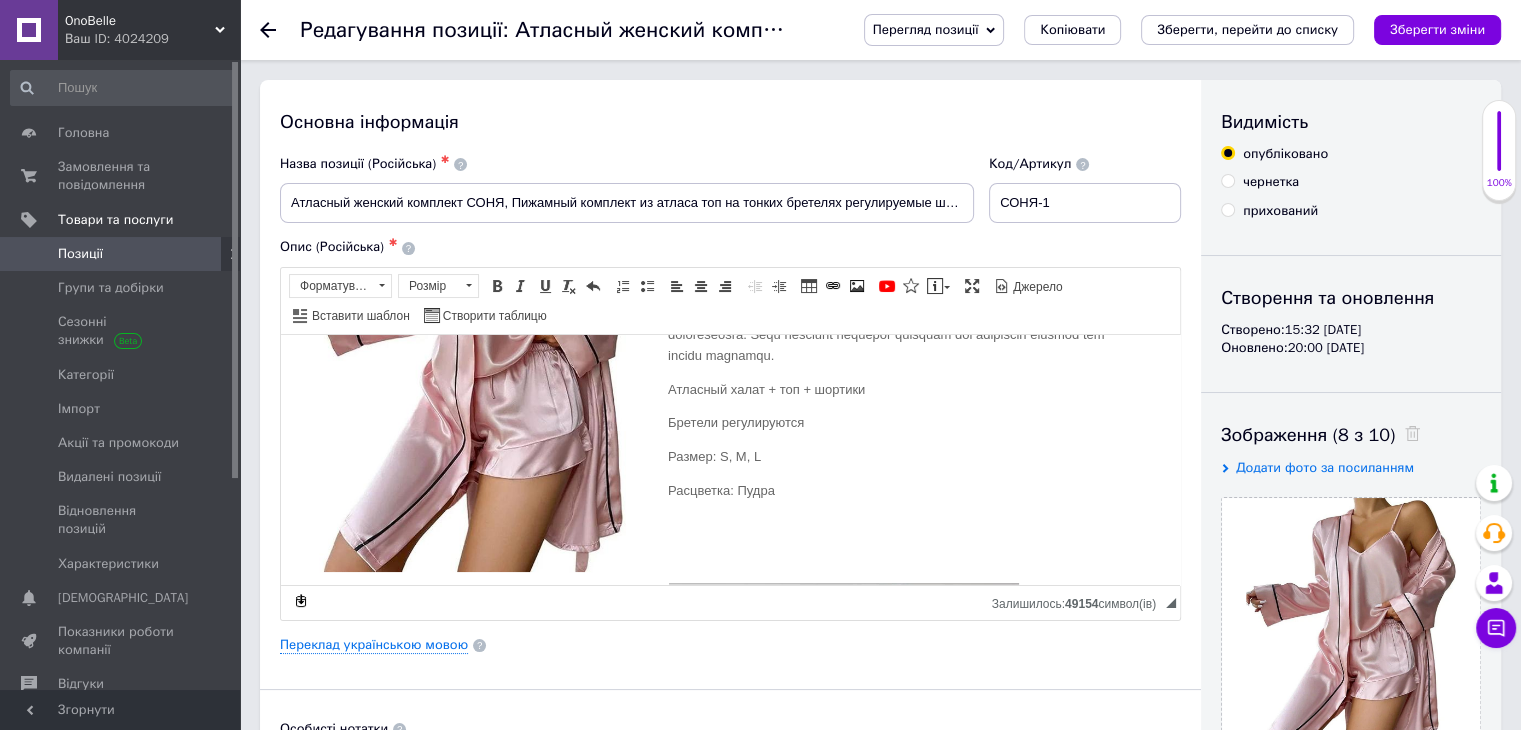 drag, startPoint x: 261, startPoint y: 26, endPoint x: 304, endPoint y: 57, distance: 53.009434 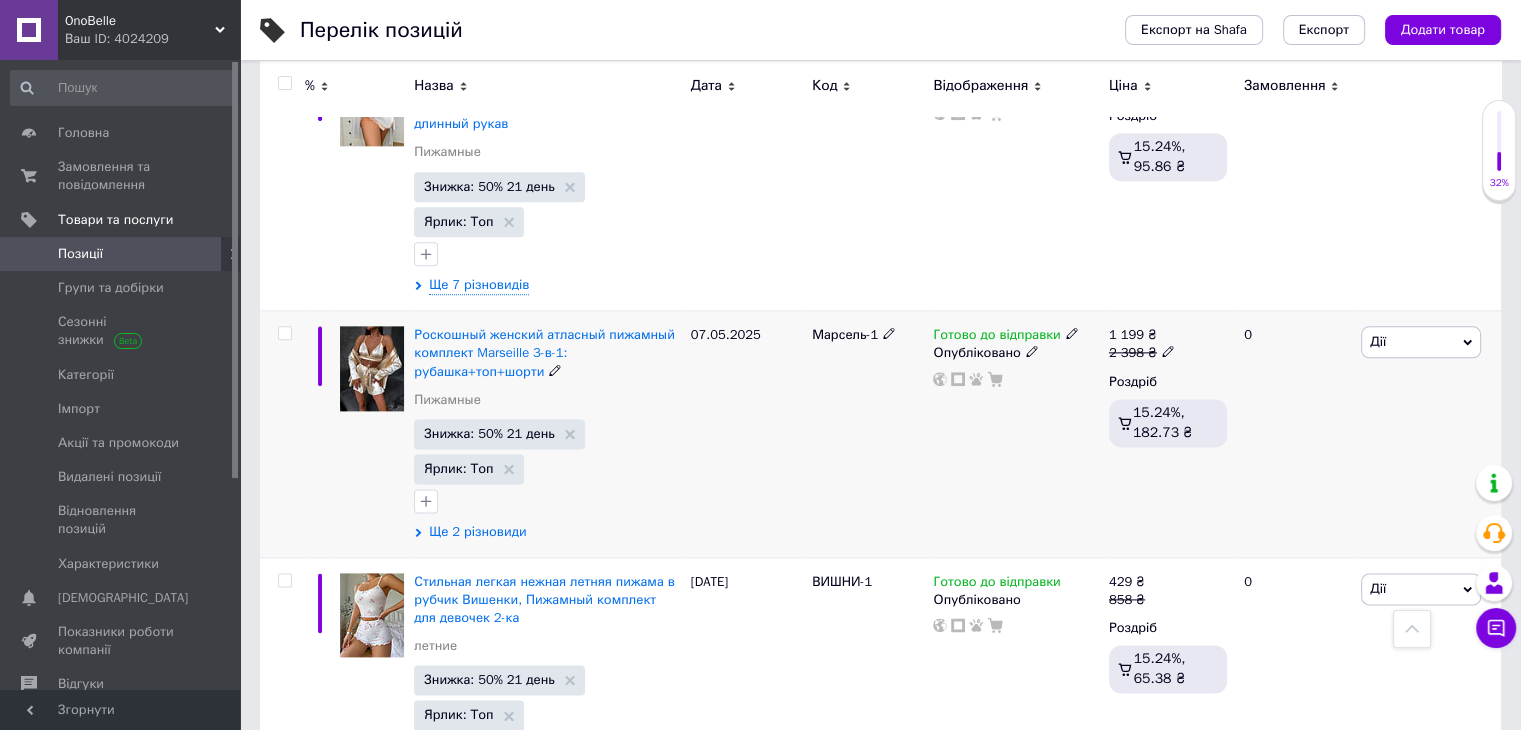 scroll, scrollTop: 2450, scrollLeft: 0, axis: vertical 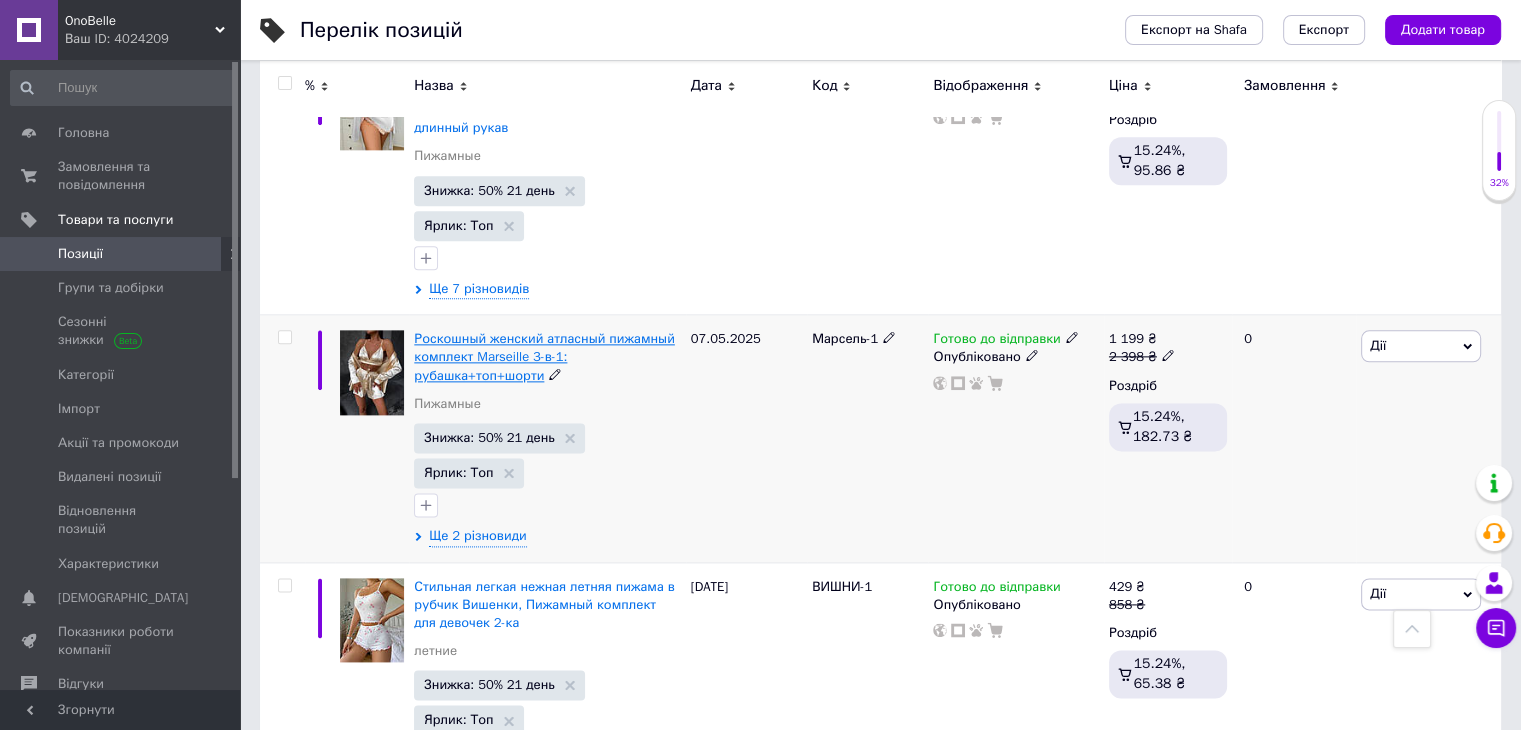 click on "Роскошный женский атласный пижамный комплект Marseille 3-в-1: рубашка+топ+шорти" at bounding box center [544, 356] 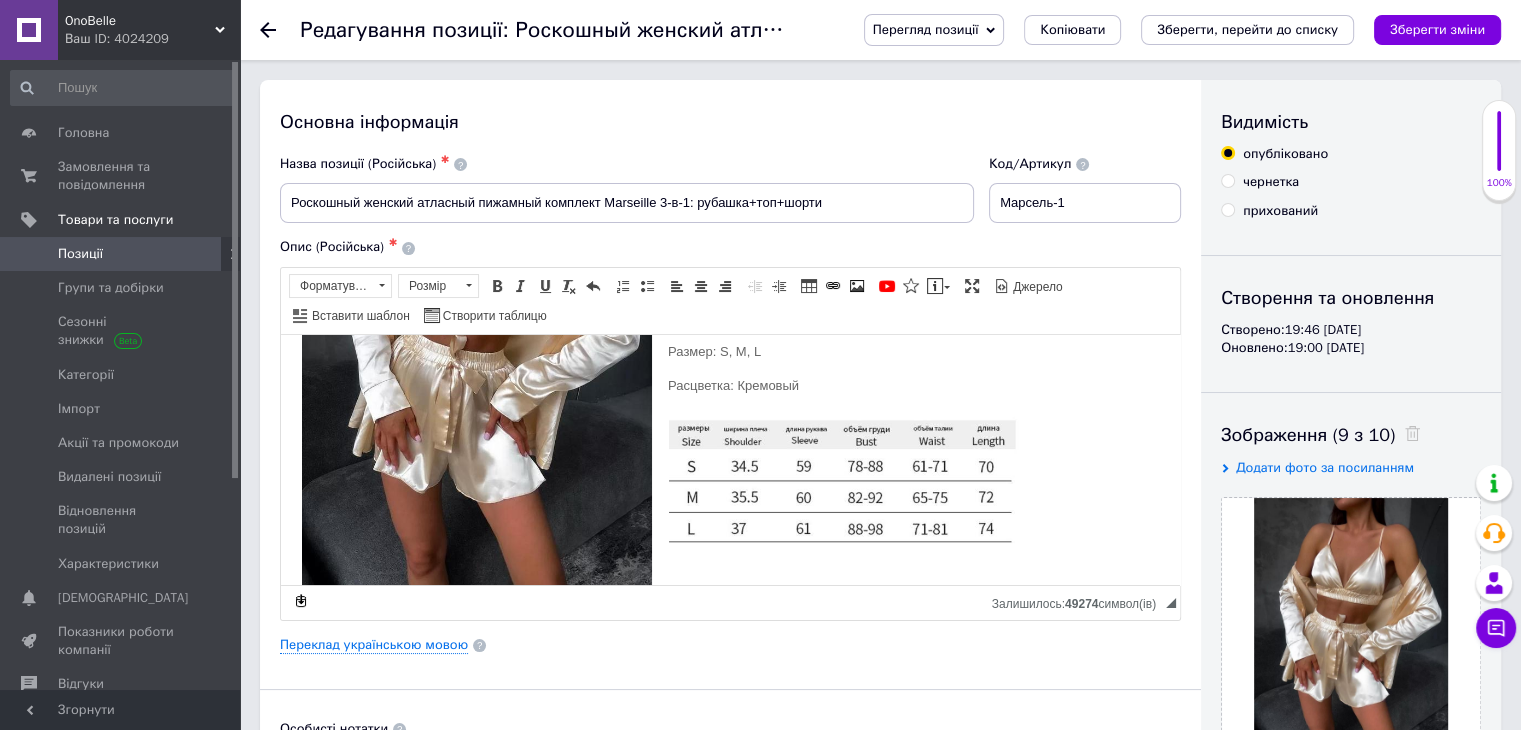scroll, scrollTop: 283, scrollLeft: 0, axis: vertical 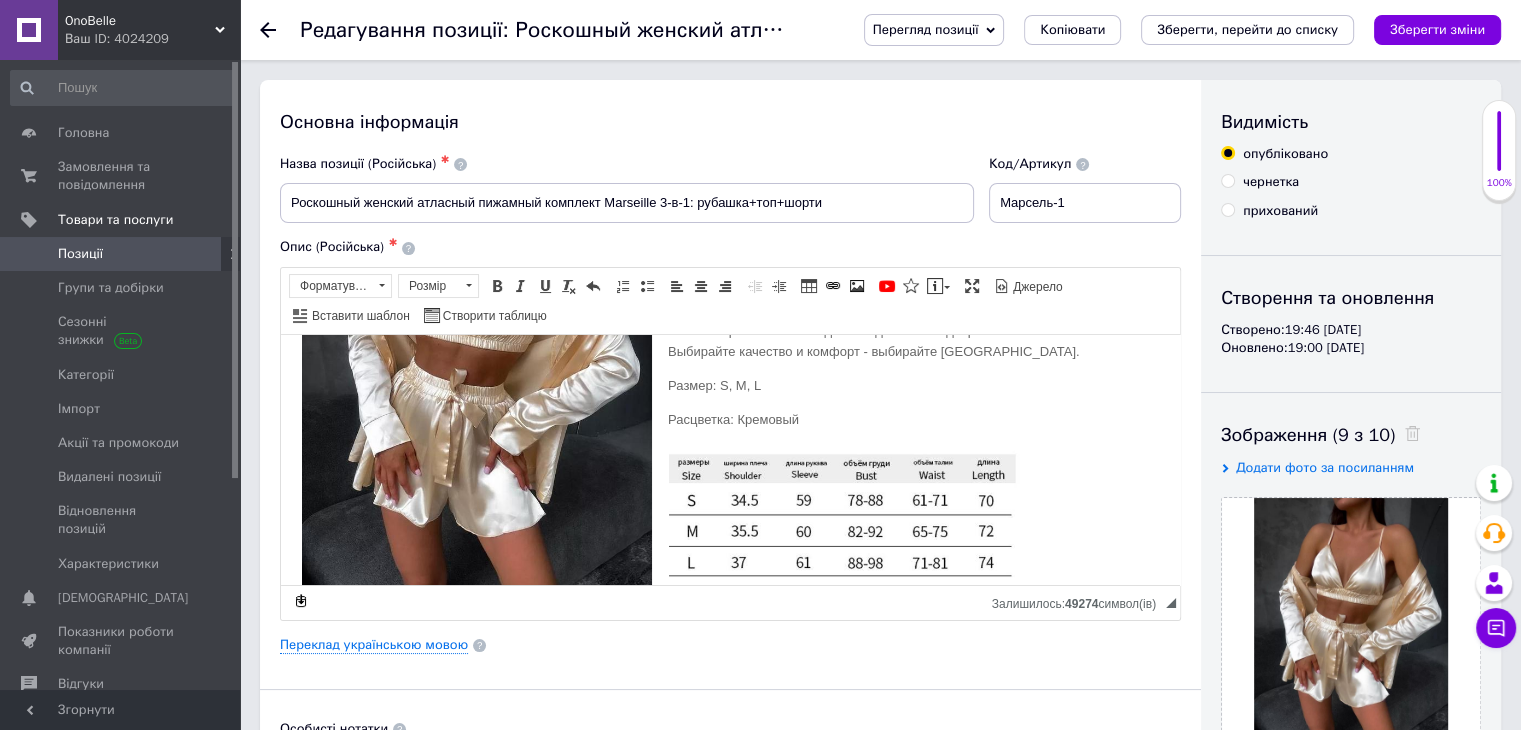 click 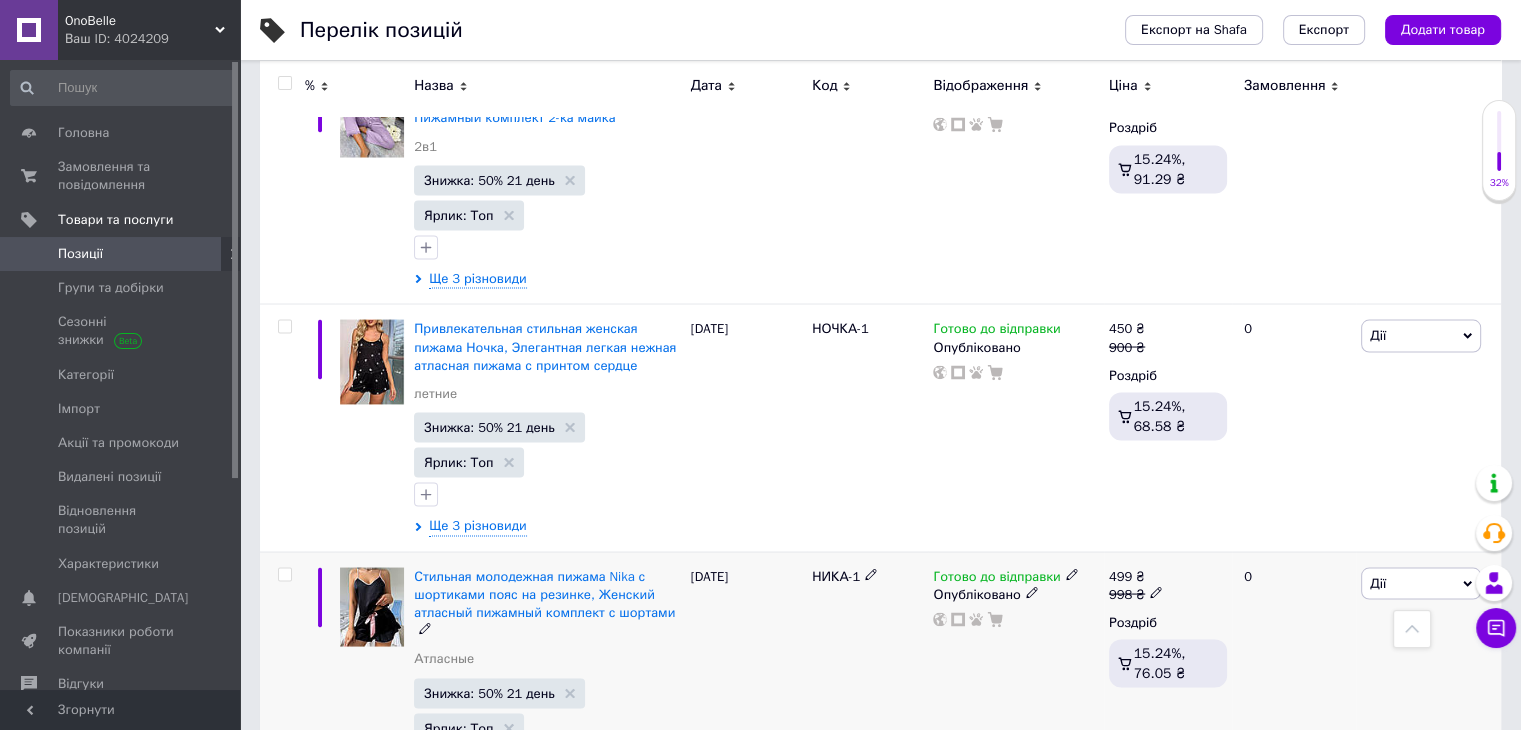scroll, scrollTop: 3950, scrollLeft: 0, axis: vertical 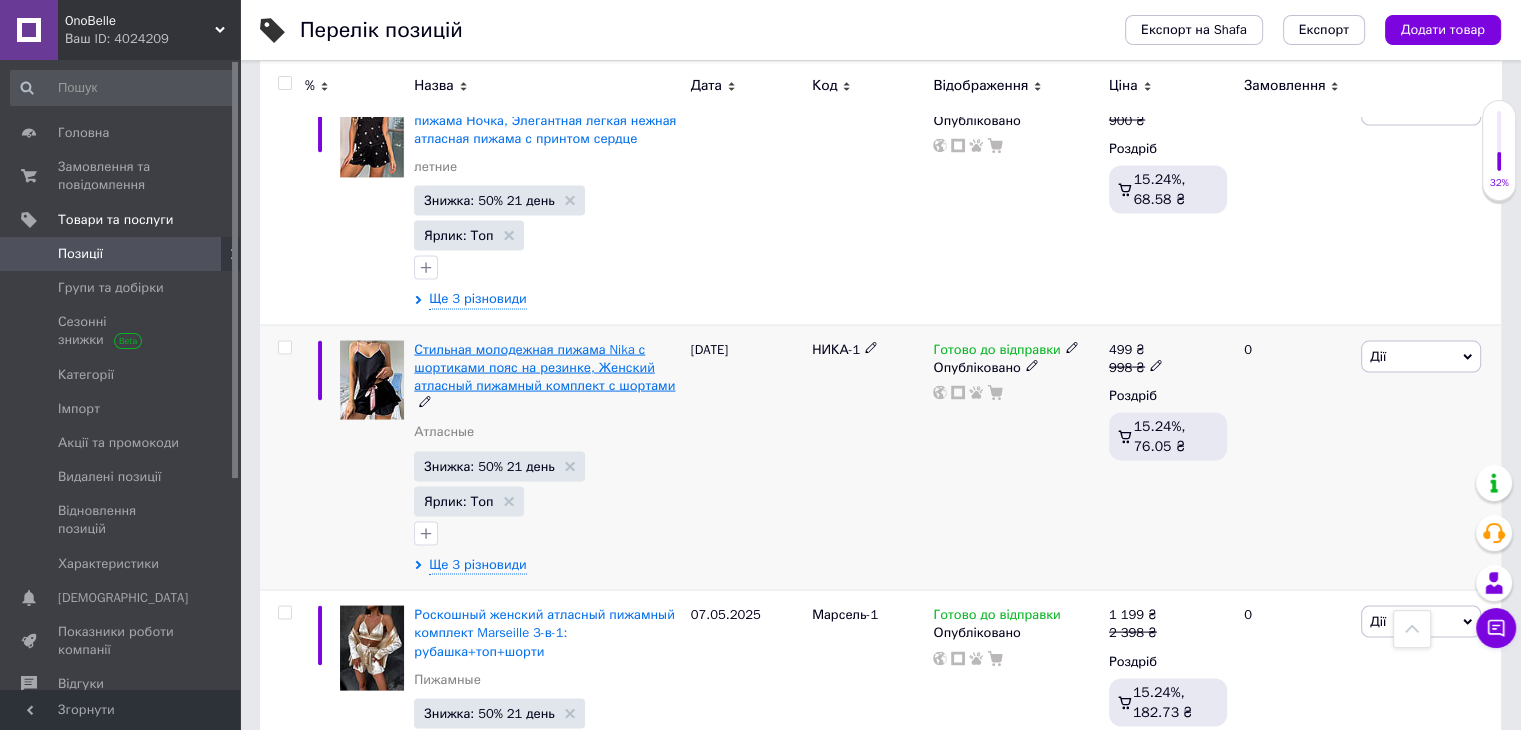 click on "Стильная молодежная пижама Nika с шортиками пояс на резинке, Женский атласный пижамный комплект с шортами" at bounding box center (544, 367) 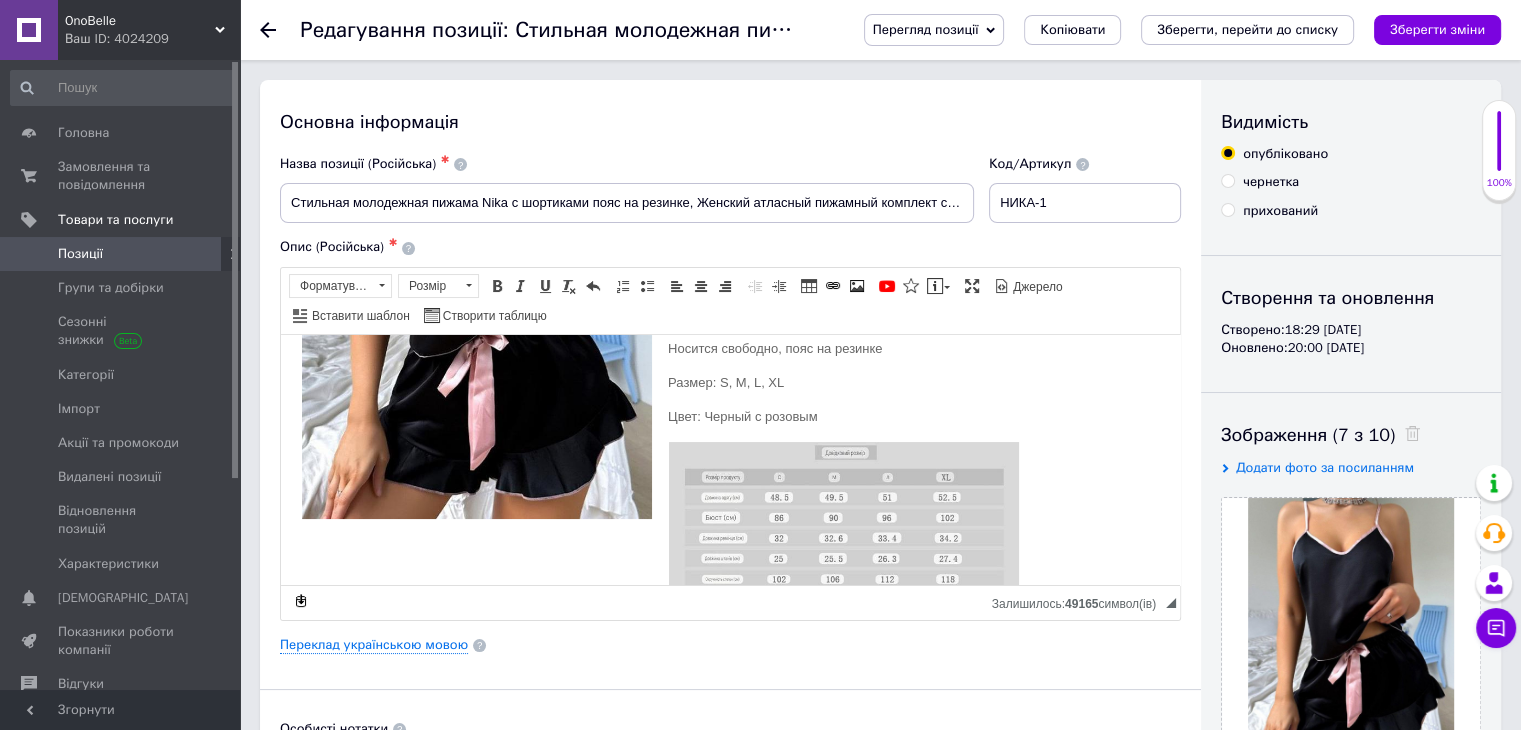 scroll, scrollTop: 261, scrollLeft: 0, axis: vertical 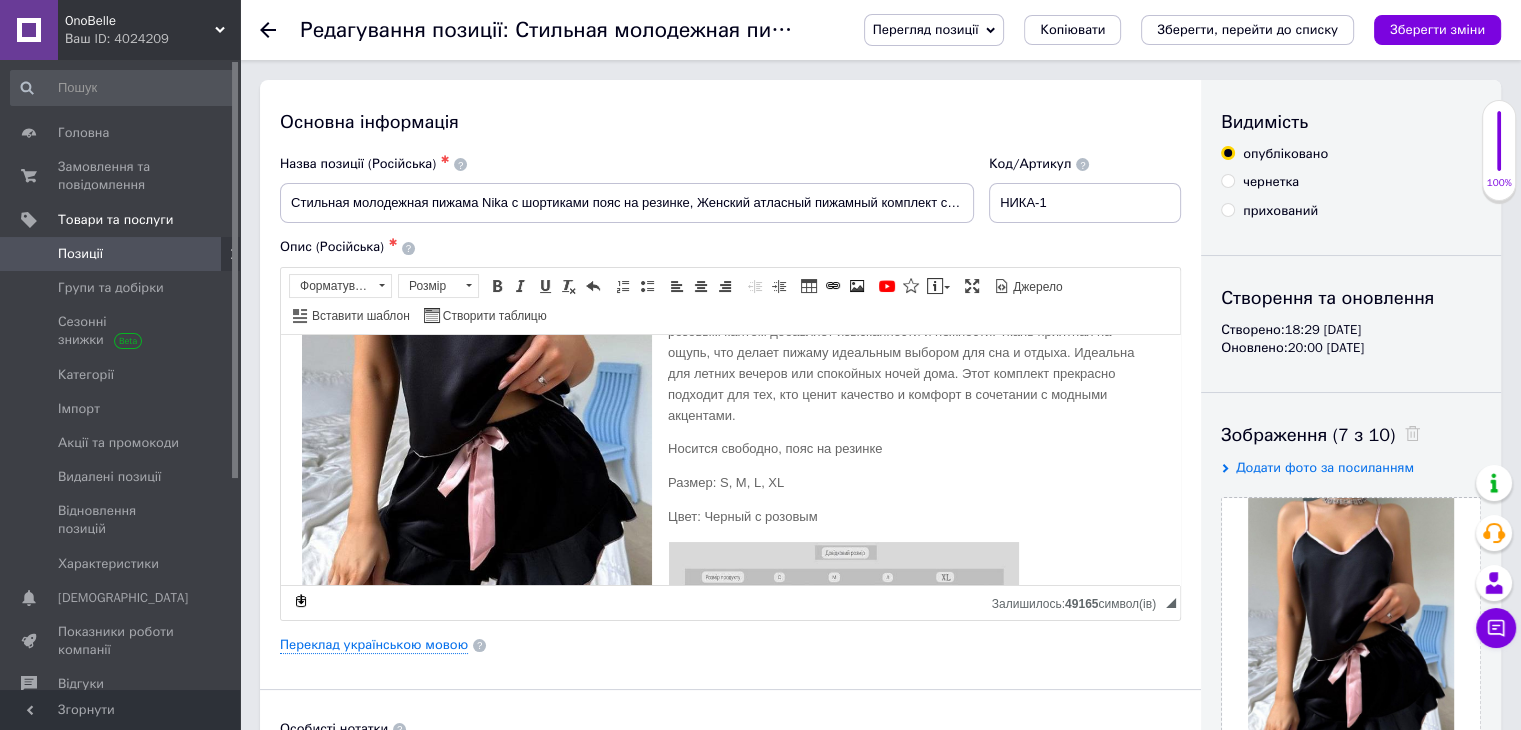 click 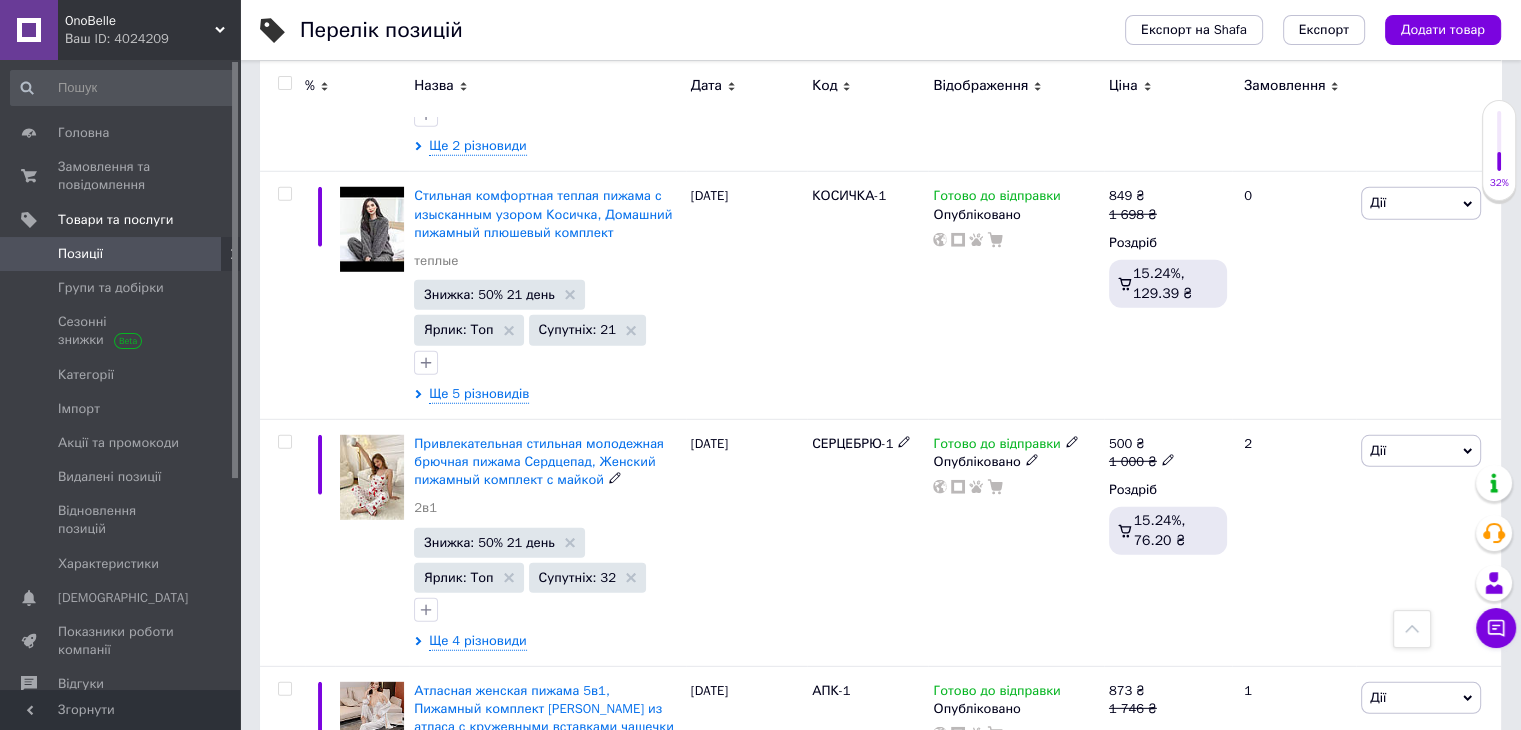 scroll, scrollTop: 5850, scrollLeft: 0, axis: vertical 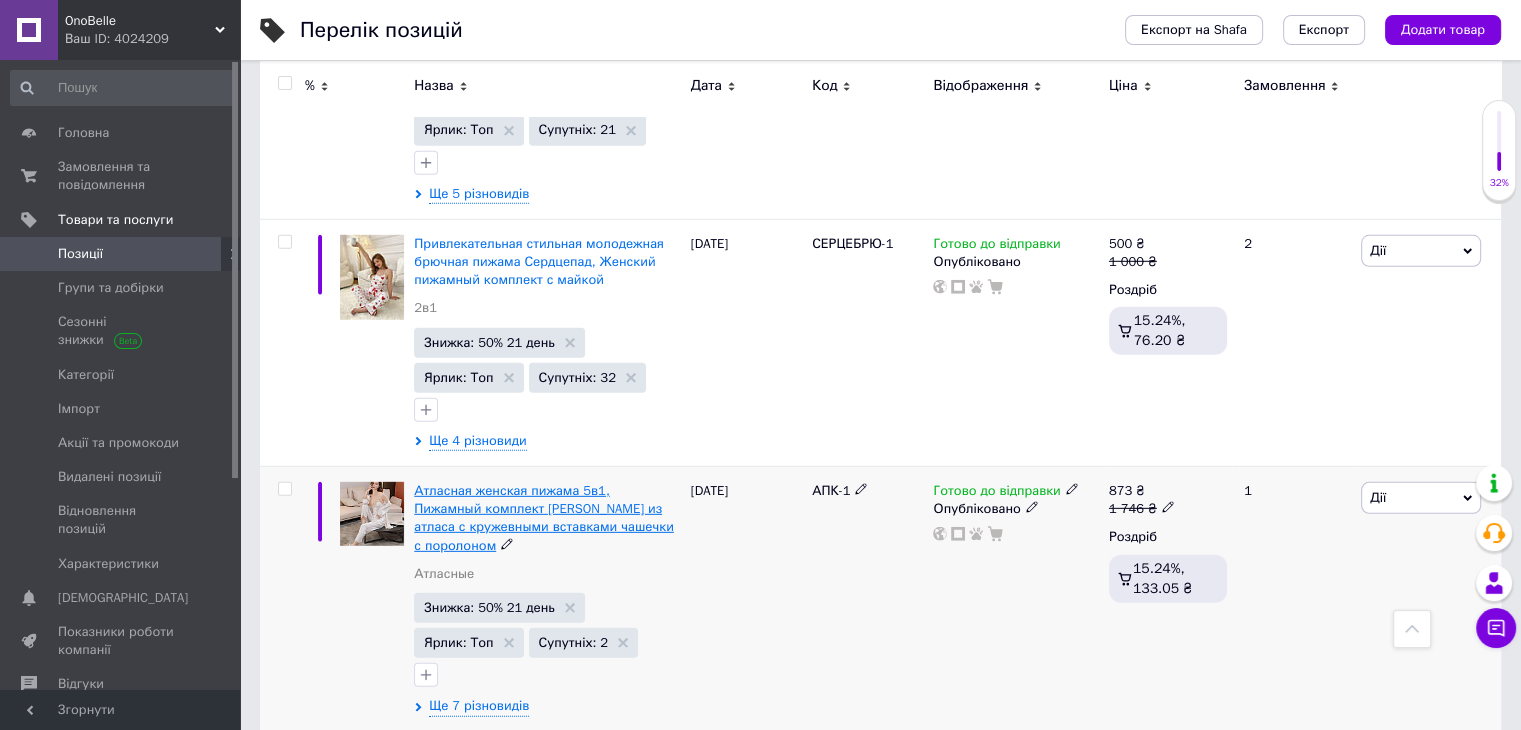 click on "Атласная женская пижама 5в1, Пижамный комплект [PERSON_NAME] из атласа с кружевными вставками чашечки с поролоном" at bounding box center [544, 518] 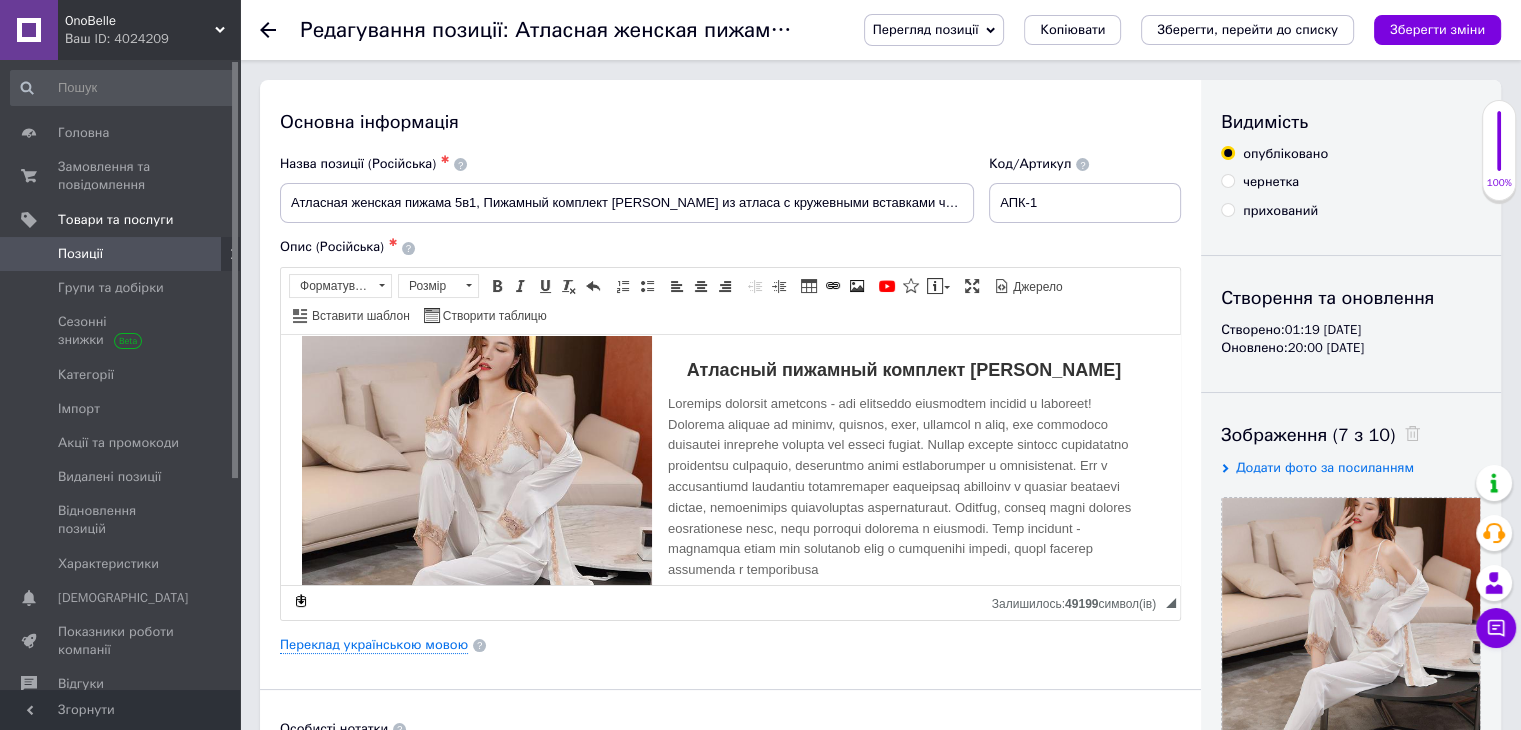 scroll, scrollTop: 224, scrollLeft: 0, axis: vertical 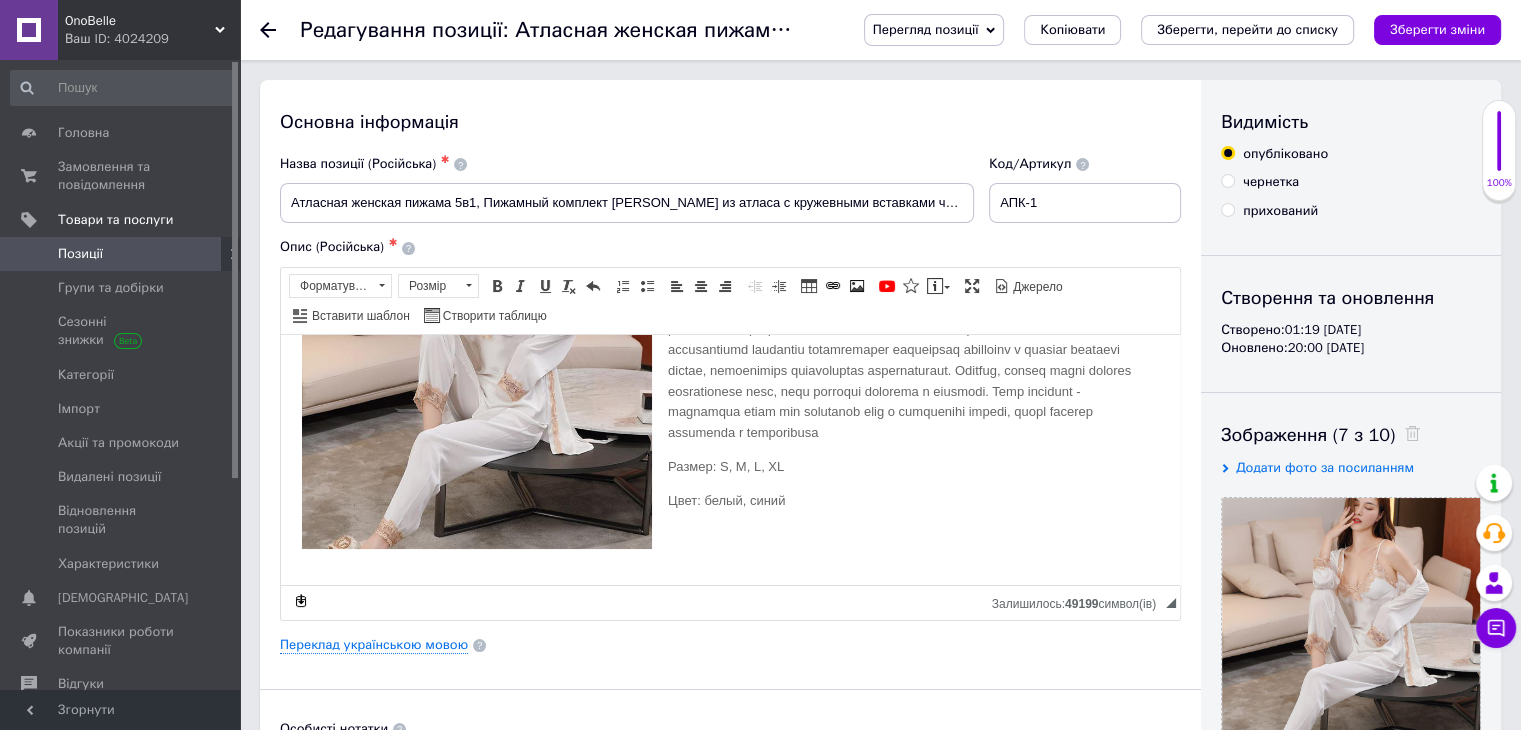 click 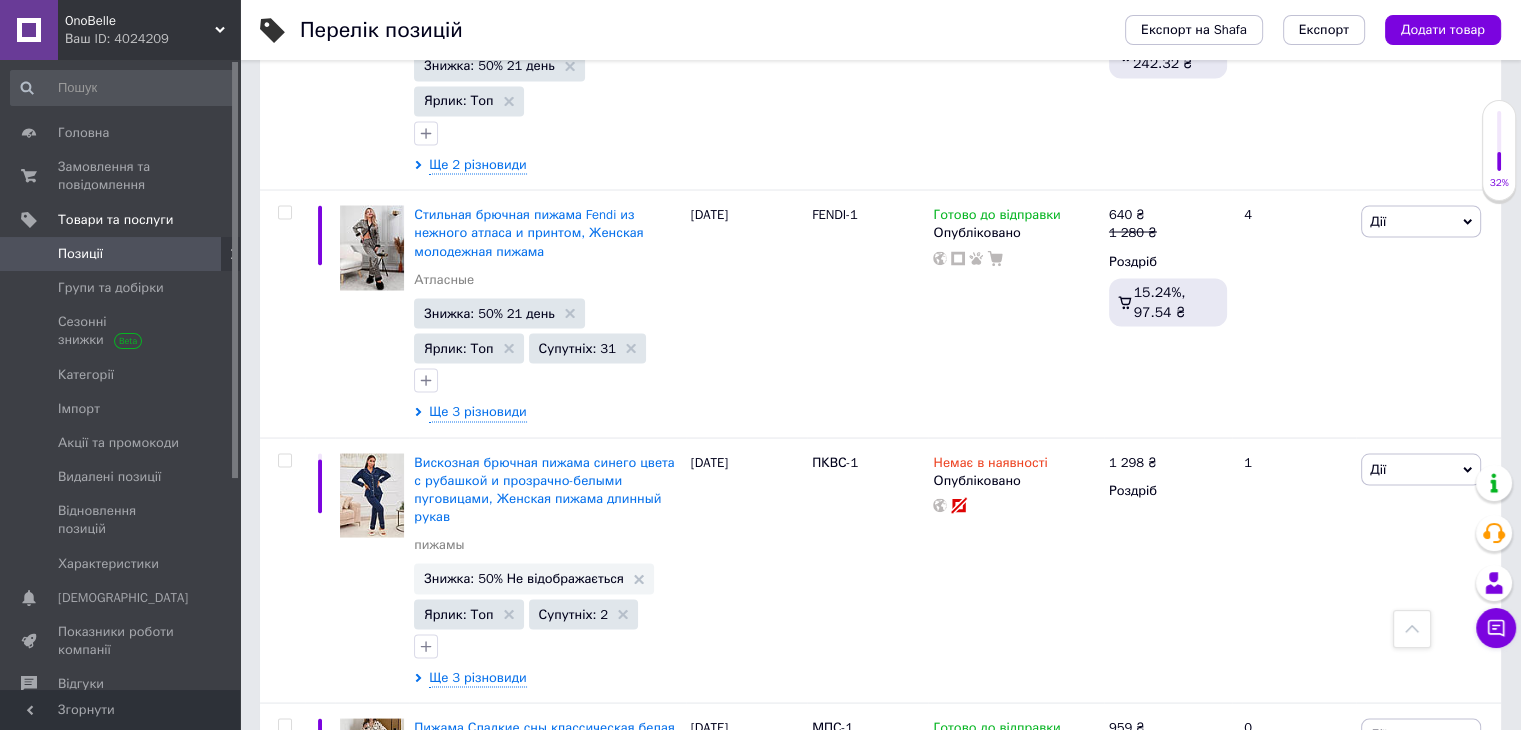 scroll, scrollTop: 11620, scrollLeft: 0, axis: vertical 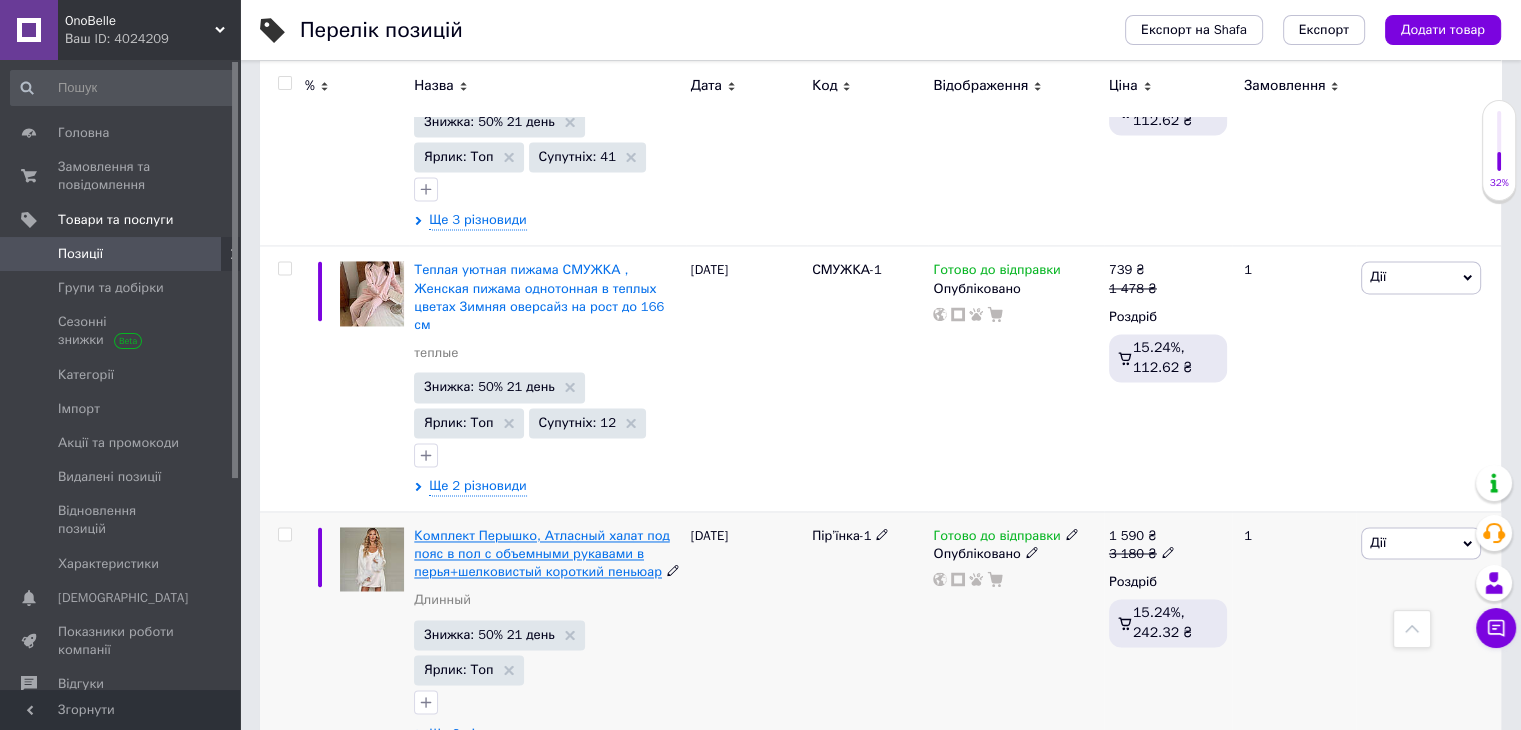 click on "Комплект Перышко, Атласный халат под пояс в пол с объемными рукавами в перья+шелковистый короткий пеньюар" at bounding box center (541, 553) 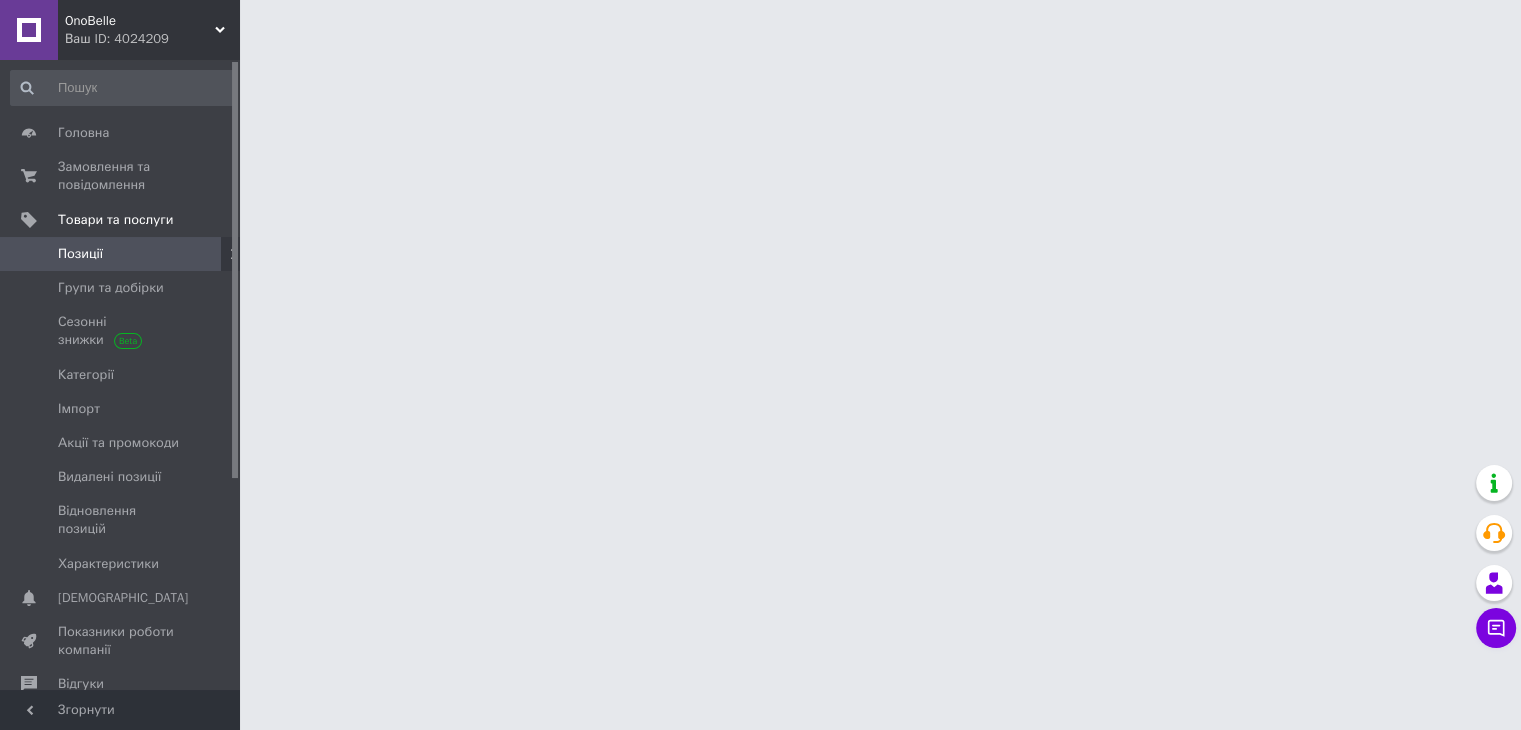 scroll, scrollTop: 0, scrollLeft: 0, axis: both 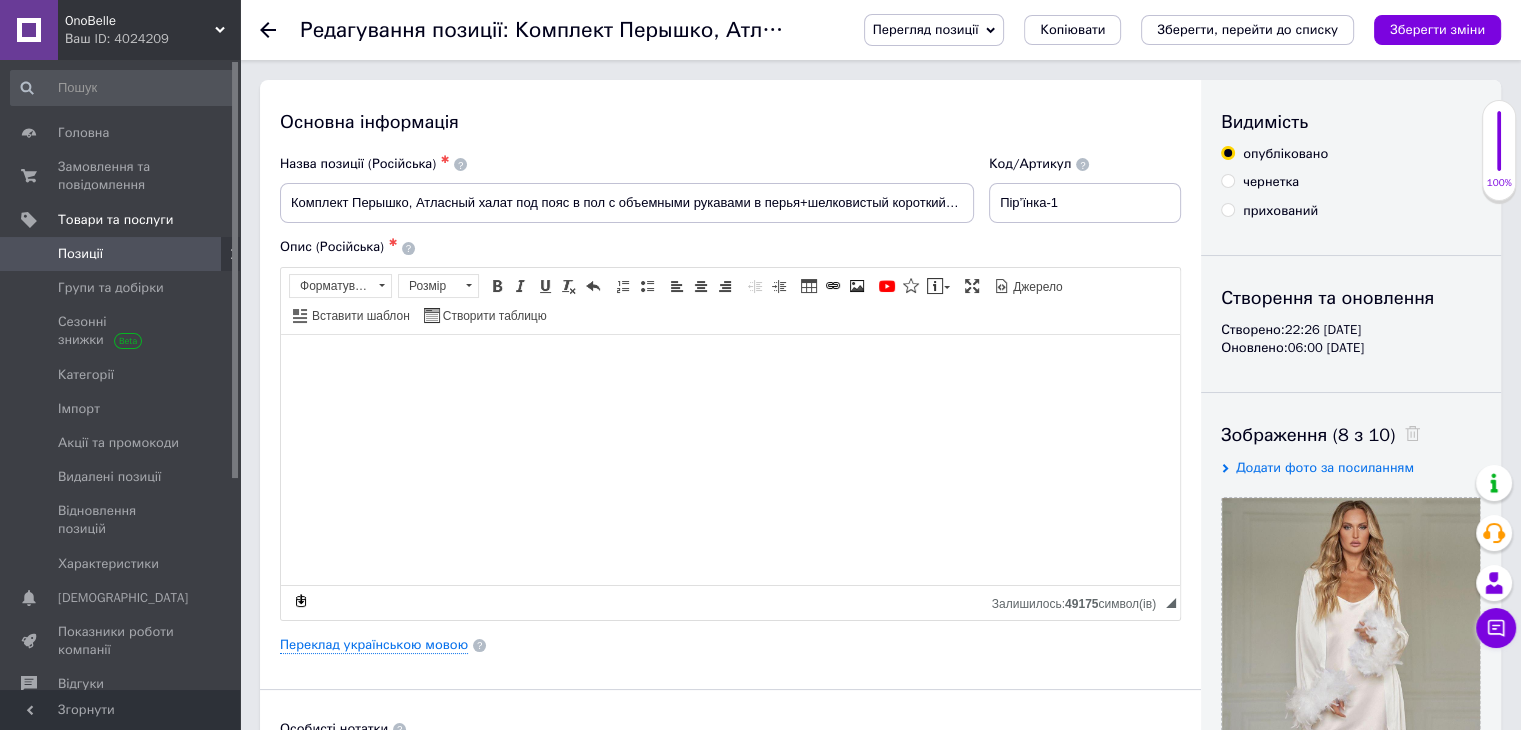 click 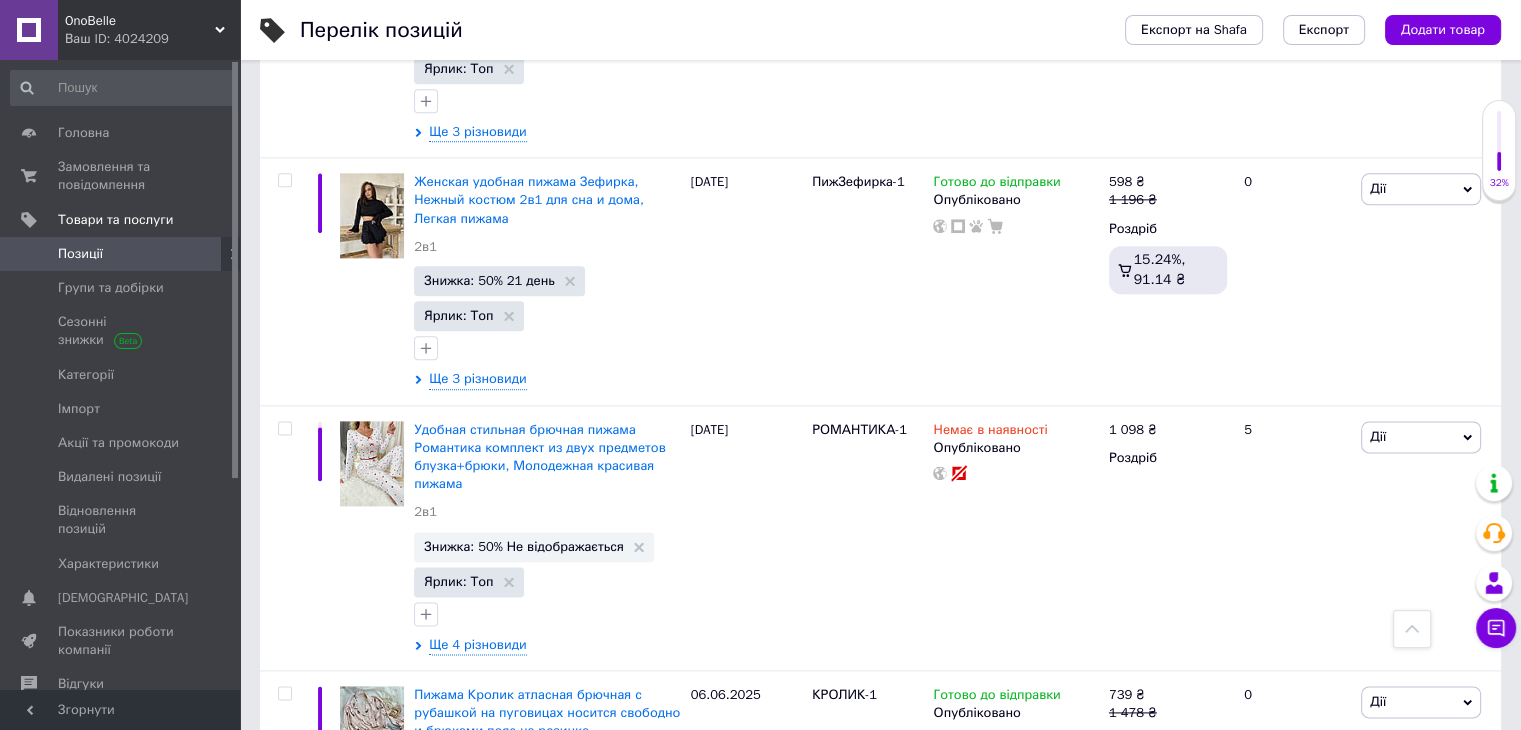 scroll, scrollTop: 11620, scrollLeft: 0, axis: vertical 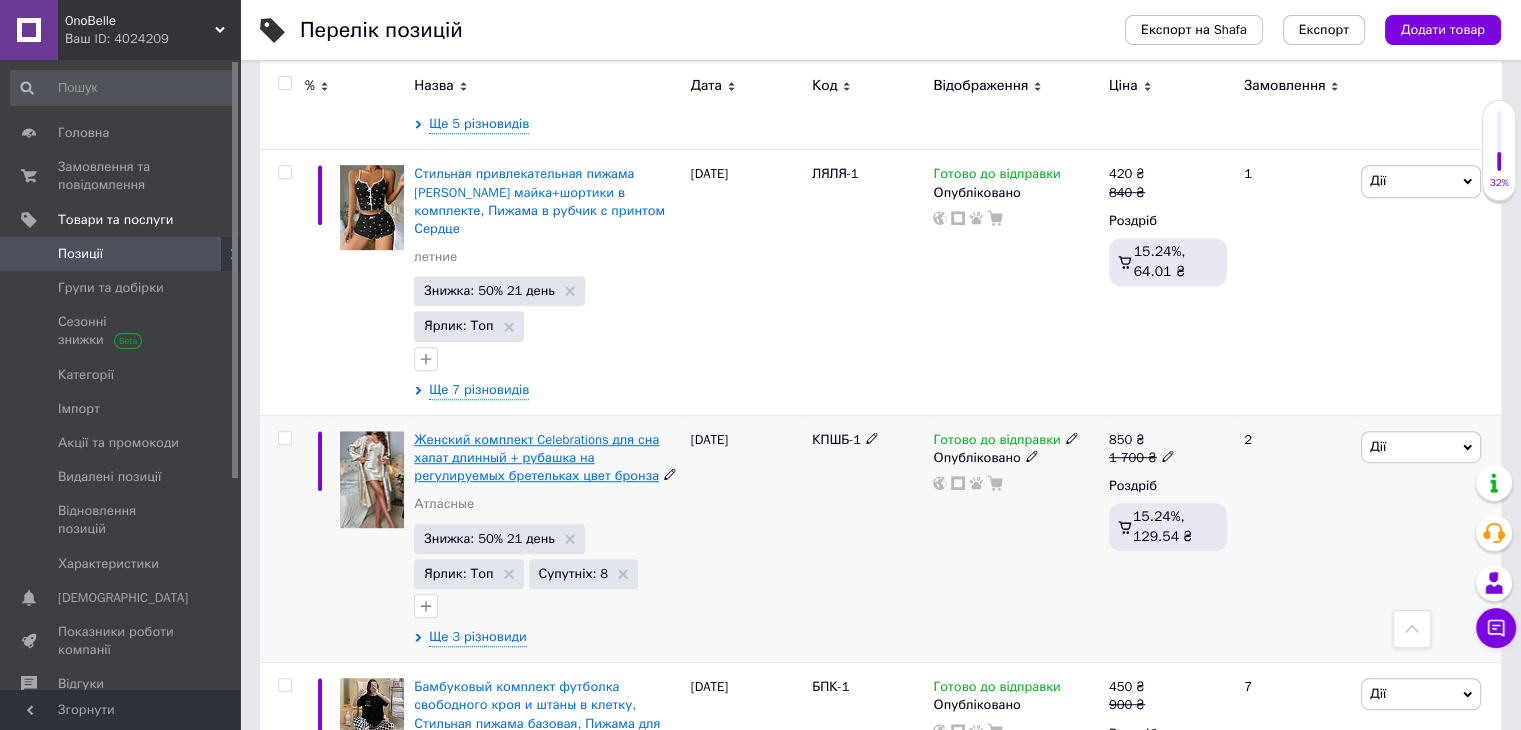click on "Женский комплект Celebrations для сна халат длинный + рубашка на регулируемых бретельках цвет бронза" at bounding box center [536, 457] 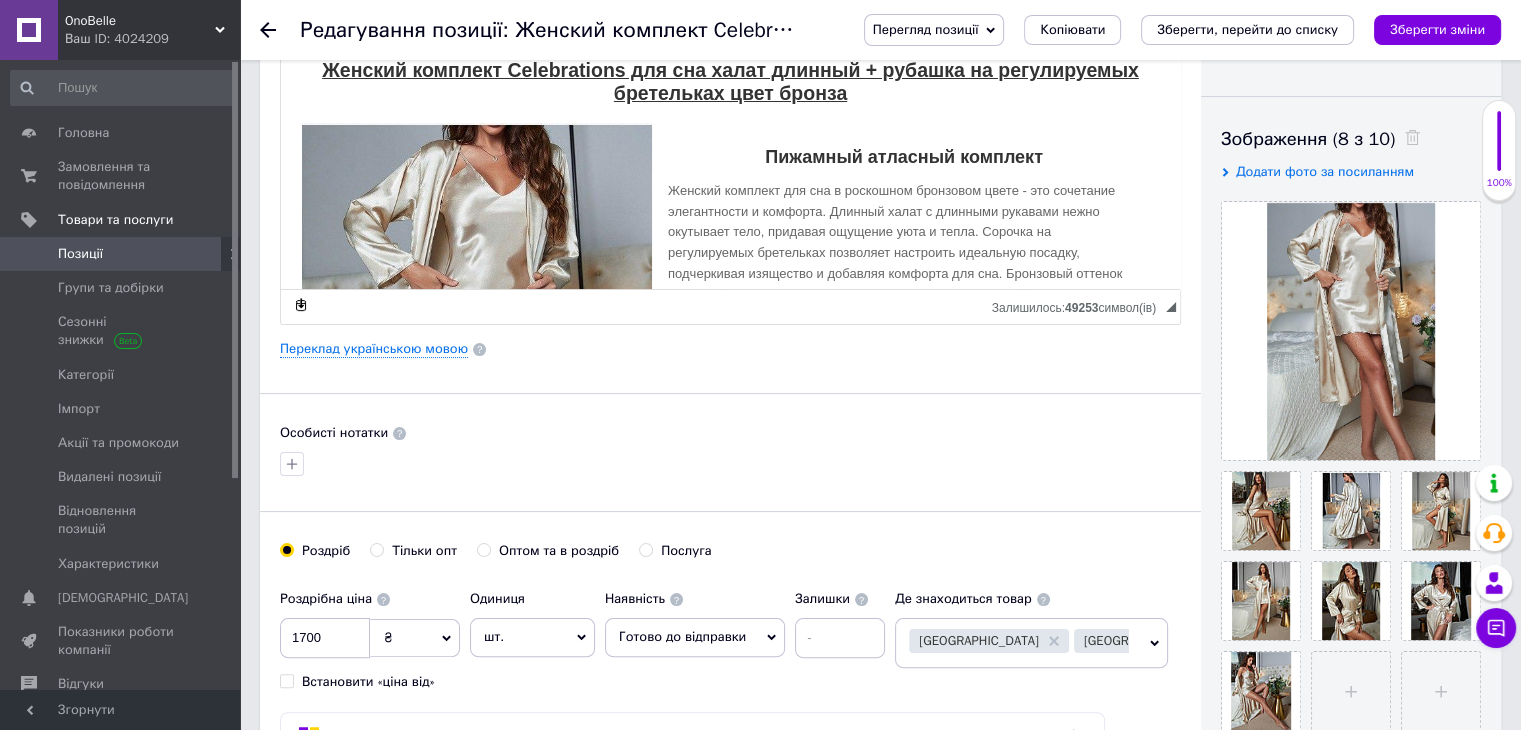 scroll, scrollTop: 300, scrollLeft: 0, axis: vertical 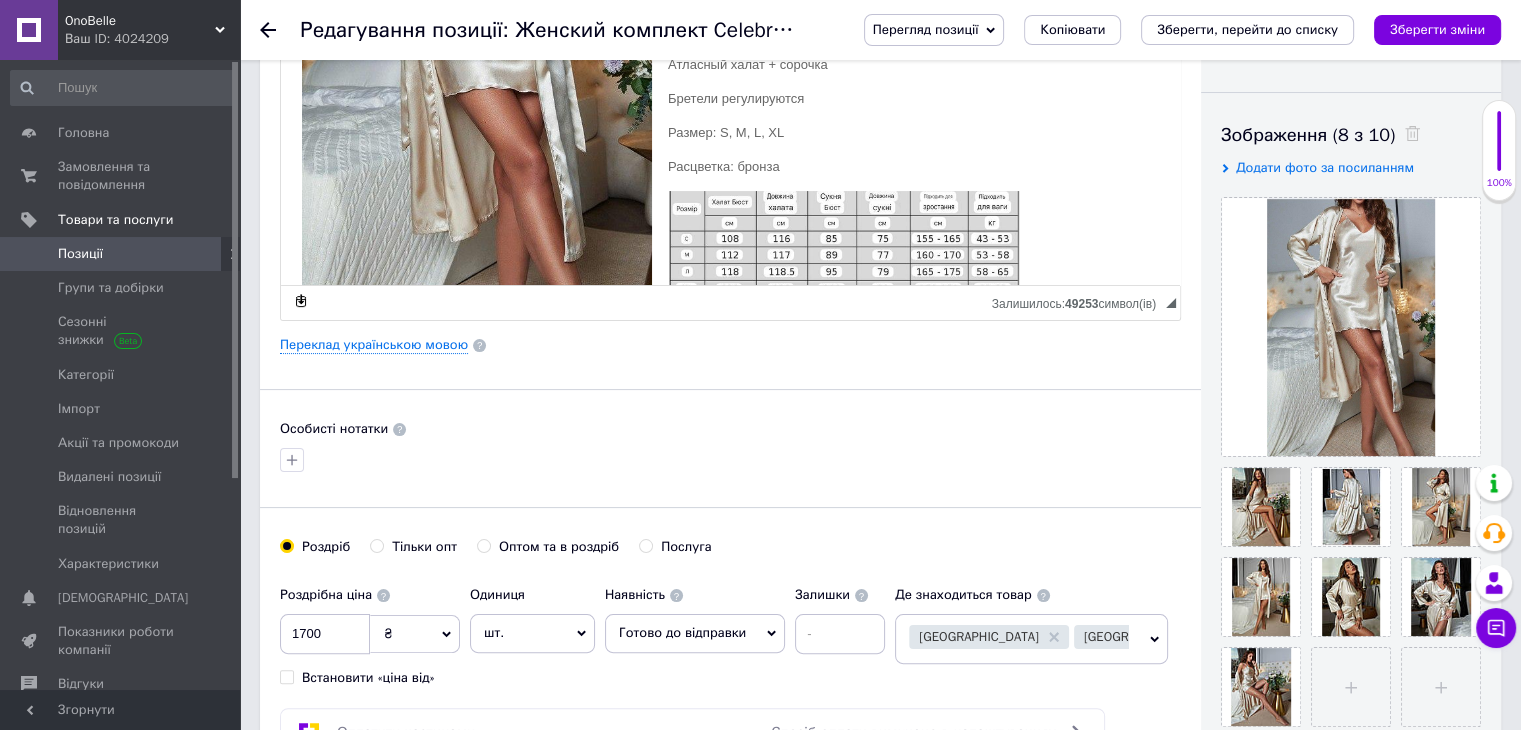 drag, startPoint x: 1169, startPoint y: 106, endPoint x: 1465, endPoint y: 230, distance: 320.92368 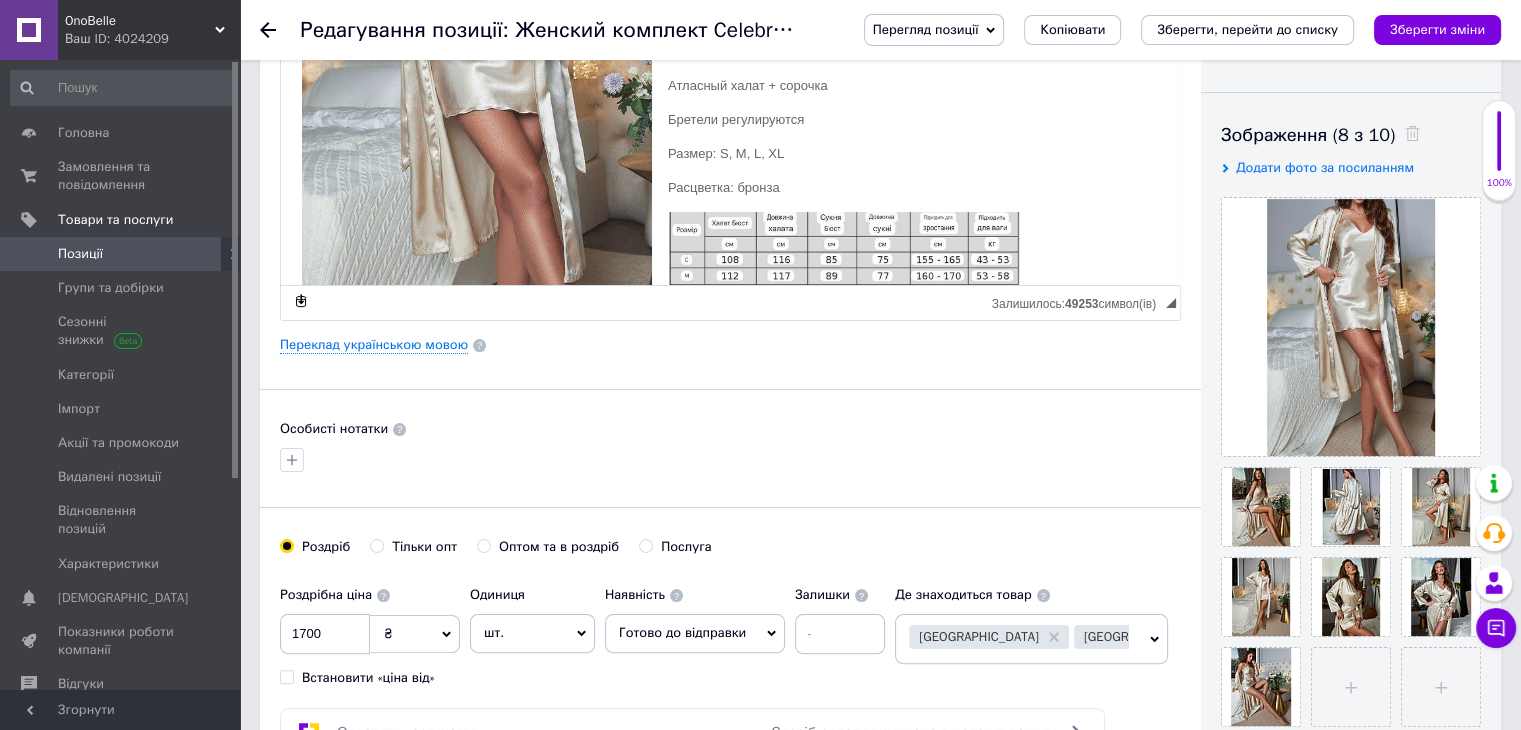 scroll, scrollTop: 301, scrollLeft: 0, axis: vertical 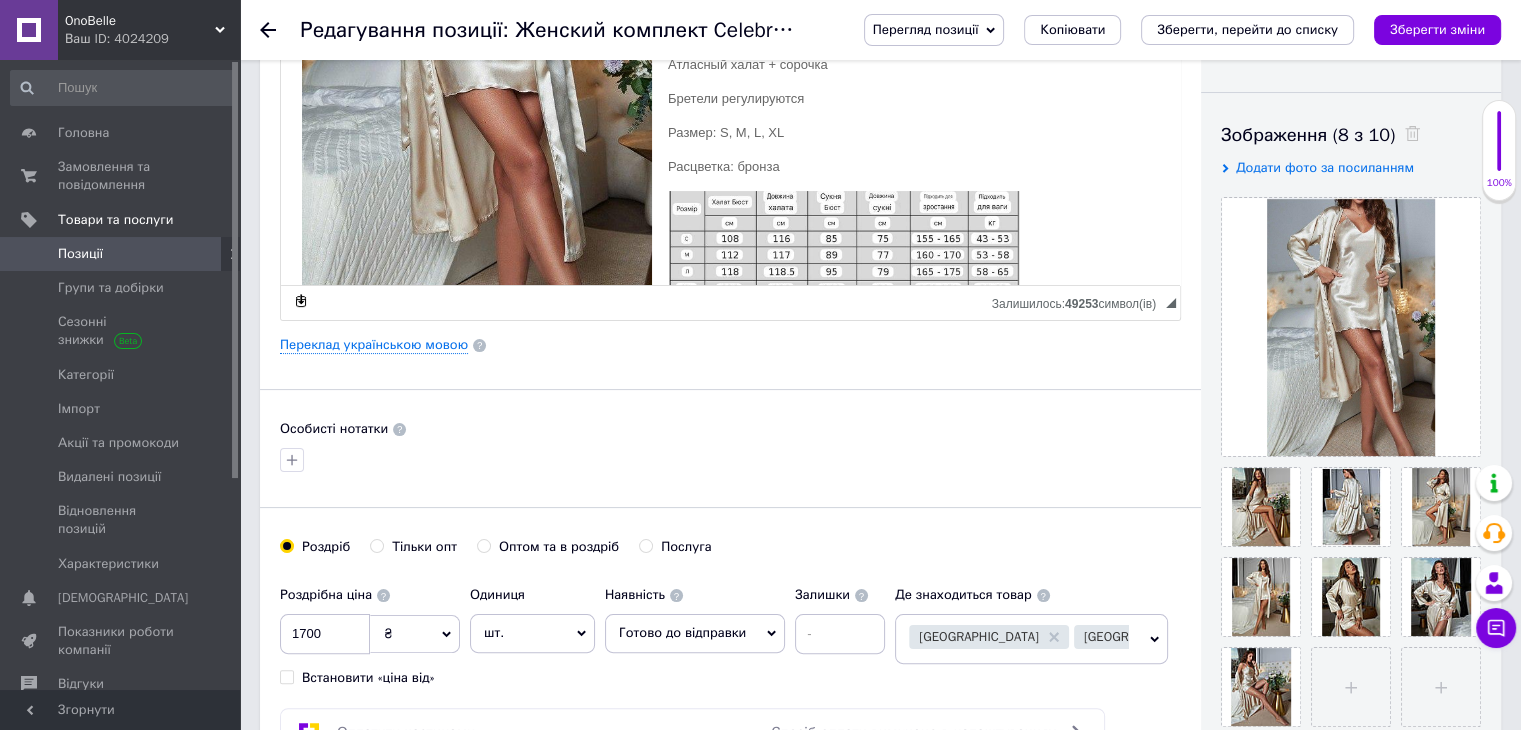 click 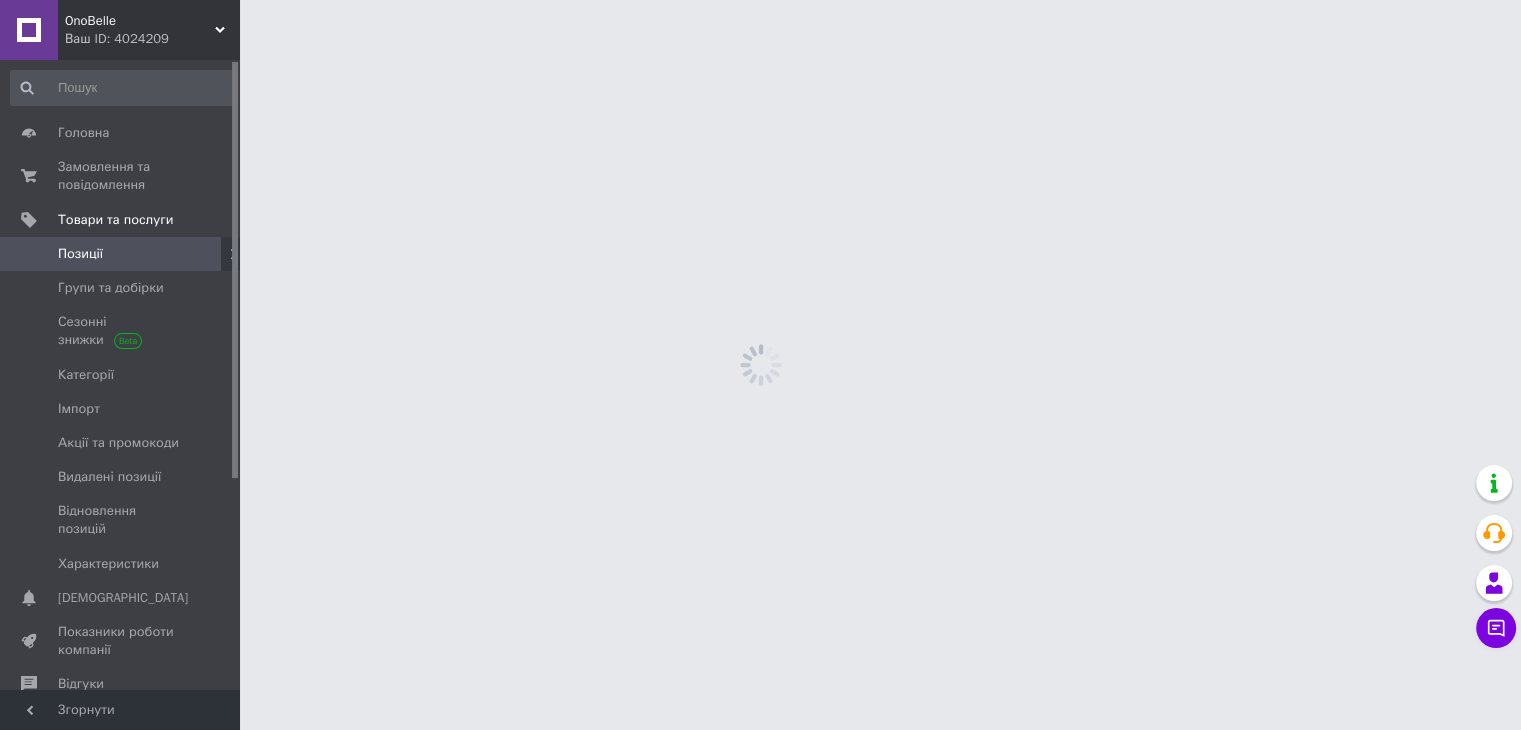 scroll, scrollTop: 0, scrollLeft: 0, axis: both 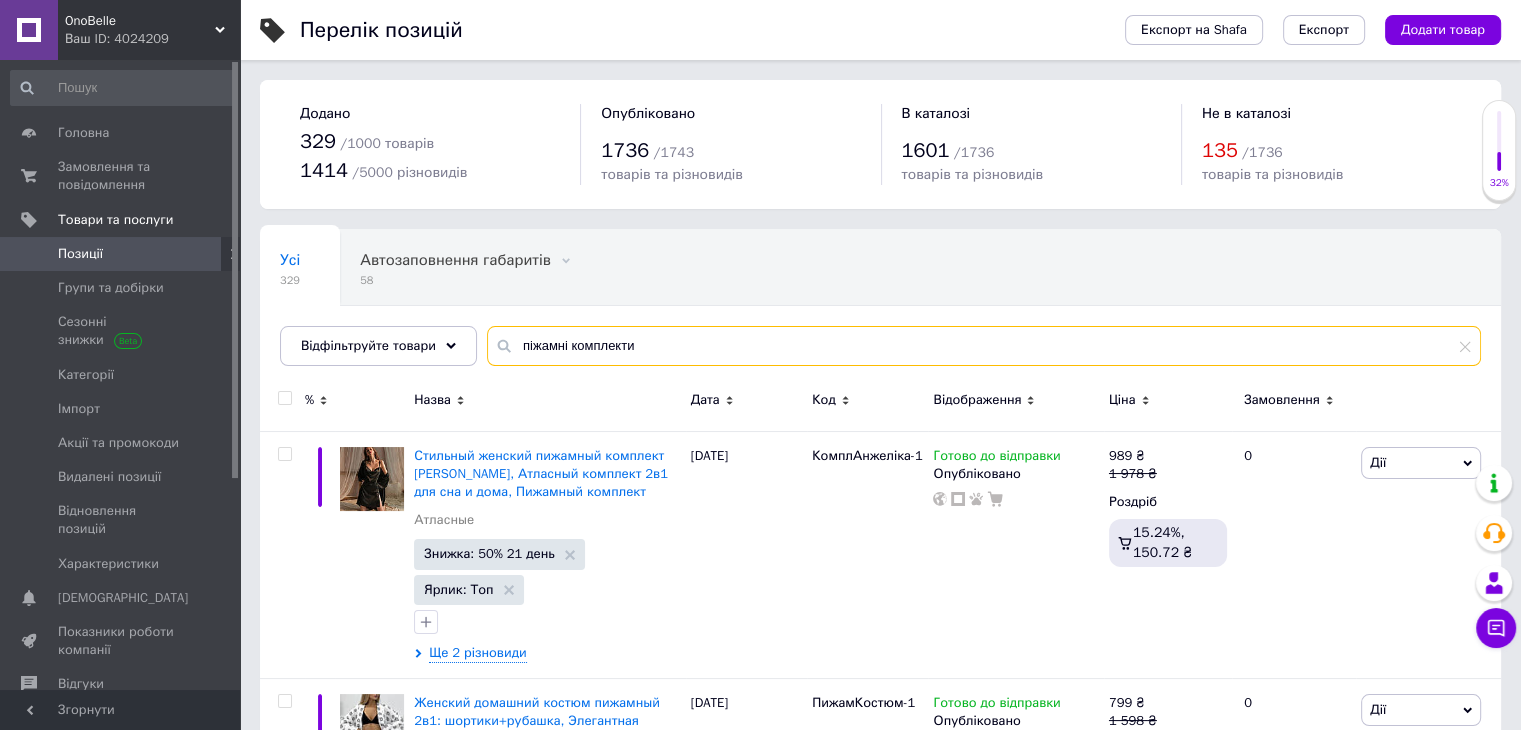 drag, startPoint x: 650, startPoint y: 348, endPoint x: 480, endPoint y: 354, distance: 170.10585 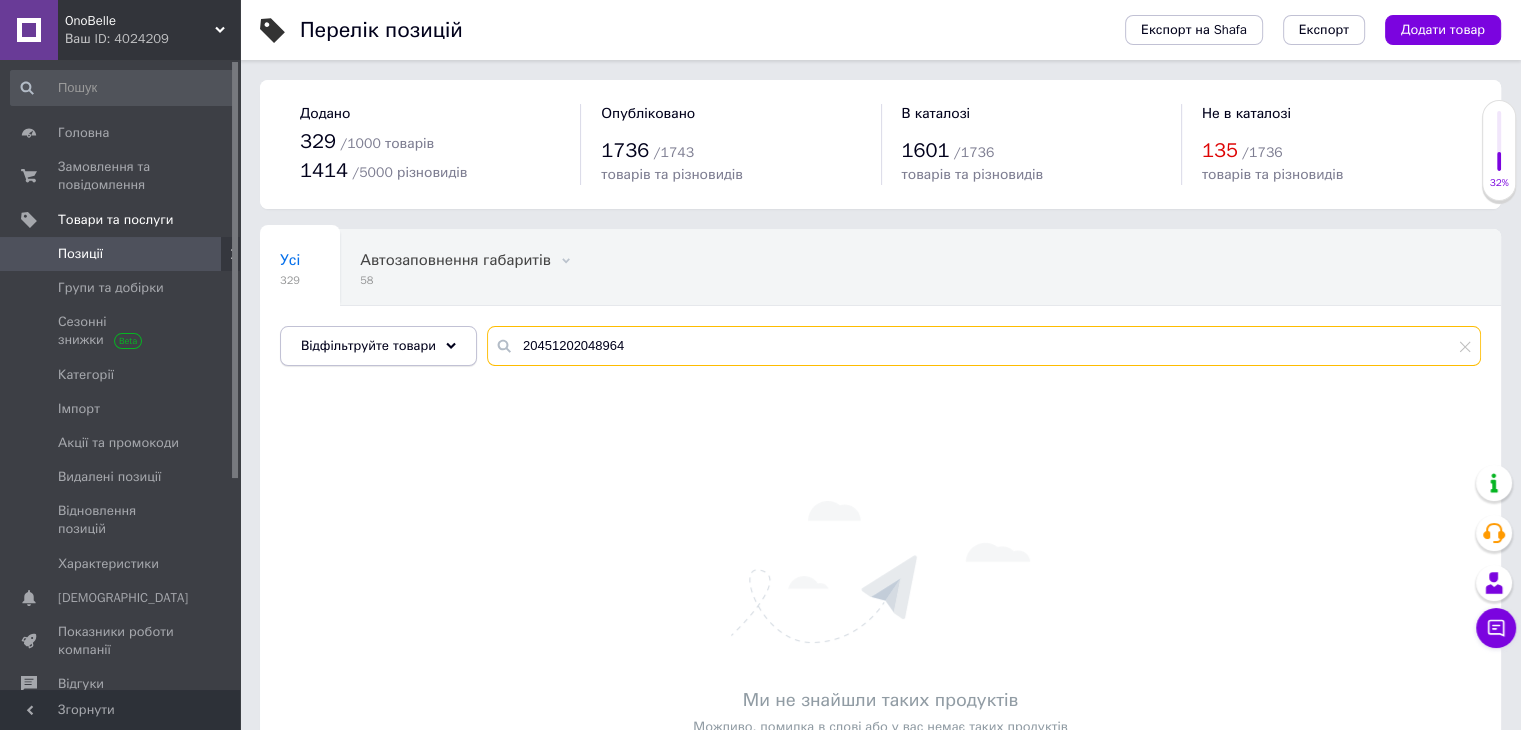 drag, startPoint x: 534, startPoint y: 332, endPoint x: 464, endPoint y: 330, distance: 70.028564 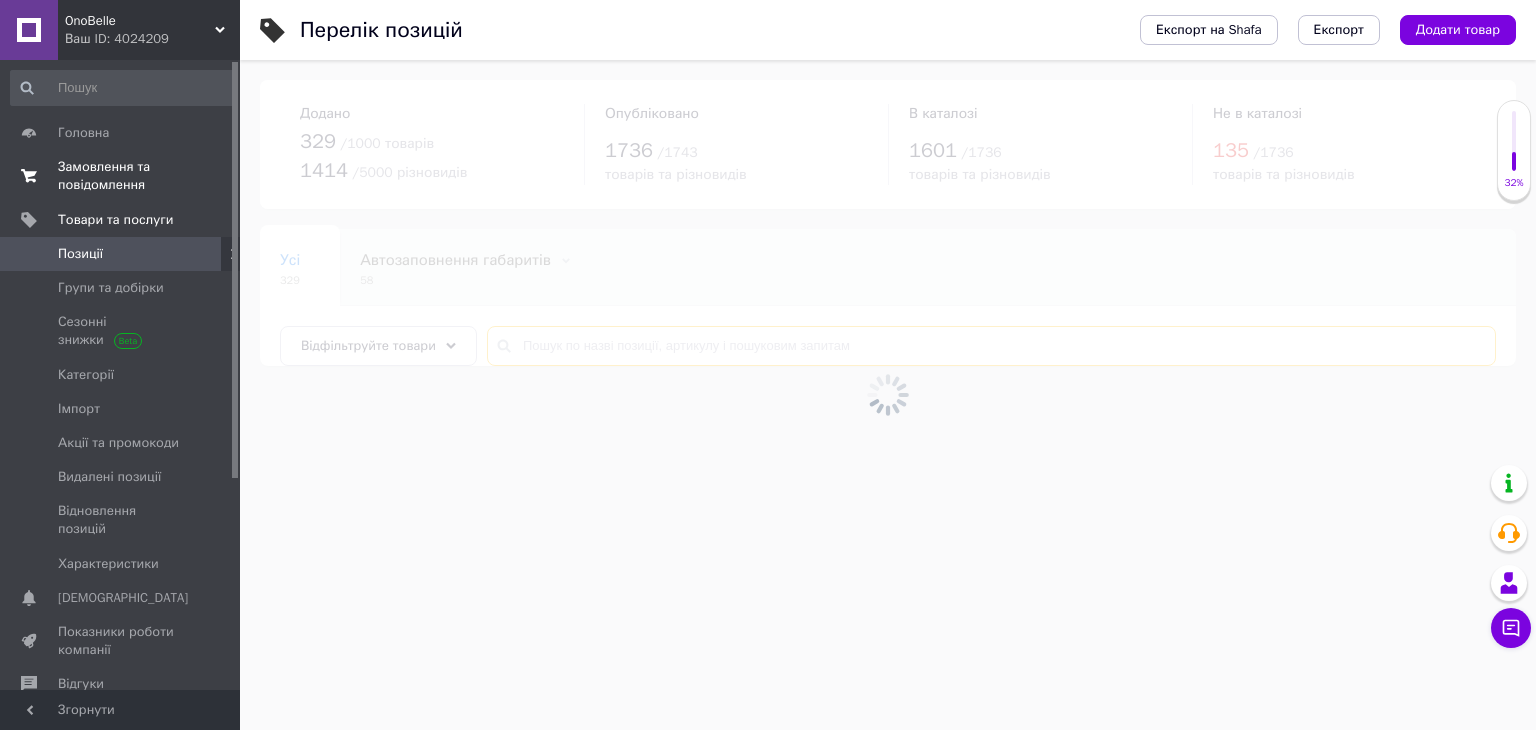 type 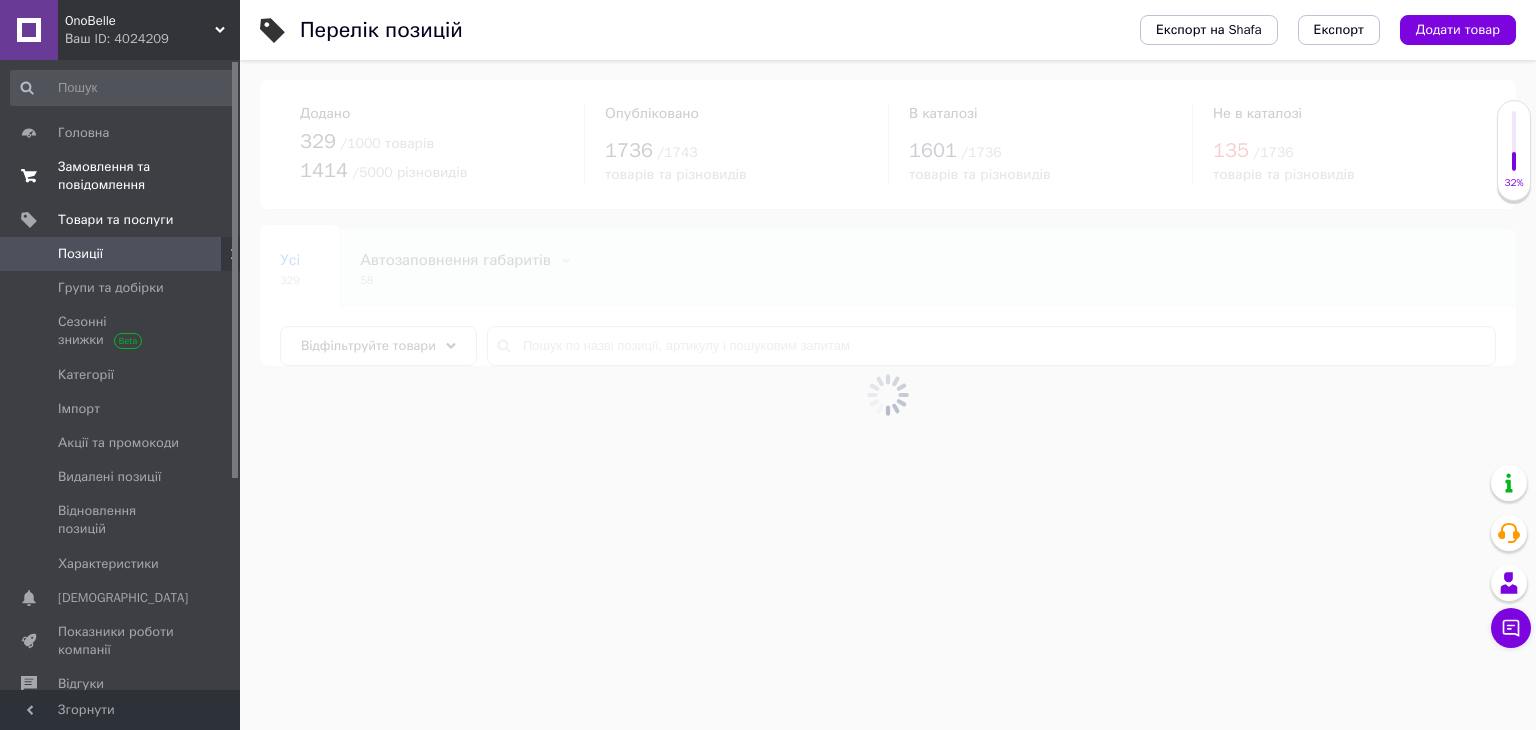 click on "Замовлення та повідомлення" at bounding box center [121, 176] 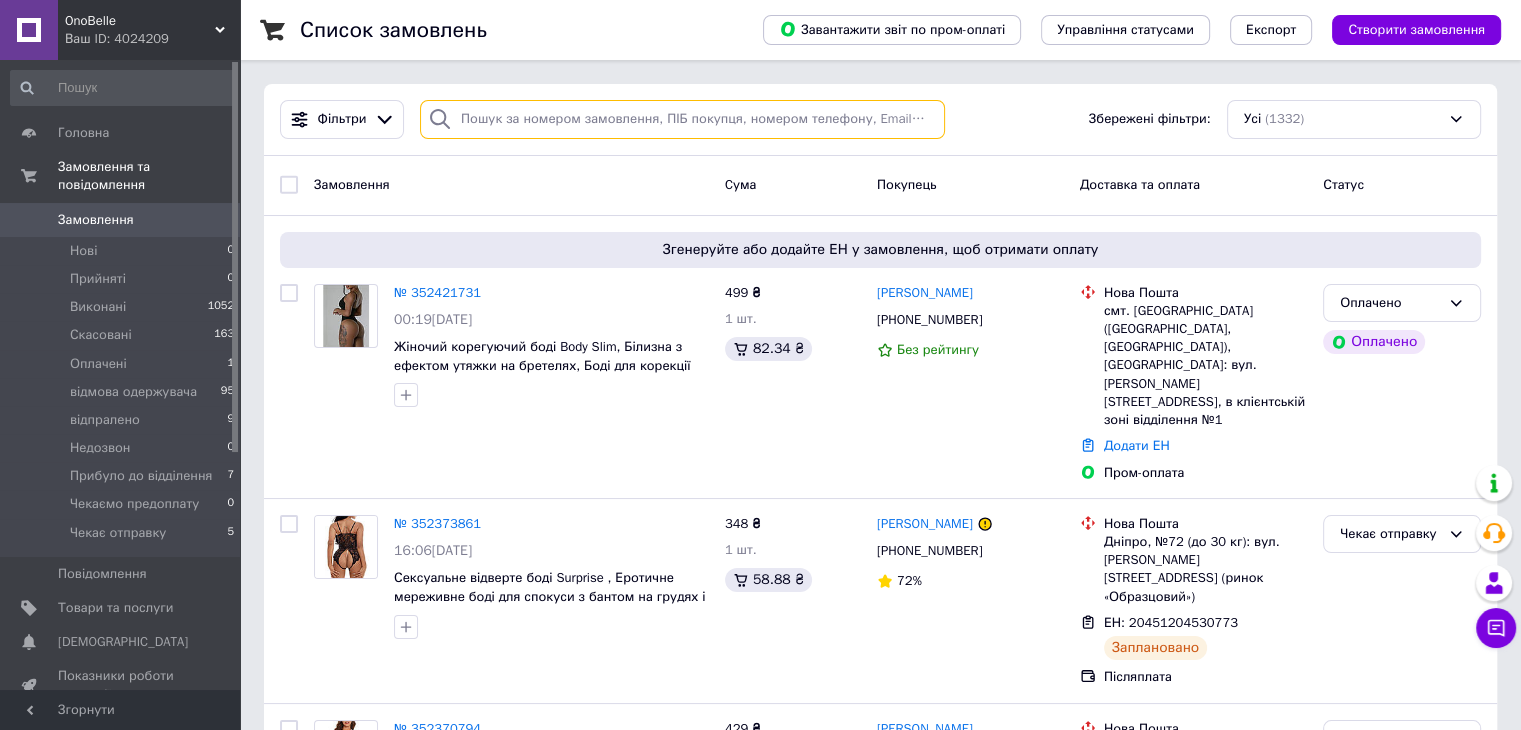 click at bounding box center (682, 119) 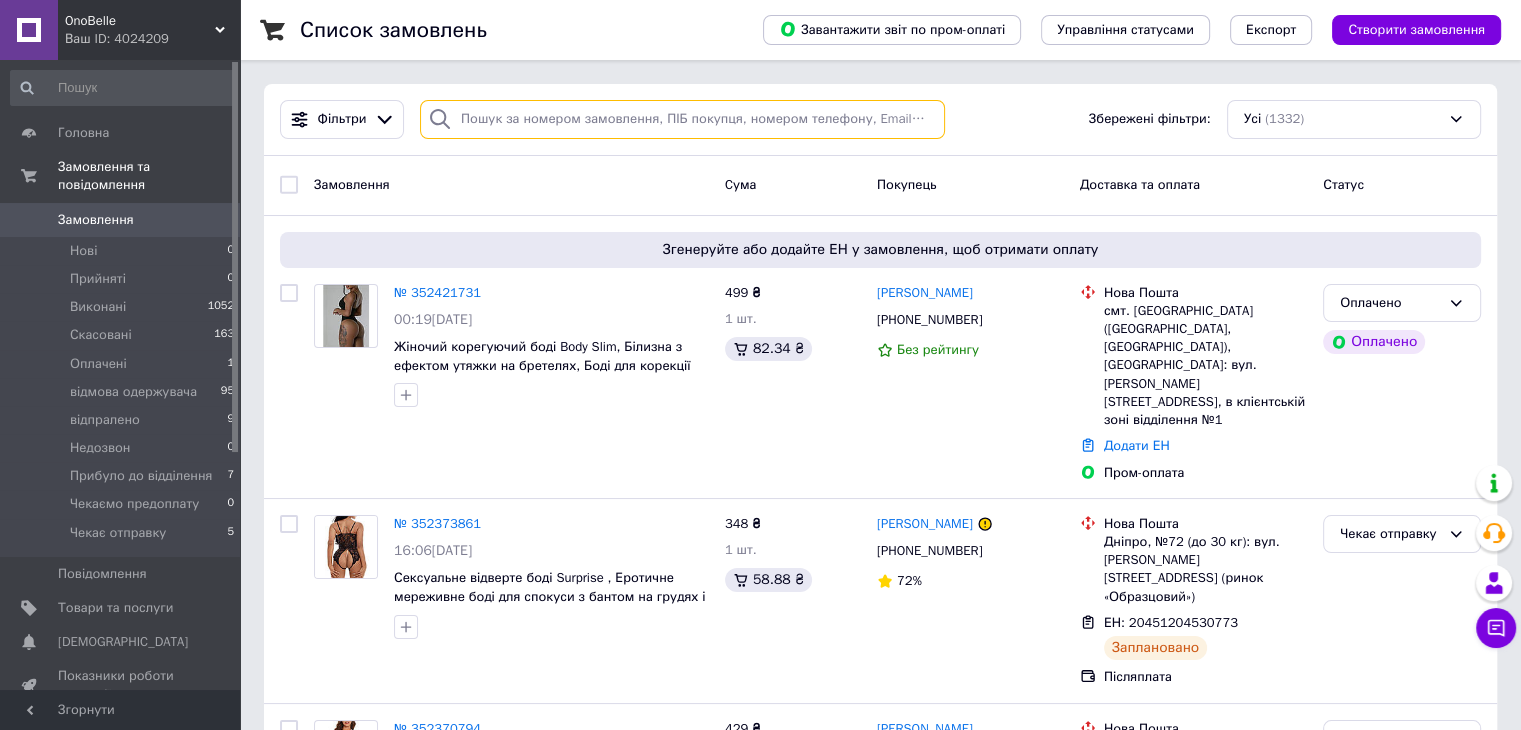 paste on "20451202048964" 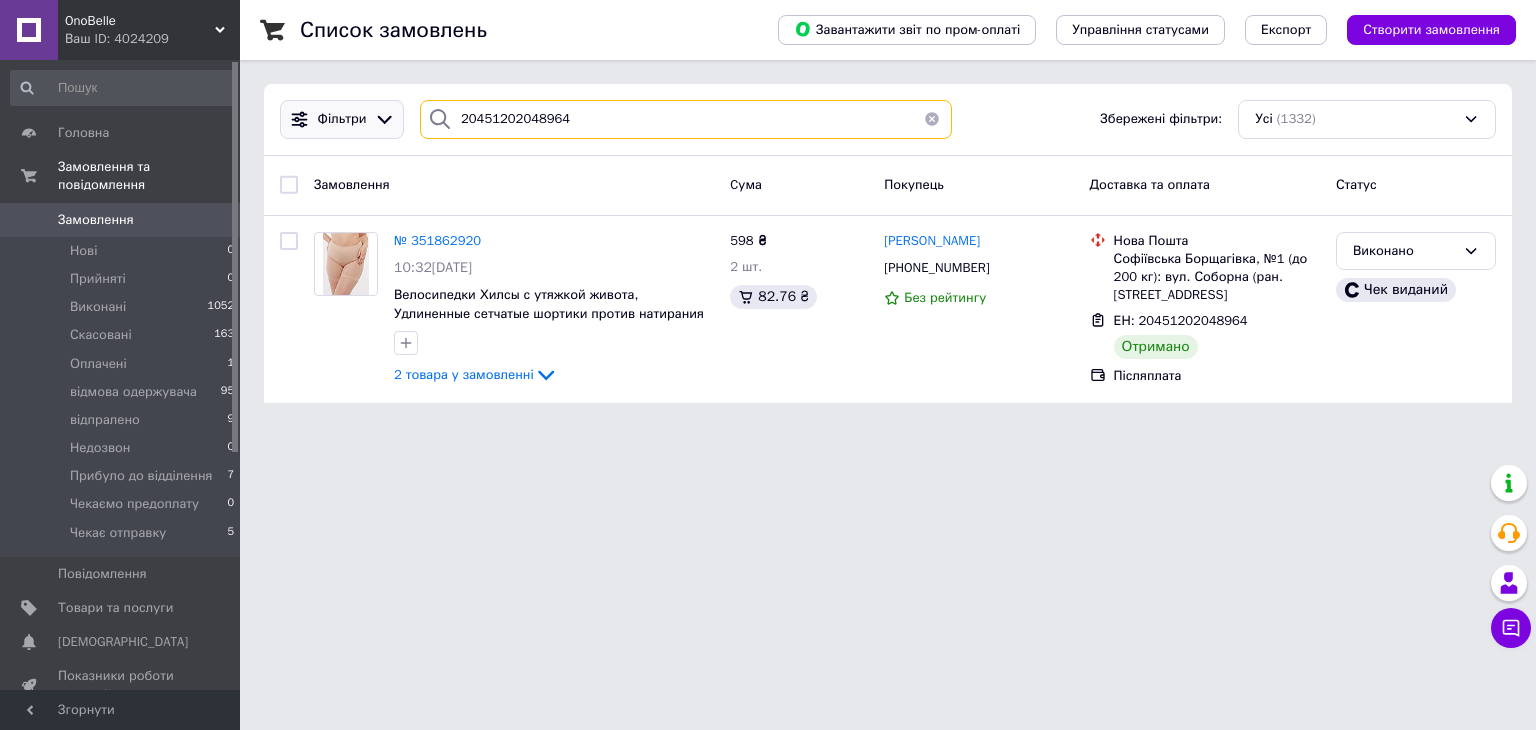 drag, startPoint x: 588, startPoint y: 121, endPoint x: 391, endPoint y: 113, distance: 197.16237 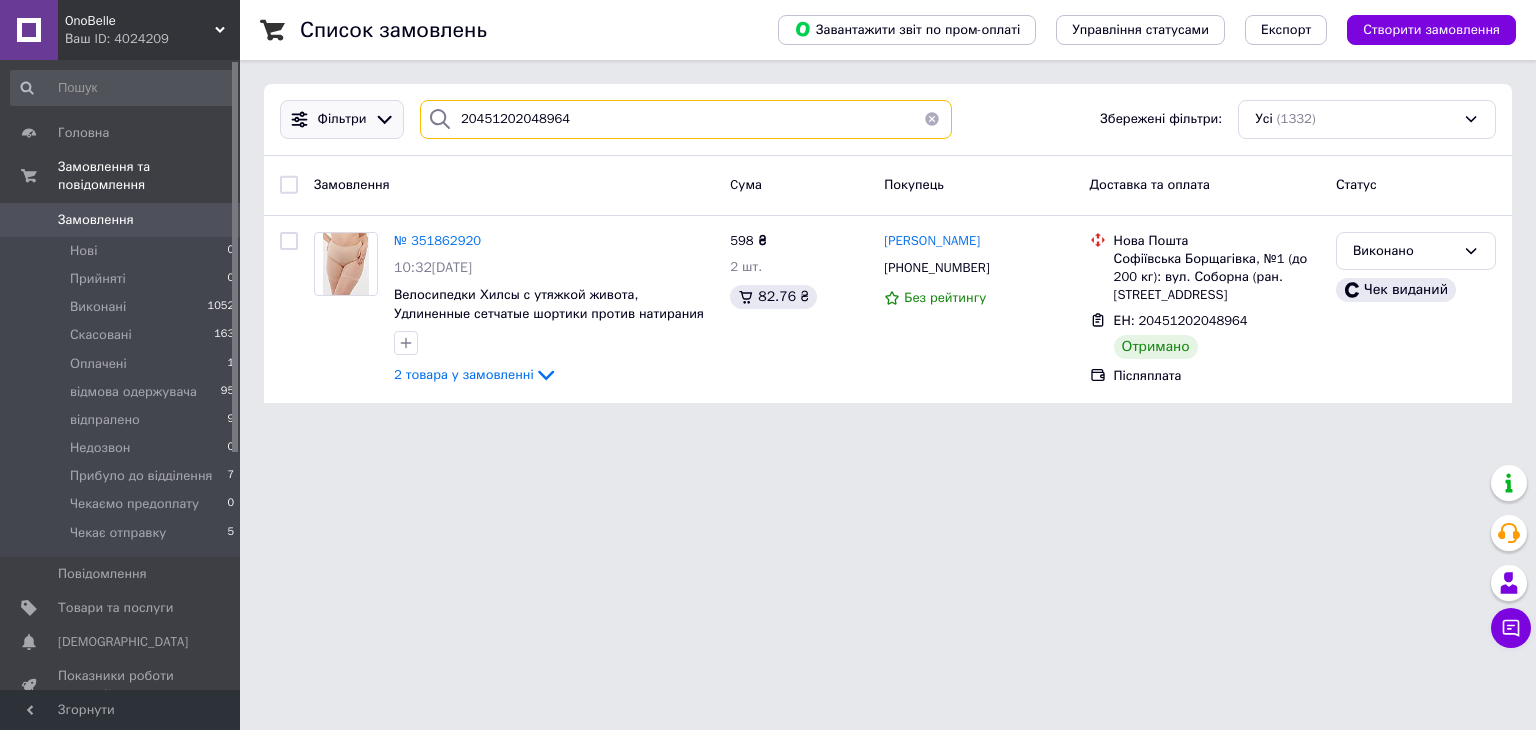 paste on "175586" 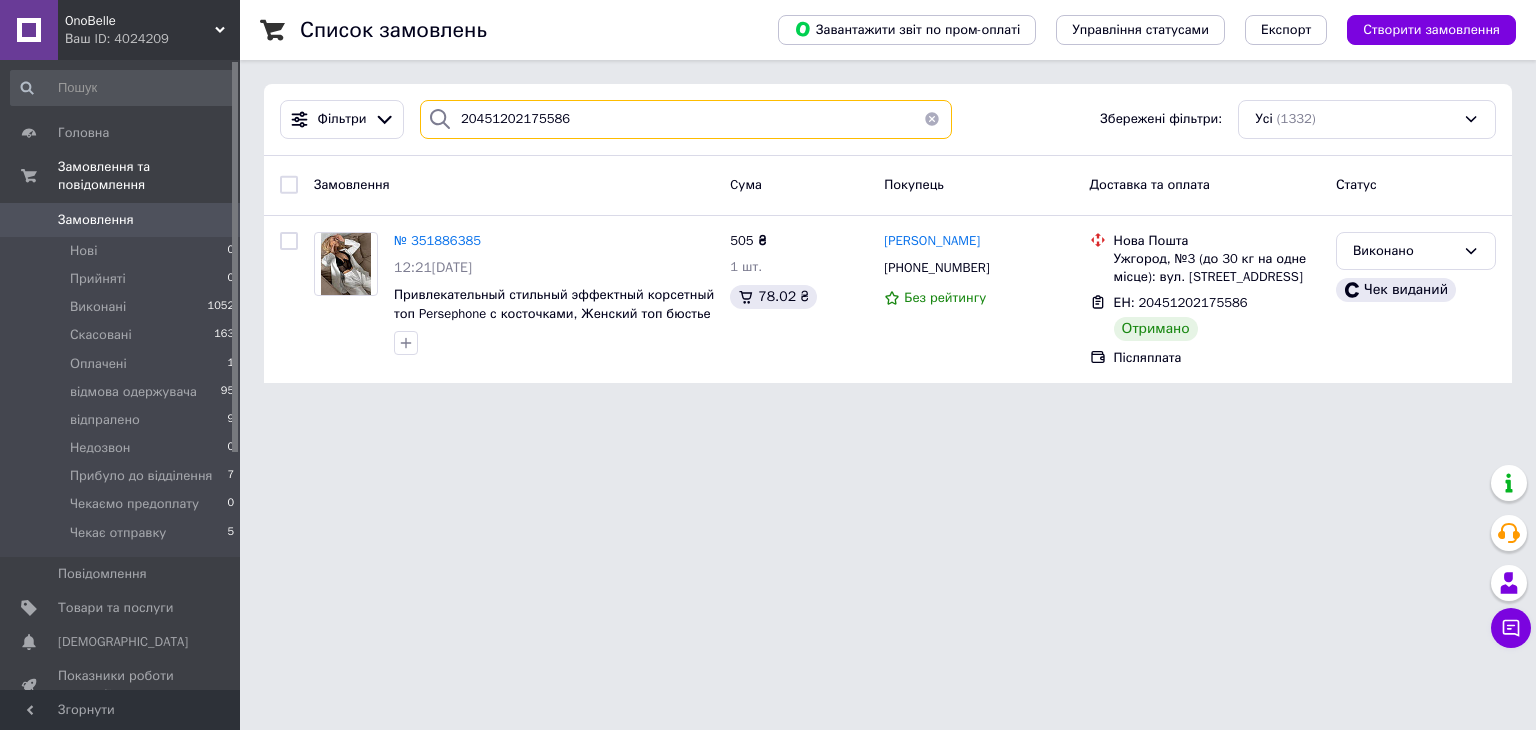 type on "20451202175586" 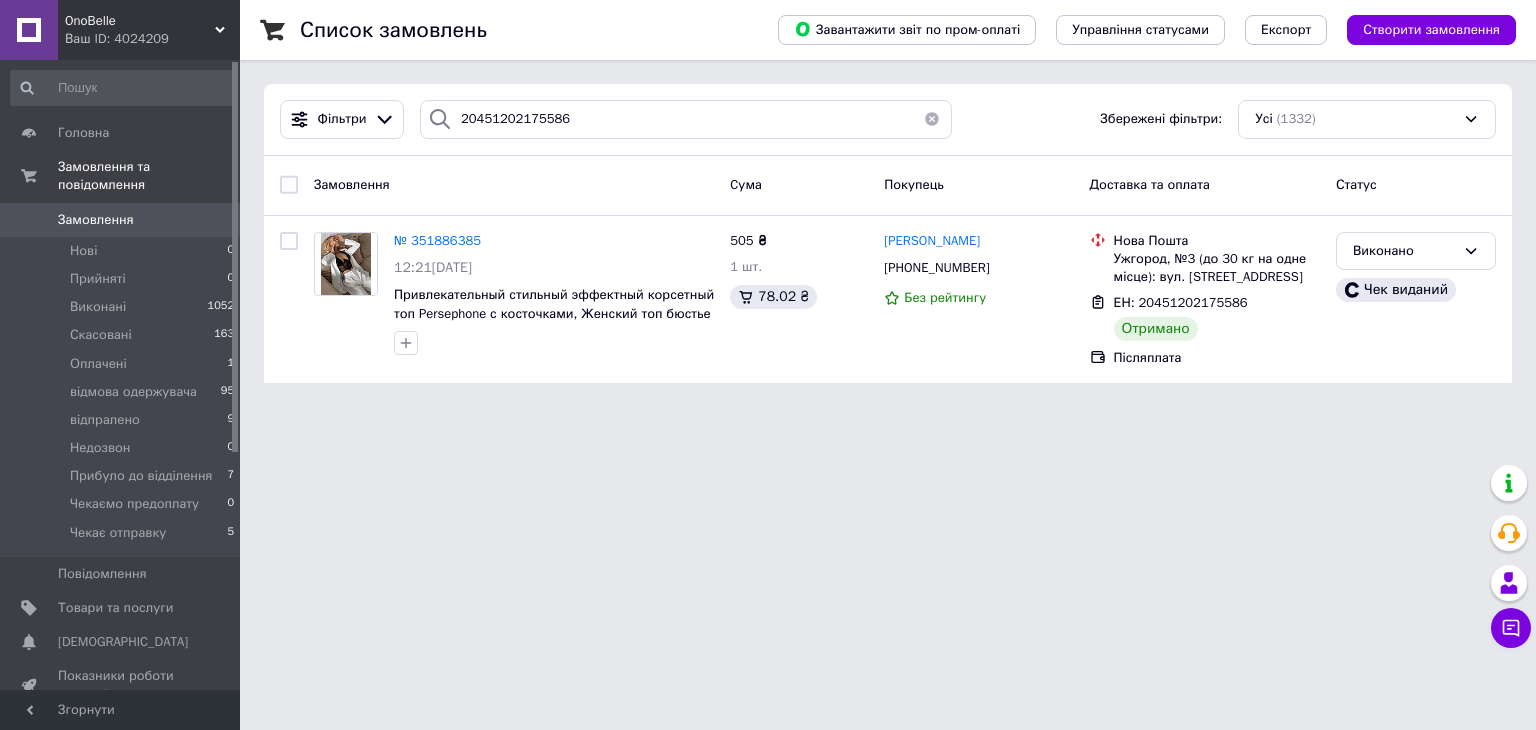 click at bounding box center (932, 119) 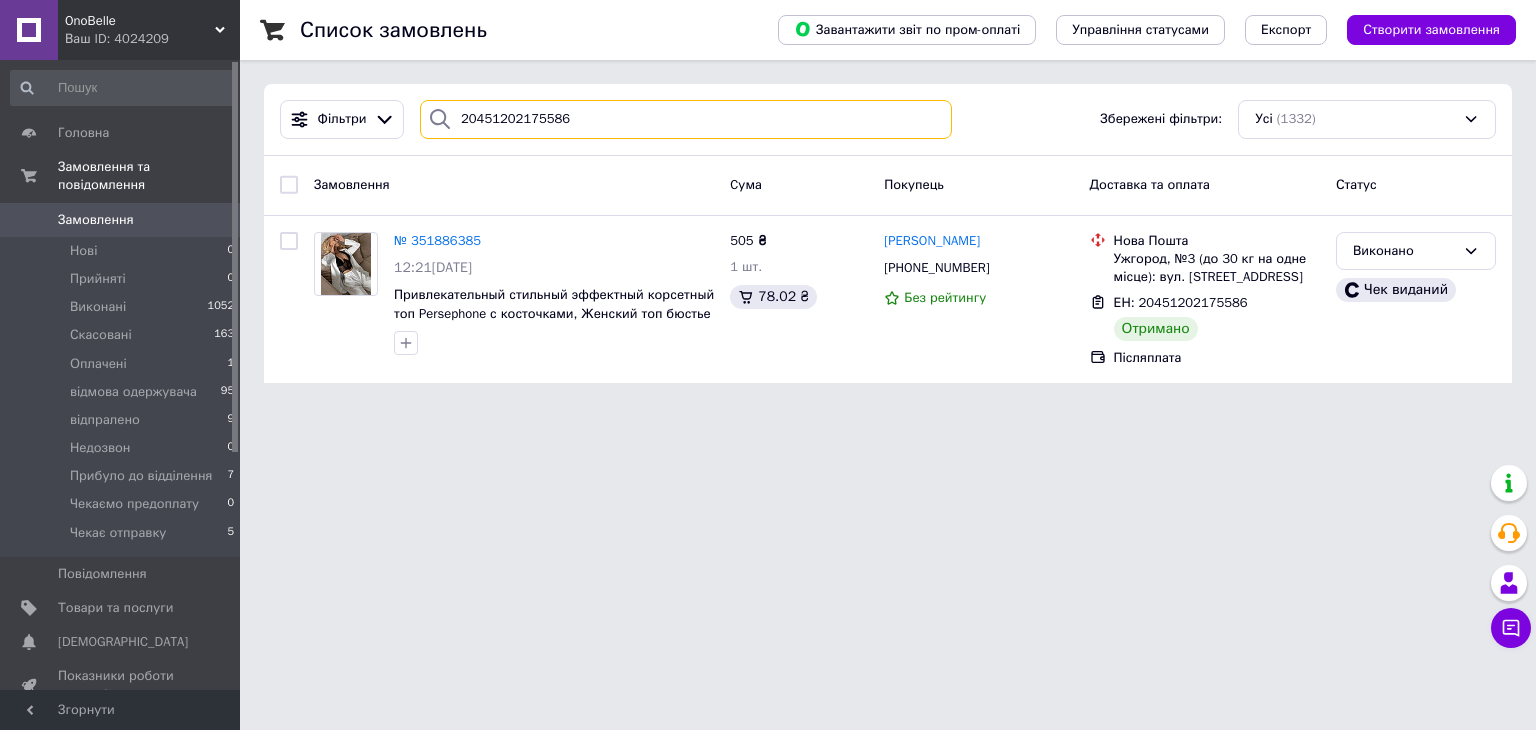 type 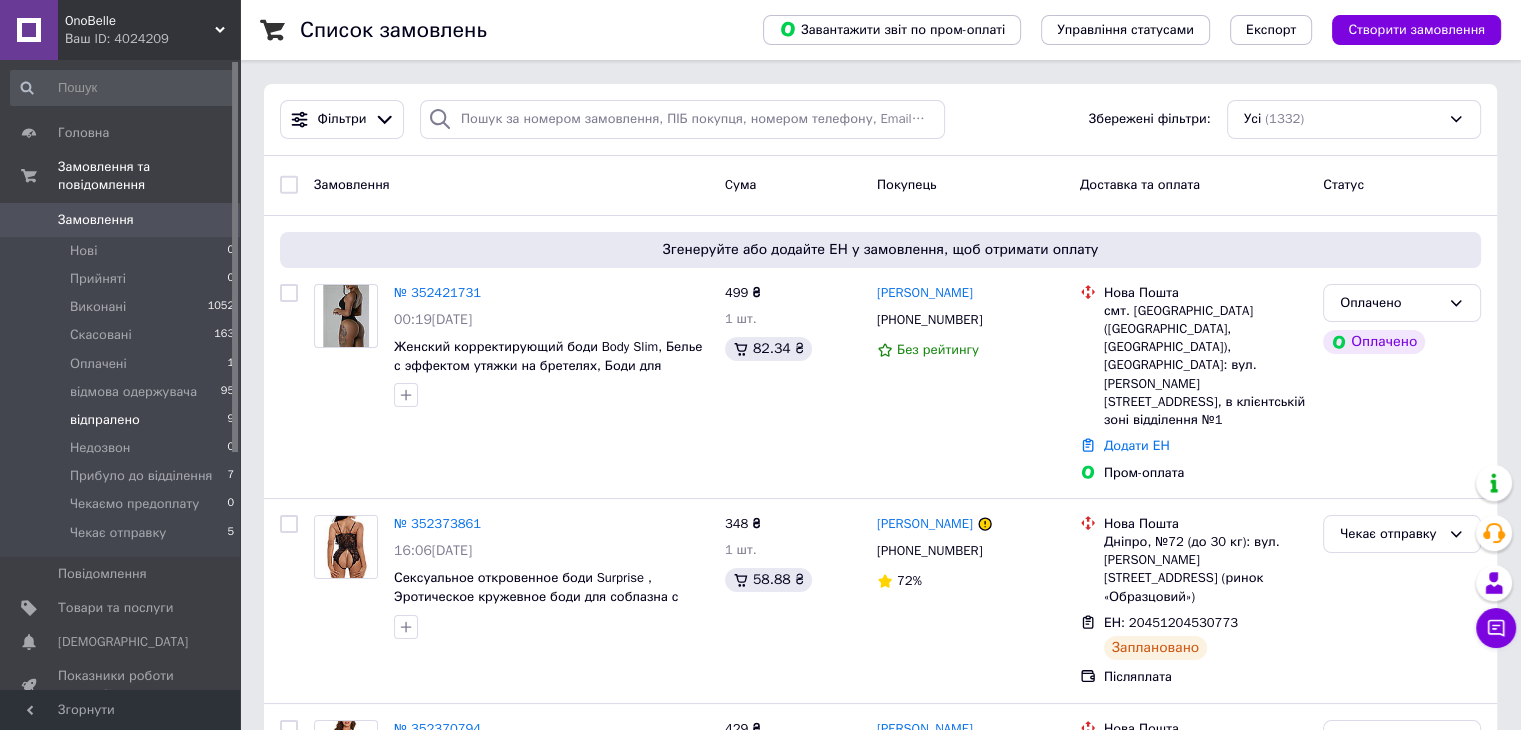 click on "відпралено" at bounding box center (105, 420) 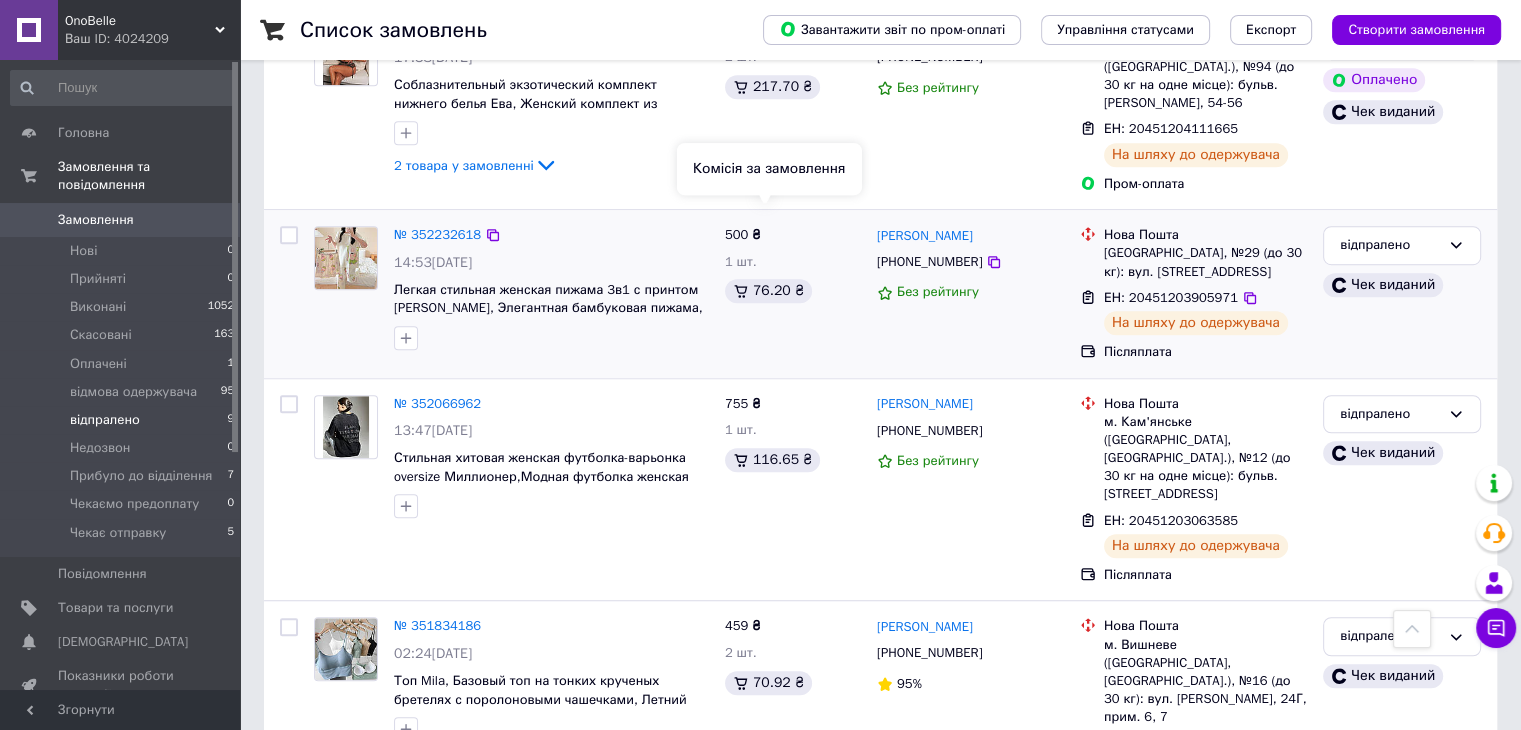 scroll, scrollTop: 1279, scrollLeft: 0, axis: vertical 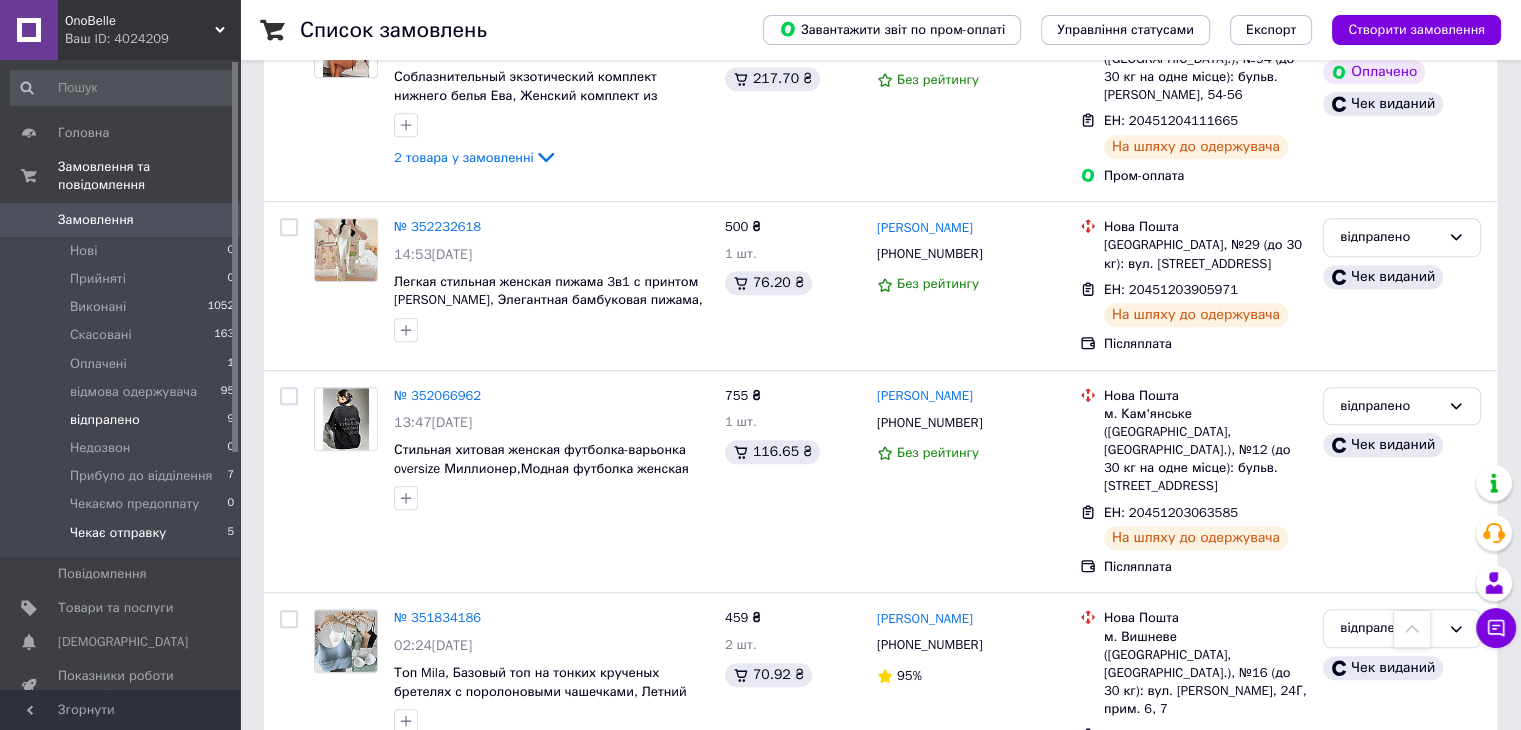 click on "Чекає отправку" at bounding box center [118, 533] 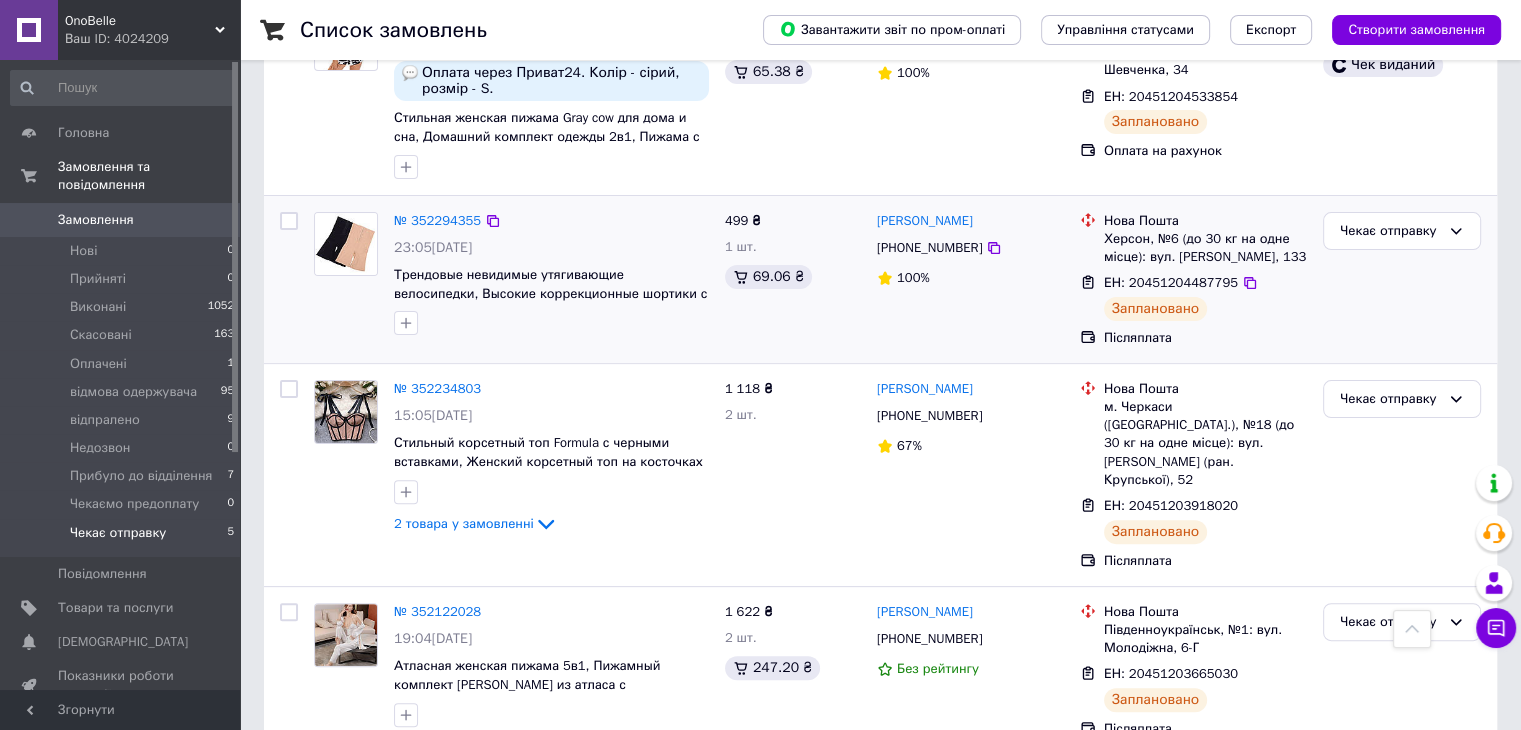 scroll, scrollTop: 532, scrollLeft: 0, axis: vertical 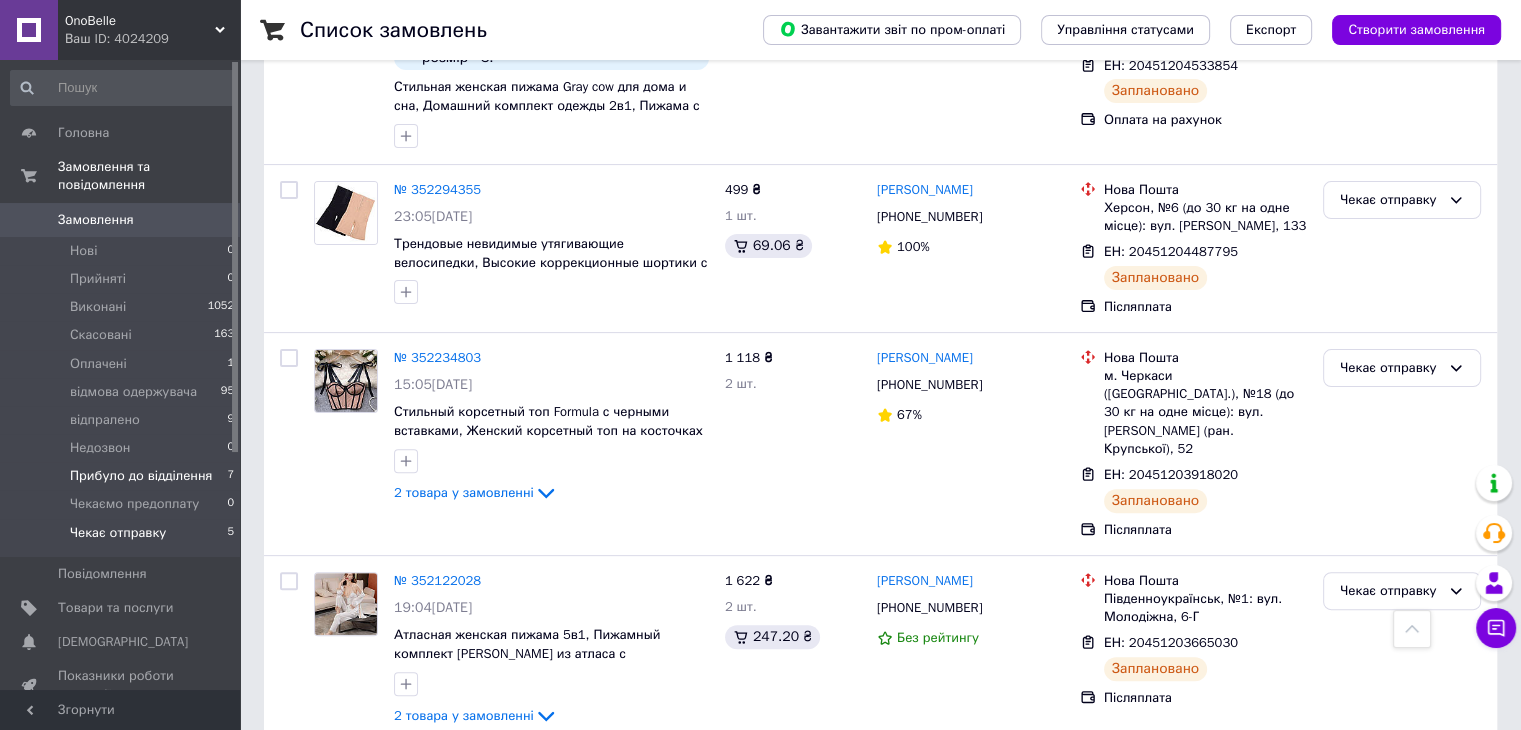 click on "Прибуло до відділення" at bounding box center (141, 476) 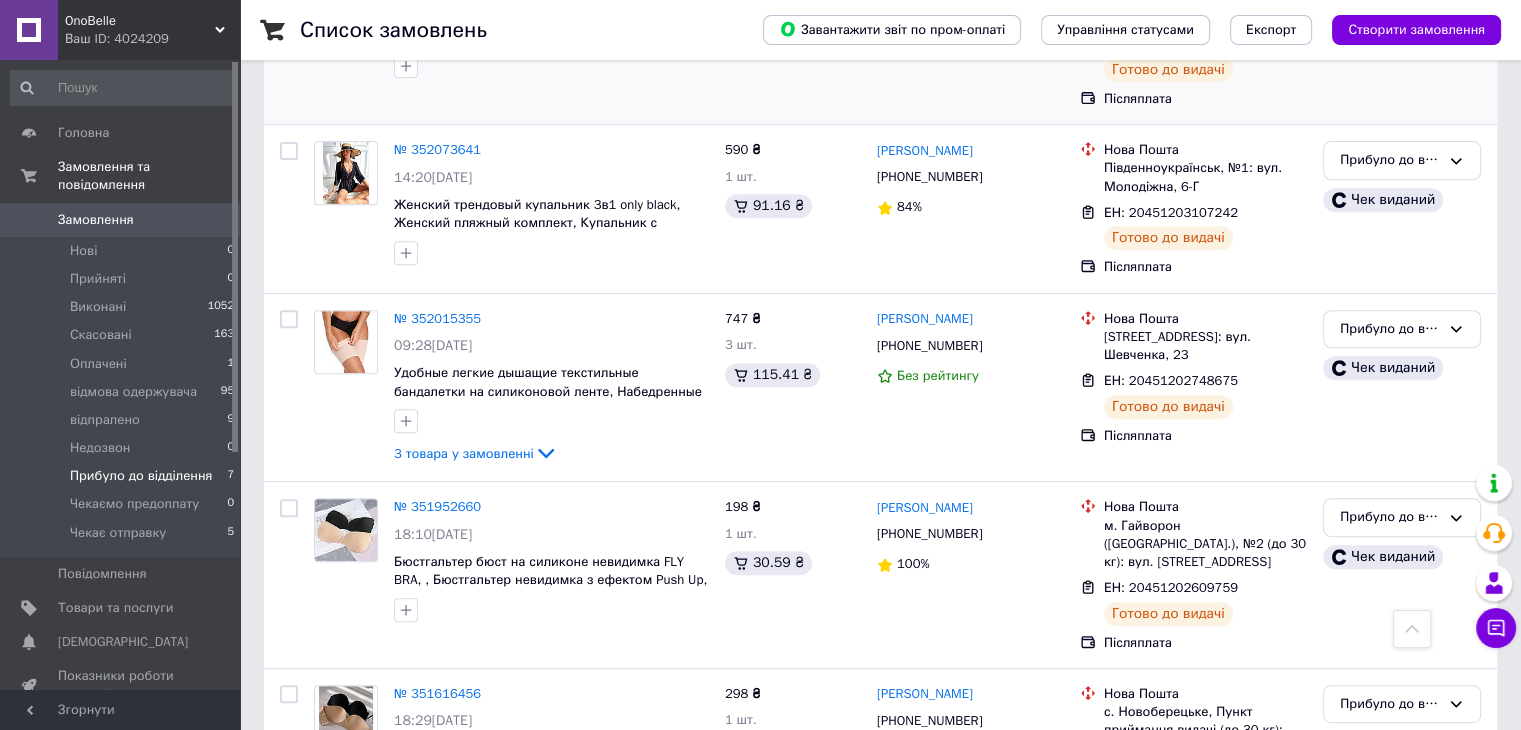 scroll, scrollTop: 888, scrollLeft: 0, axis: vertical 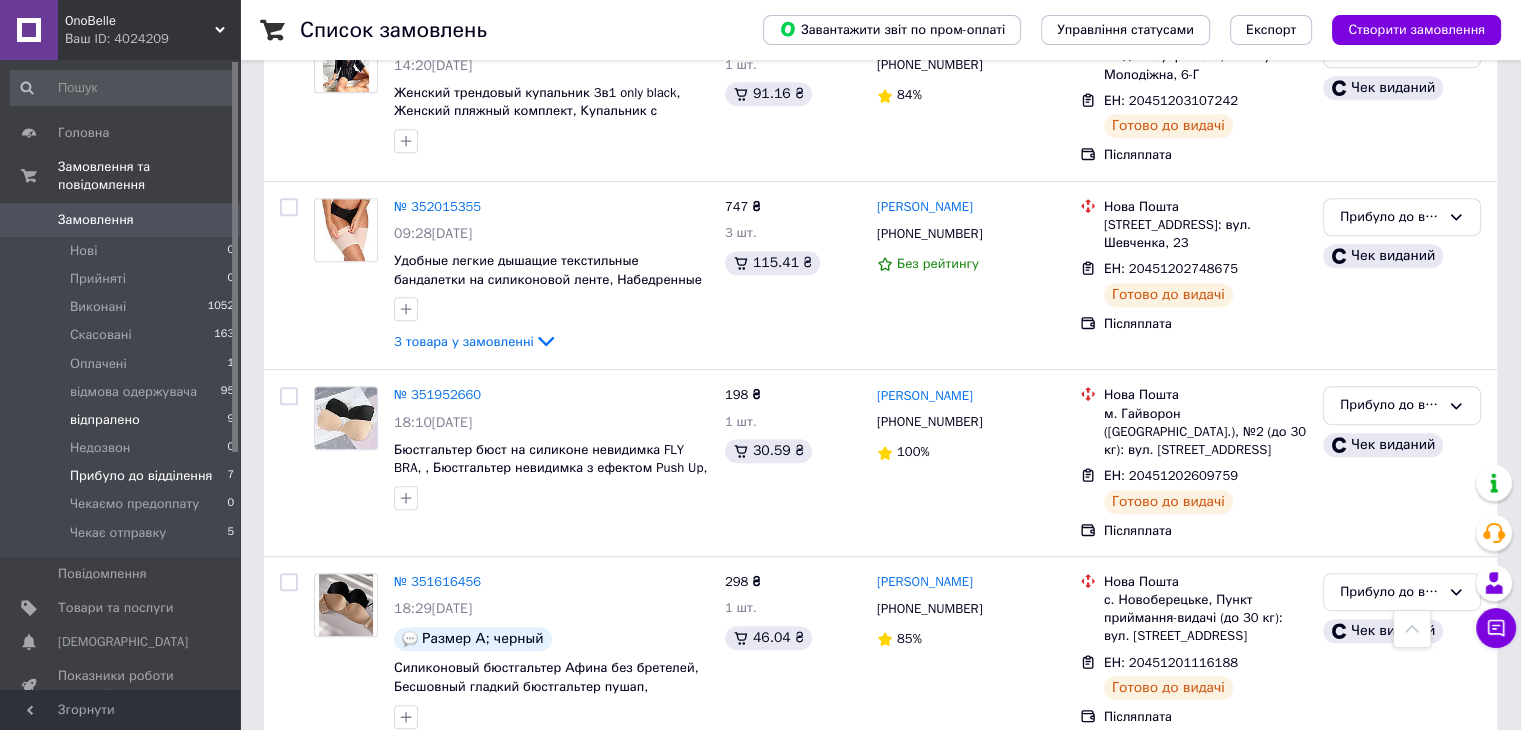 click on "відпралено" at bounding box center (105, 420) 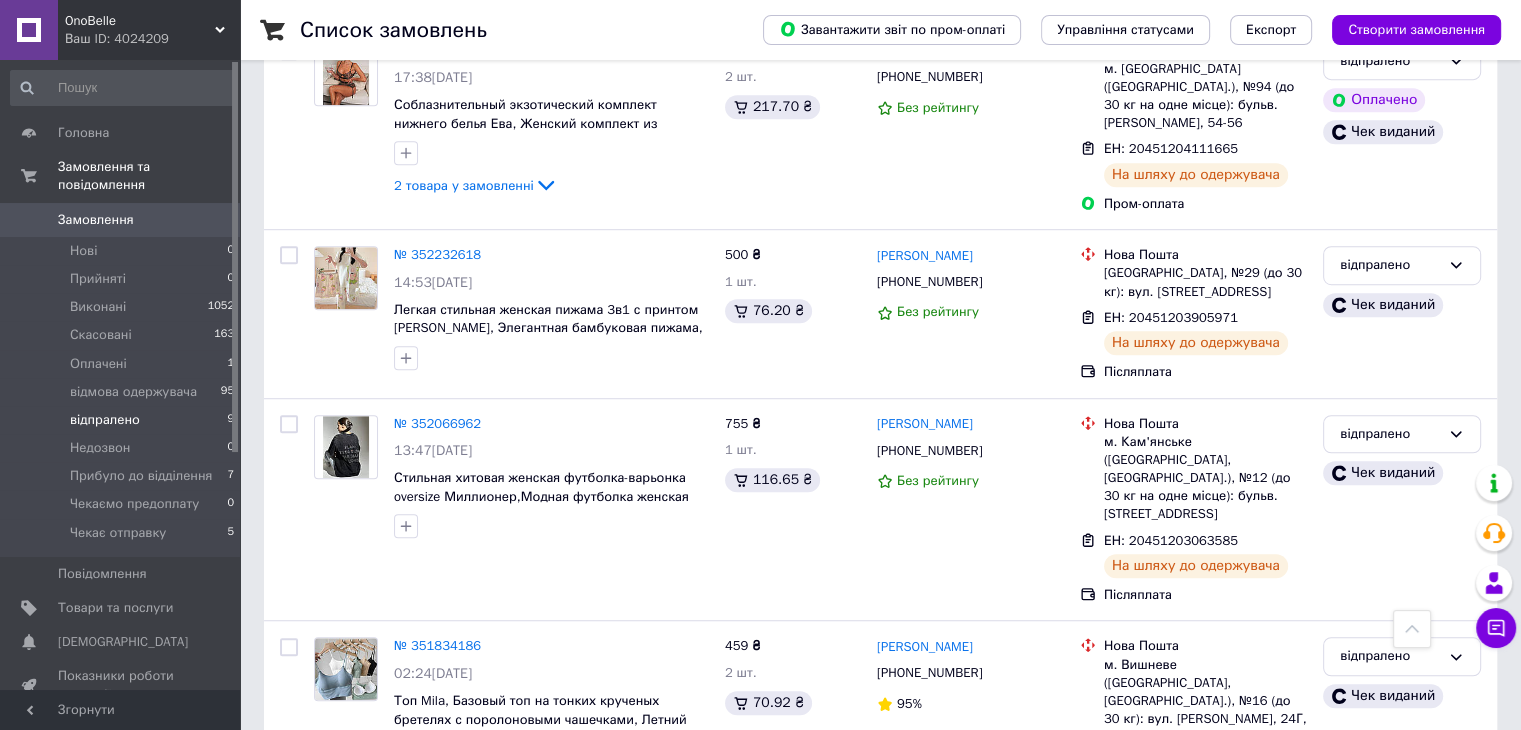 scroll, scrollTop: 1279, scrollLeft: 0, axis: vertical 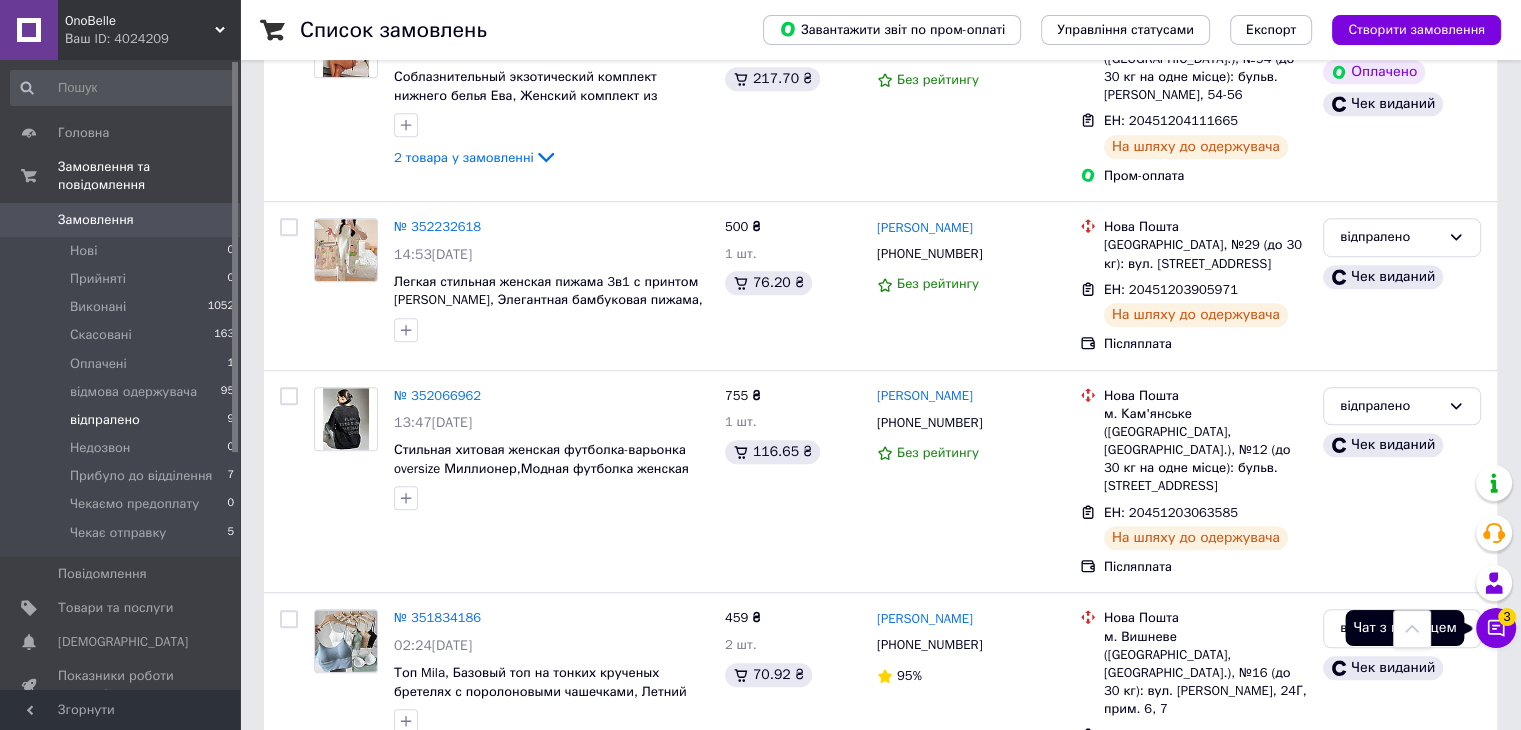 click 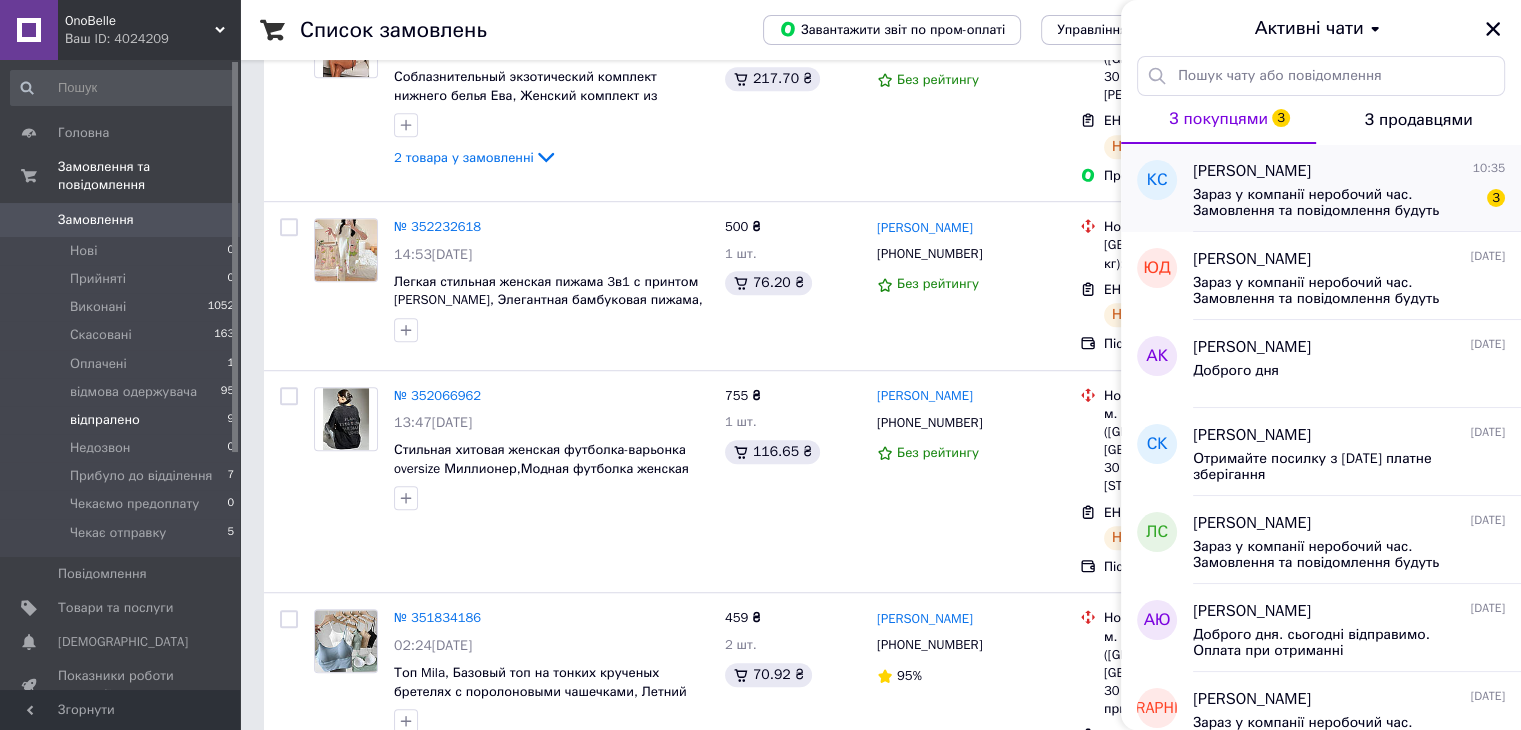 click on "Зараз у компанії неробочий час. Замовлення та повідомлення будуть оброблені з 10:00 найближчого робочого дня (завтра, 14.07)" at bounding box center [1335, 203] 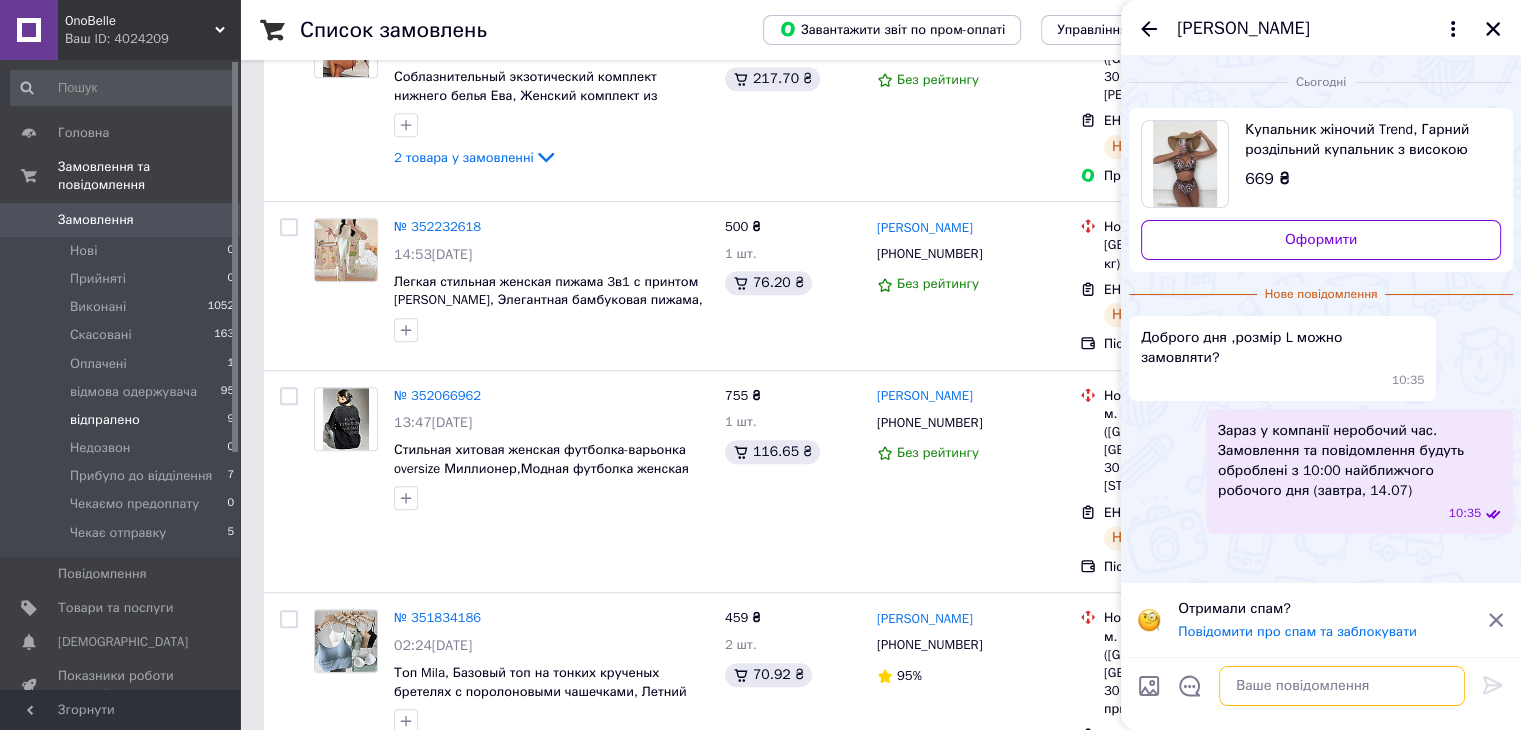 click at bounding box center [1342, 686] 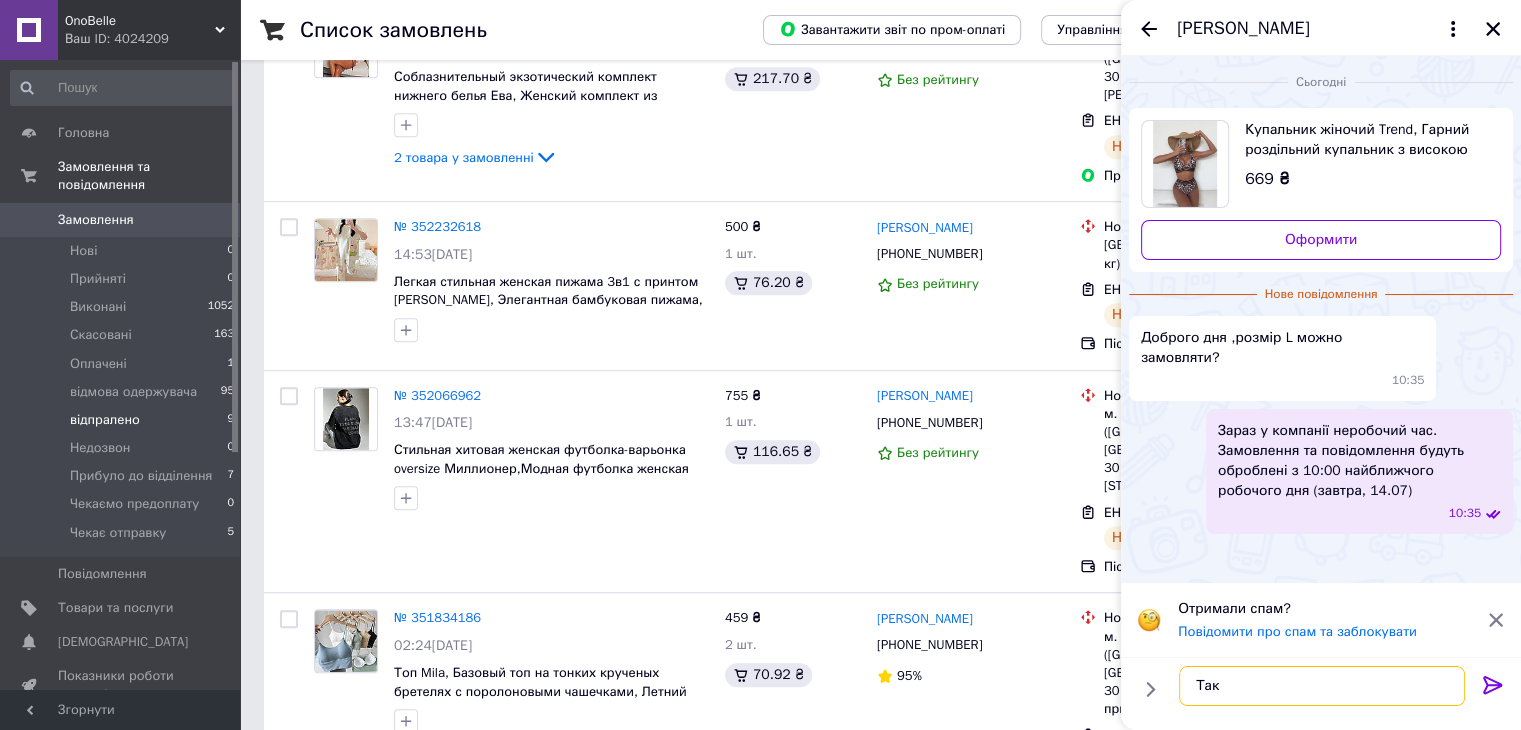 type on "Так" 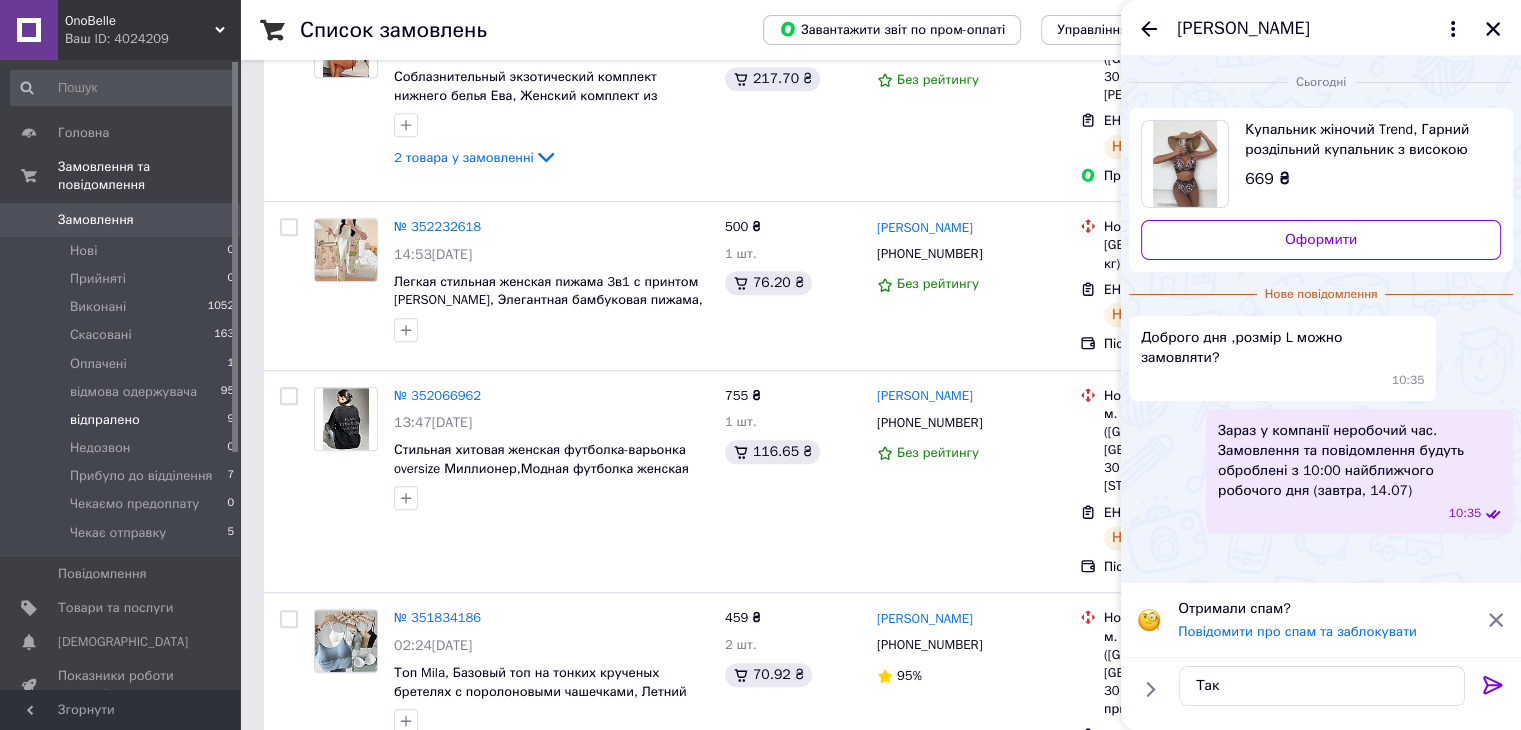 click 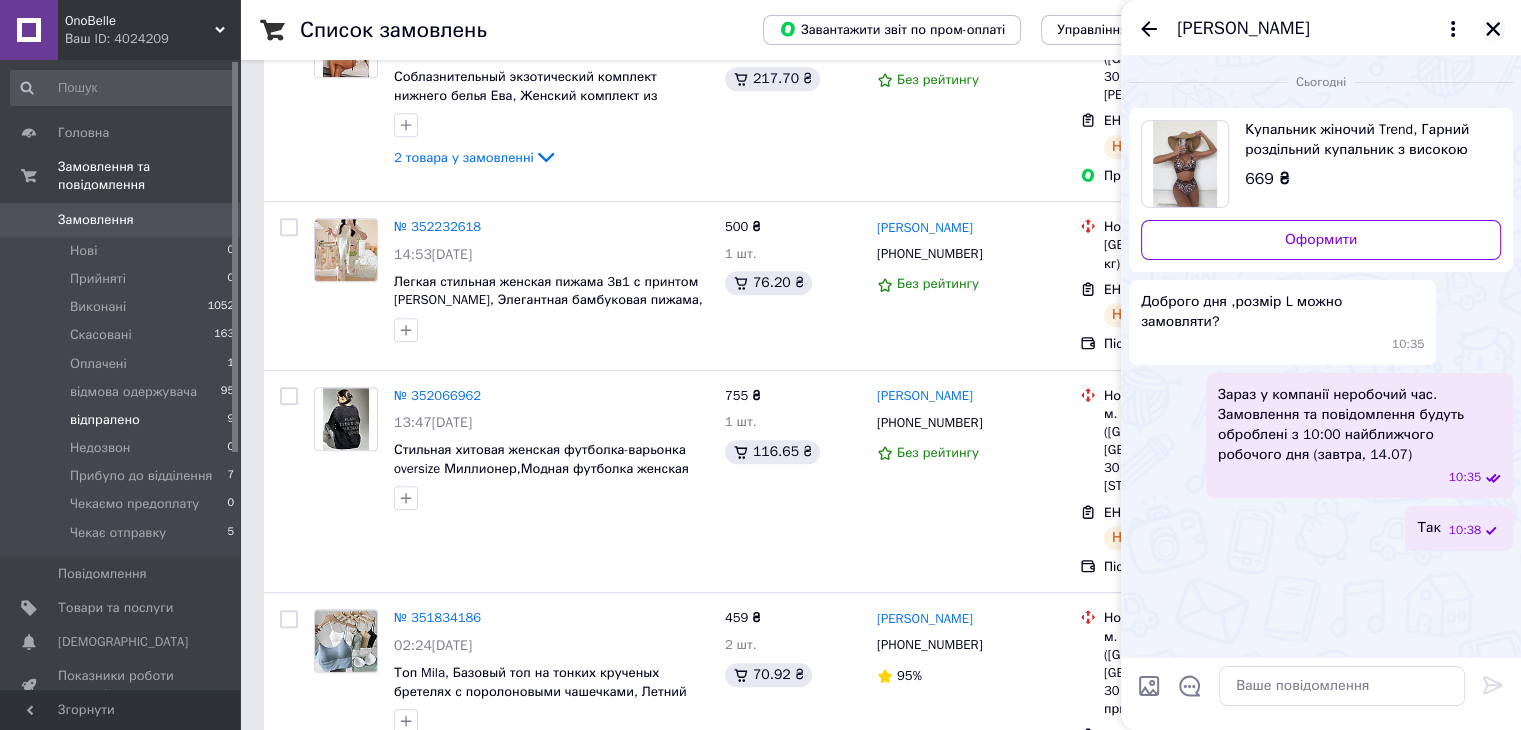 click 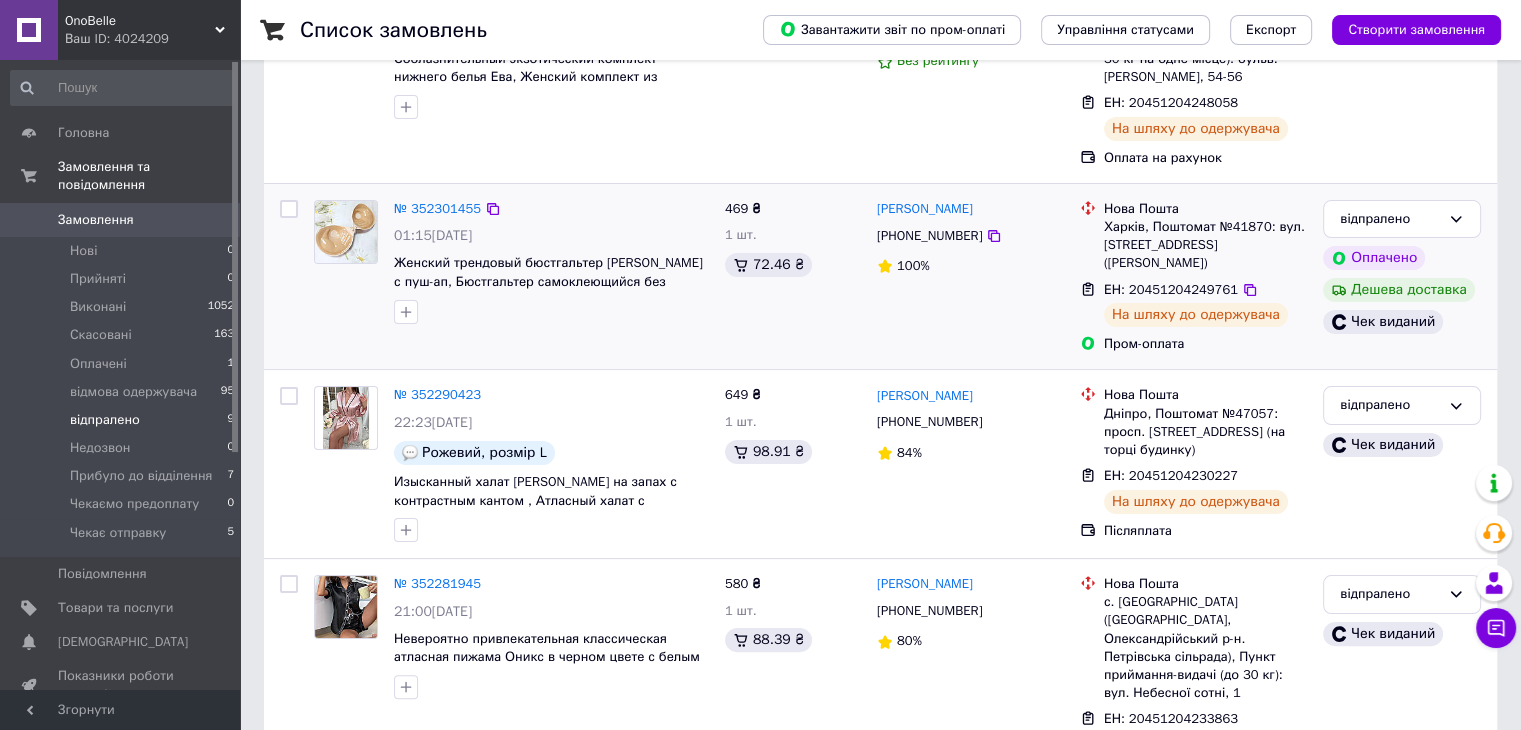 scroll, scrollTop: 379, scrollLeft: 0, axis: vertical 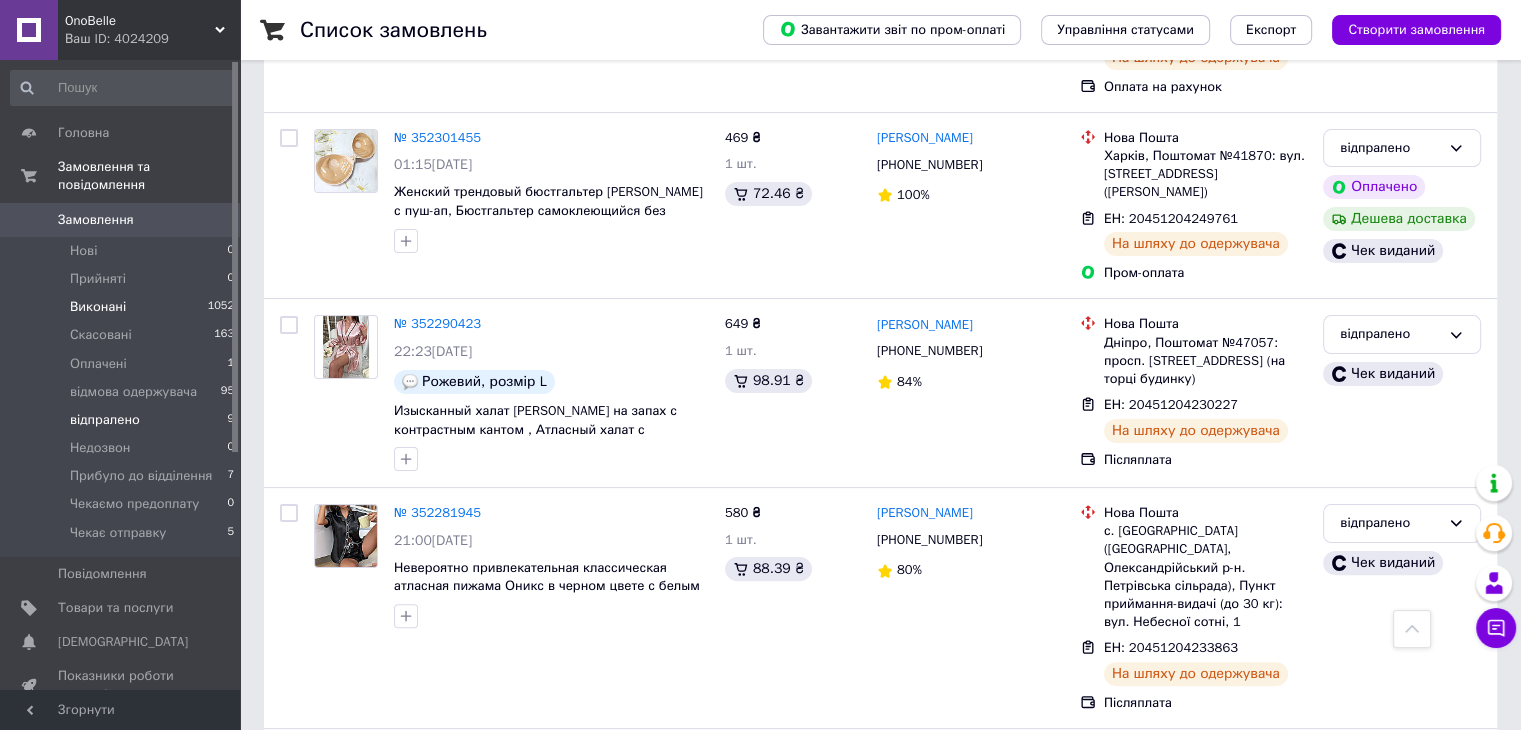 click on "Виконані" at bounding box center [98, 307] 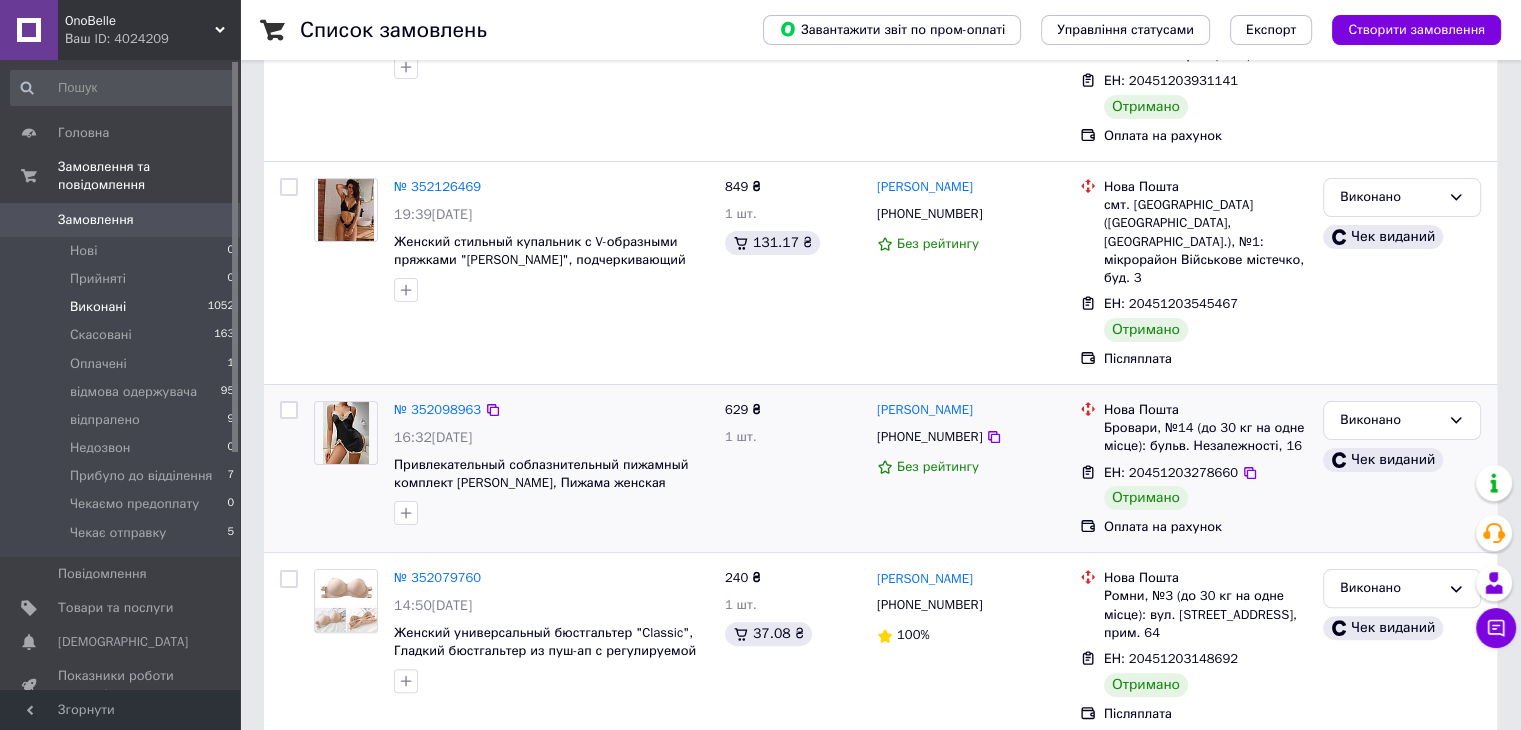 scroll, scrollTop: 400, scrollLeft: 0, axis: vertical 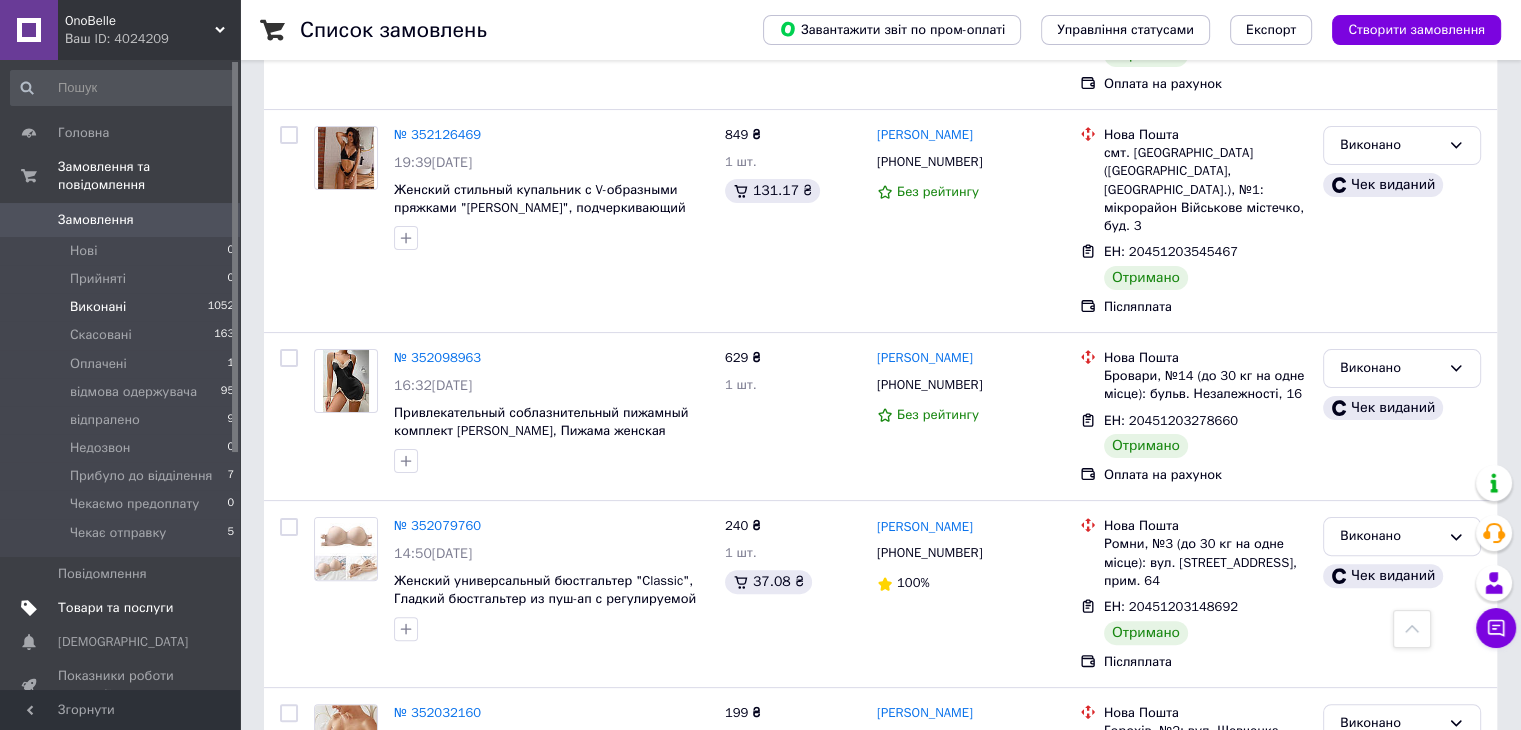 click on "Товари та послуги" at bounding box center [115, 608] 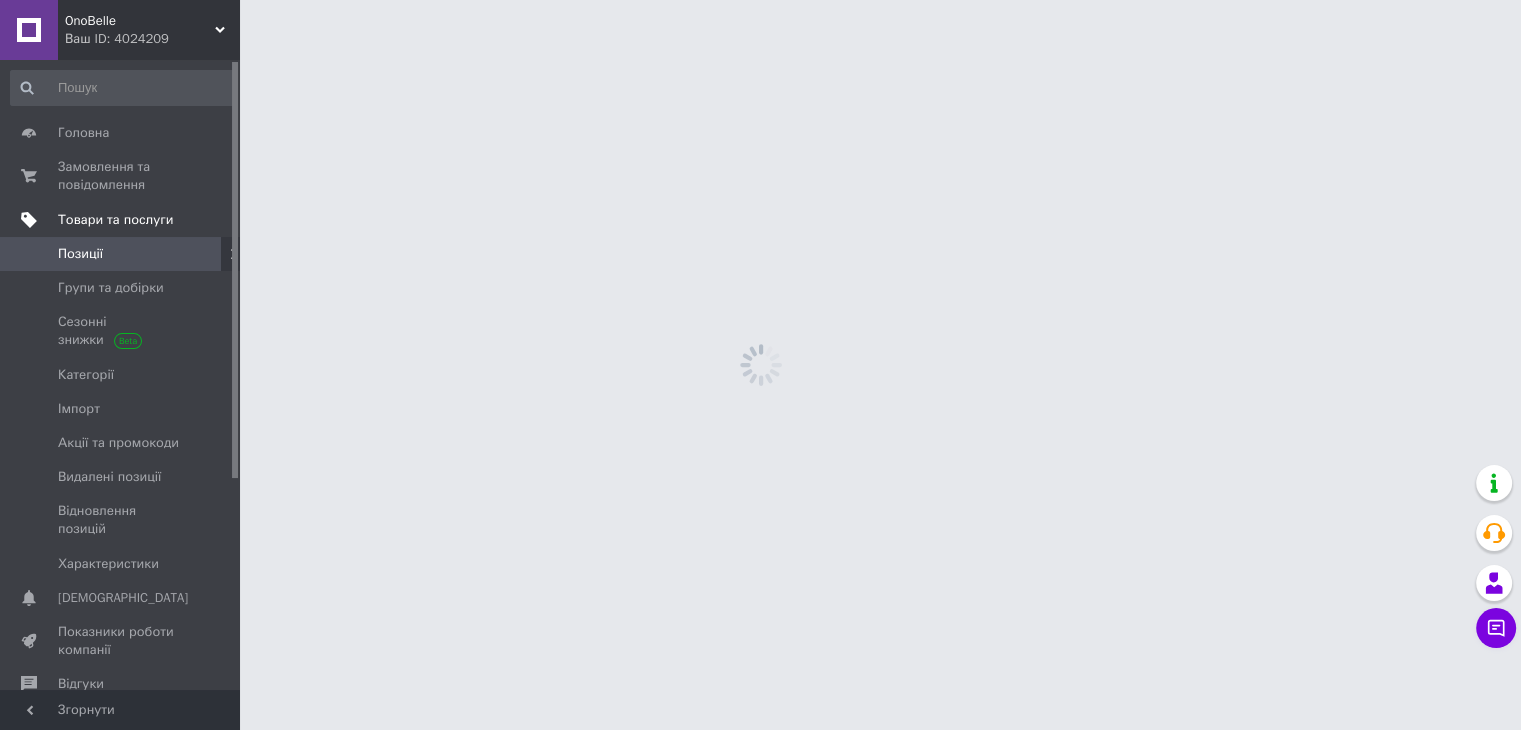 scroll, scrollTop: 0, scrollLeft: 0, axis: both 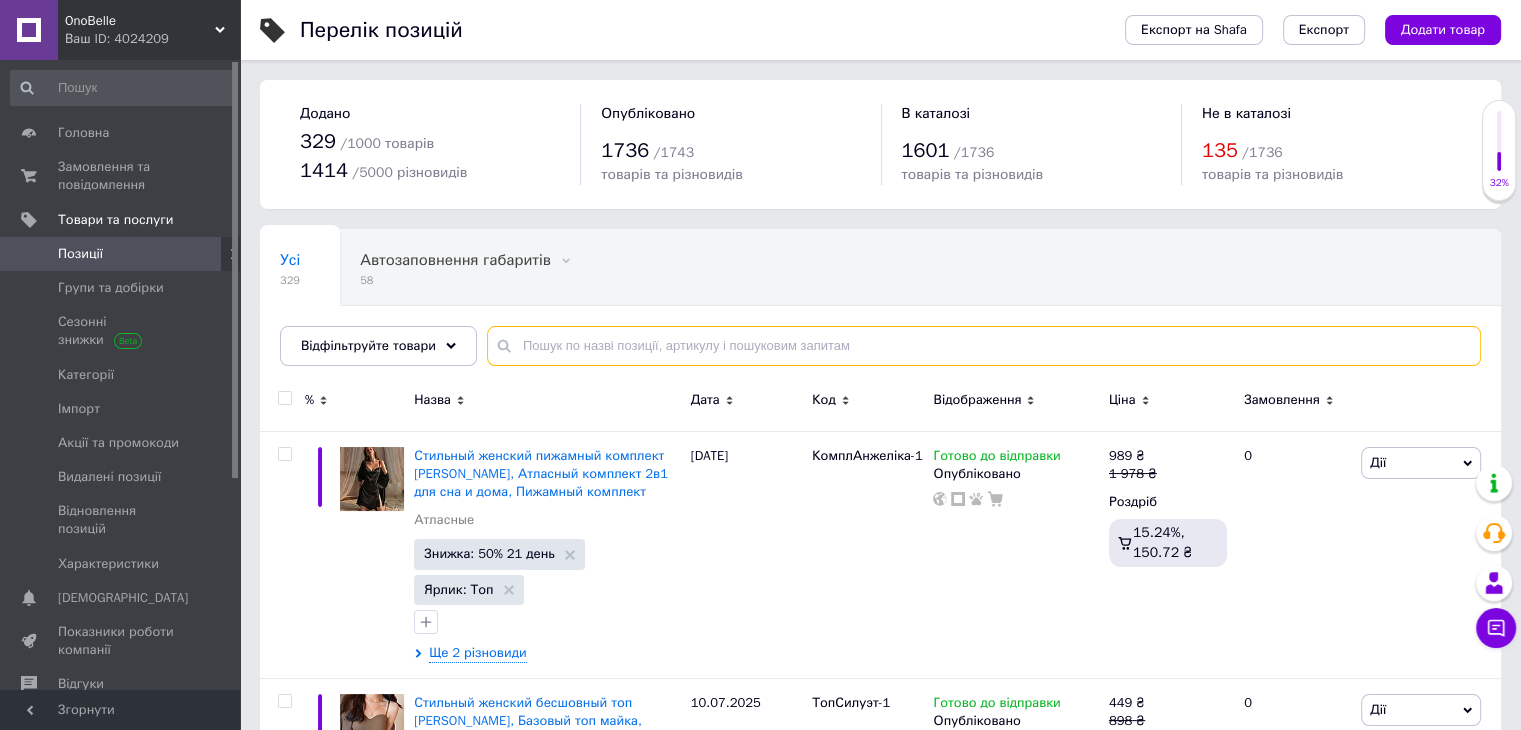 click at bounding box center (984, 346) 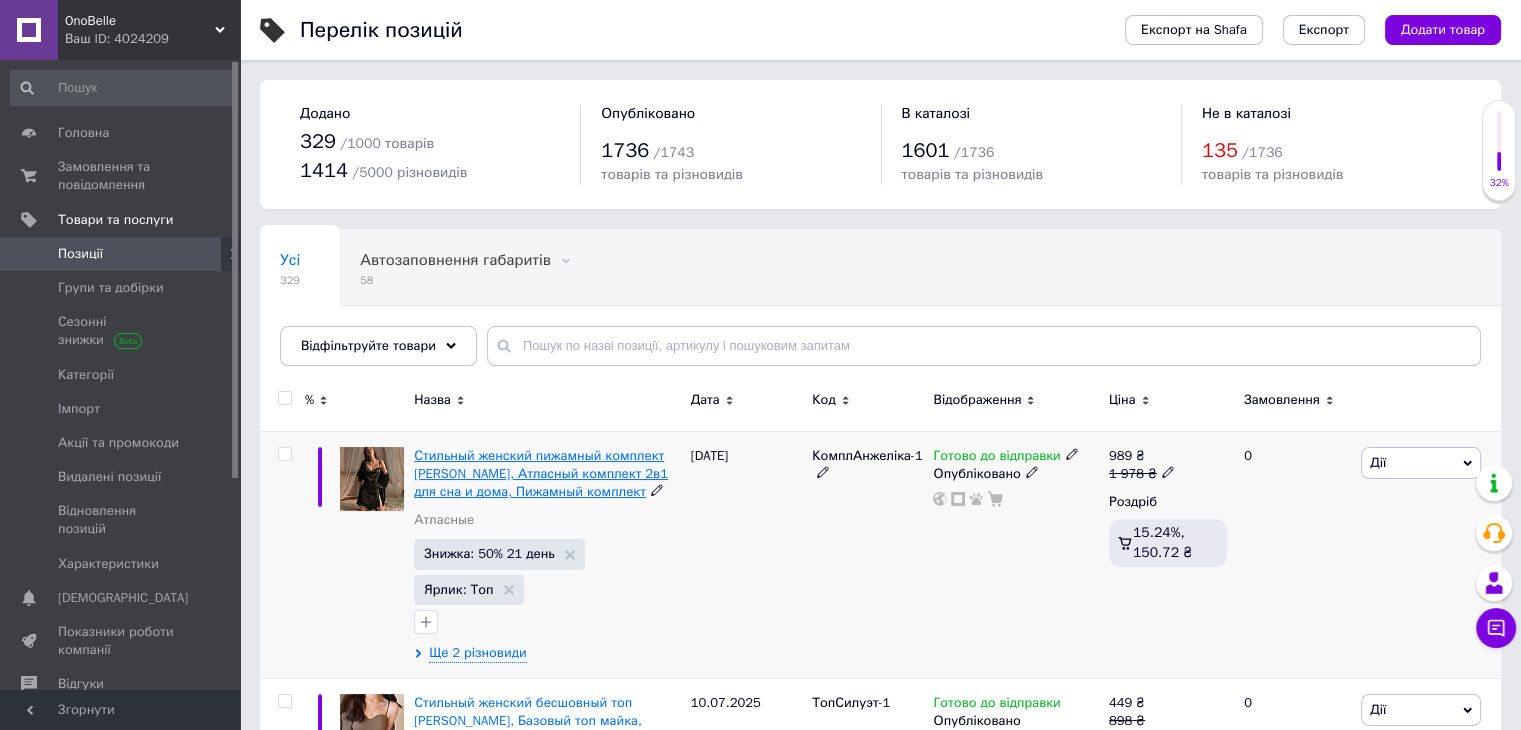 click on "Стильный женский пижамный комплект [PERSON_NAME], Атласный комплект 2в1 для сна и дома, Пижамный комплект" at bounding box center (541, 473) 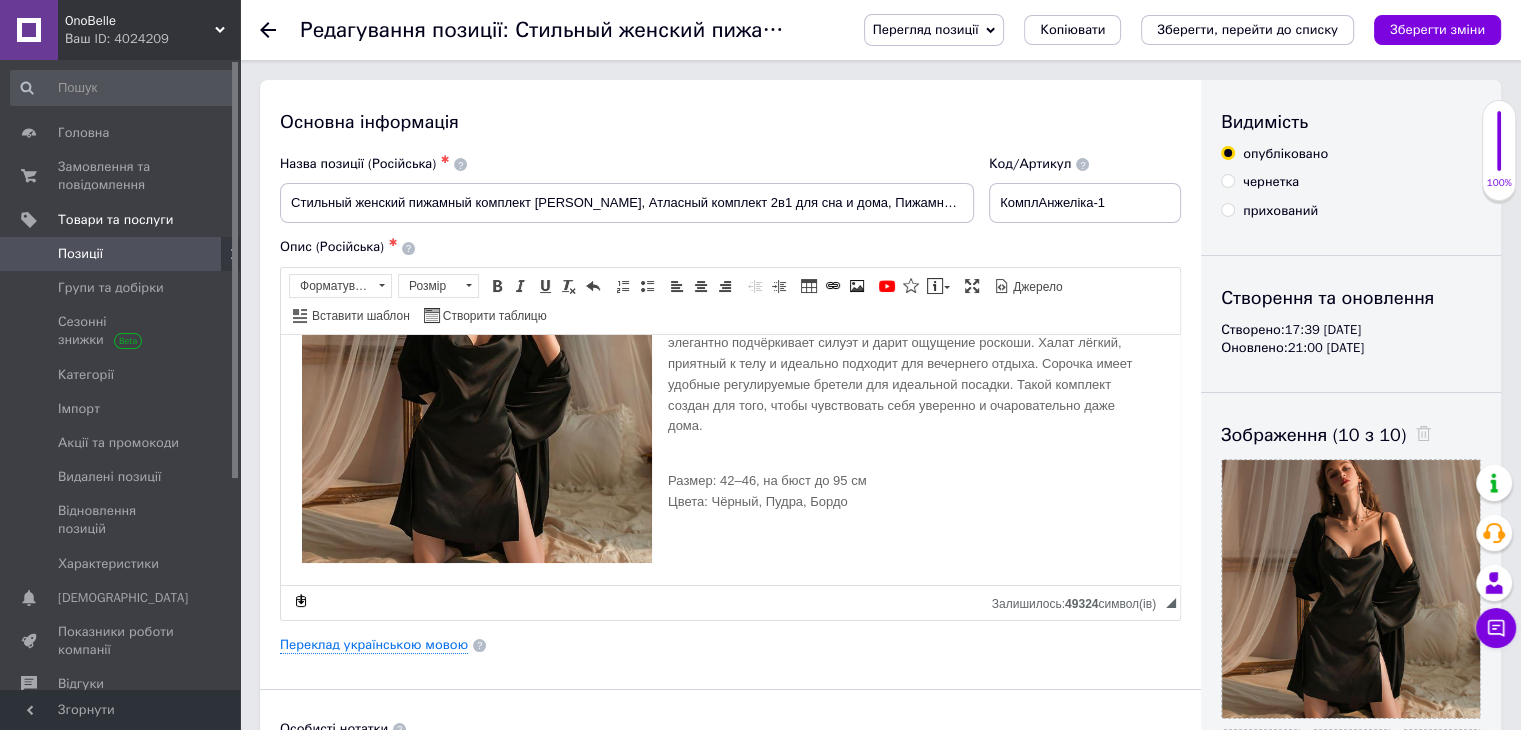 scroll, scrollTop: 219, scrollLeft: 0, axis: vertical 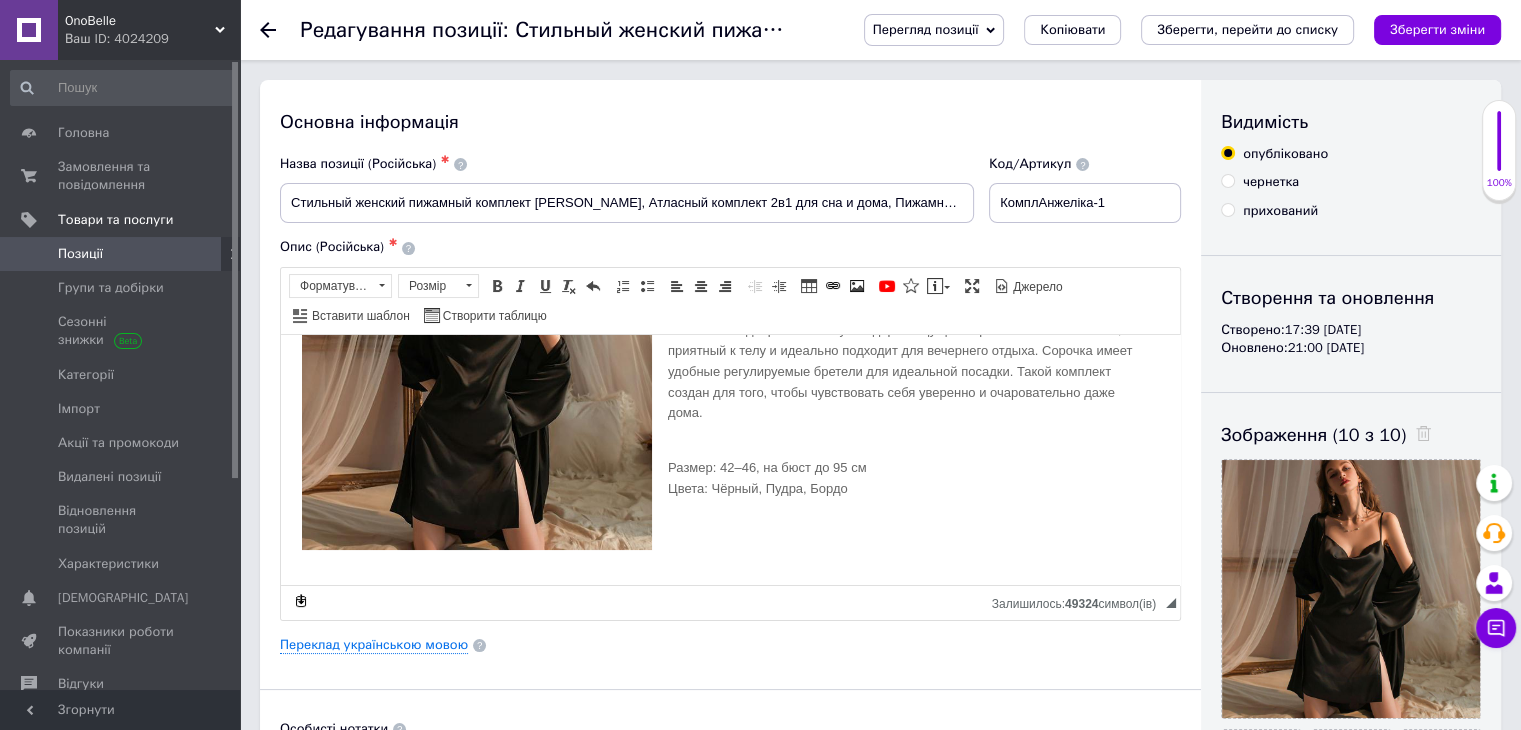 click 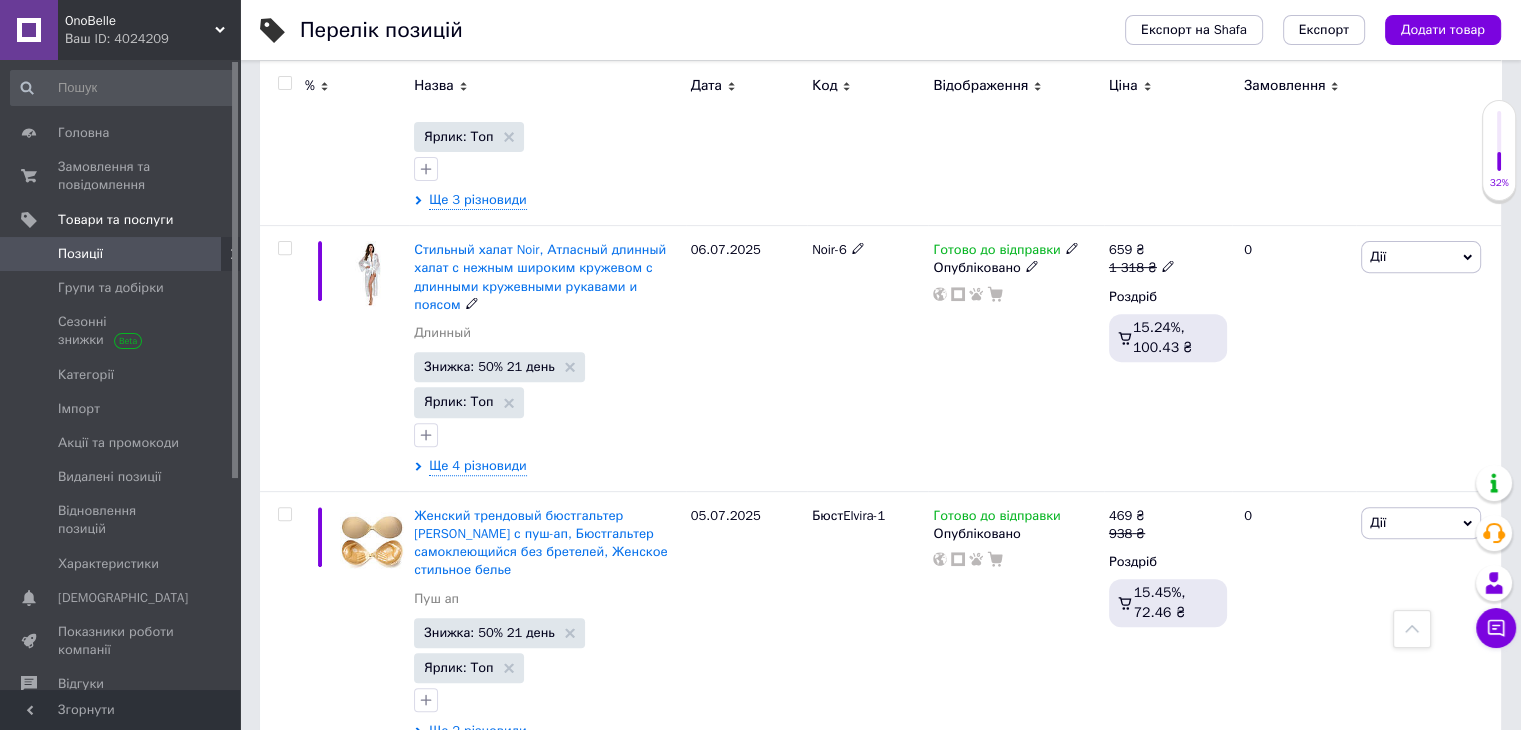 scroll, scrollTop: 0, scrollLeft: 0, axis: both 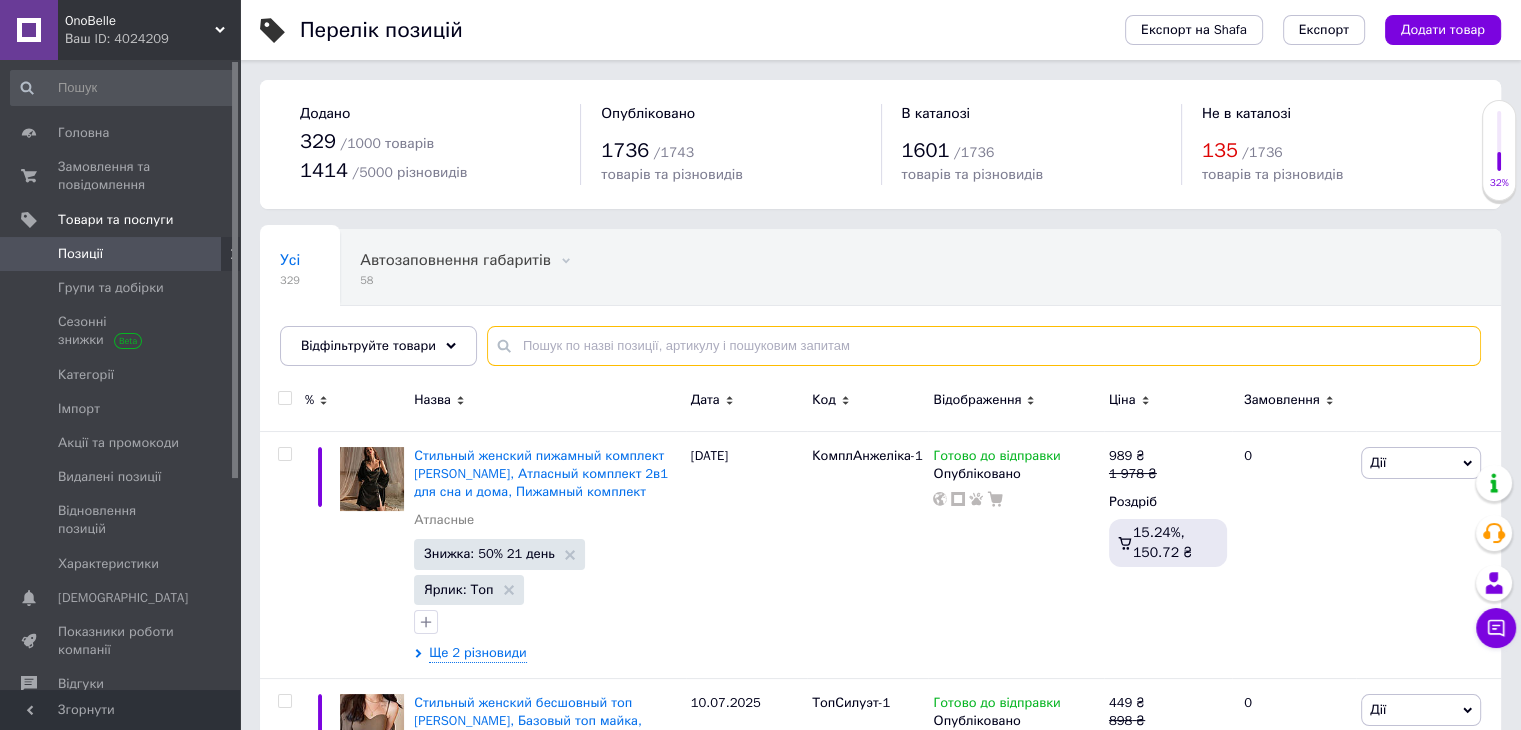 click at bounding box center [984, 346] 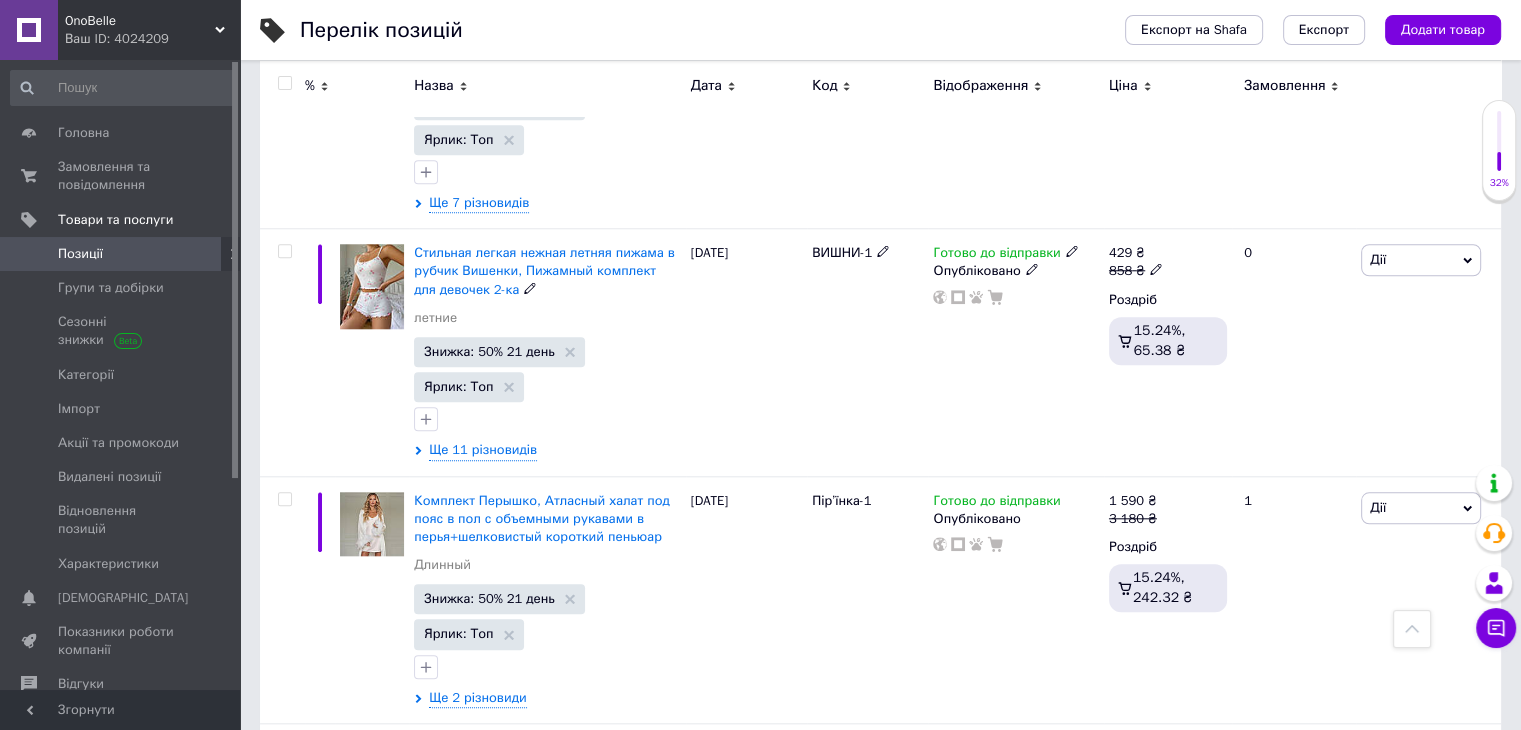 scroll, scrollTop: 9500, scrollLeft: 0, axis: vertical 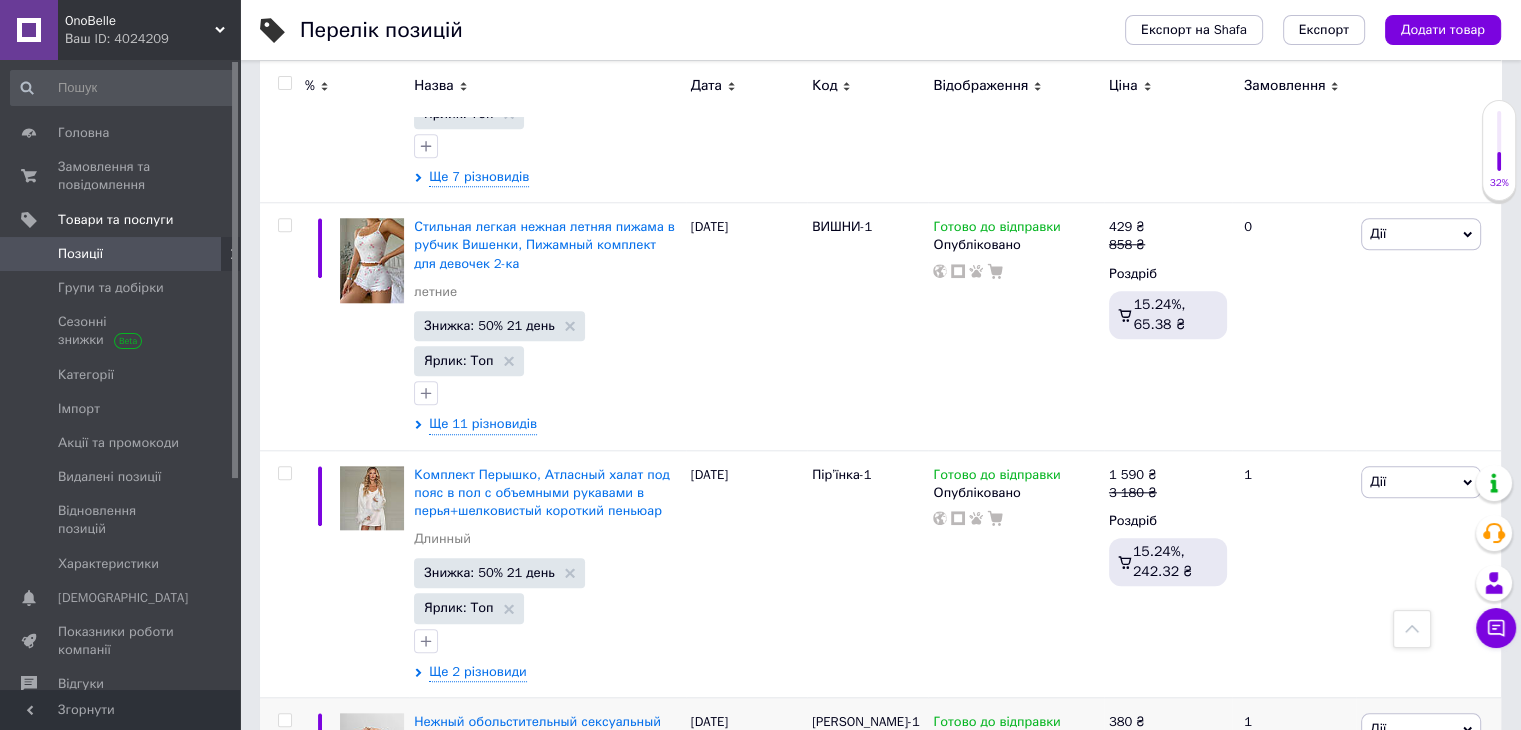 type on "комплекти" 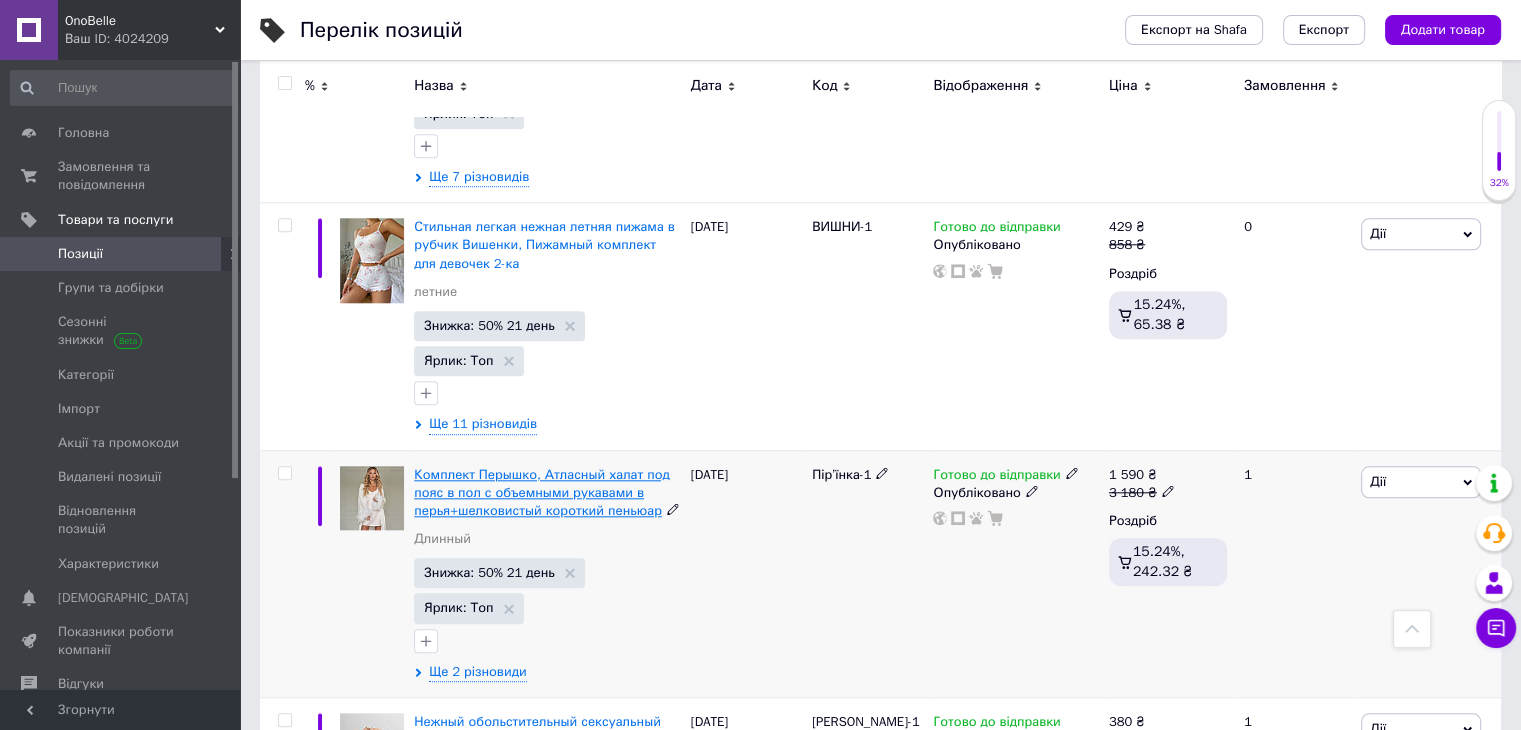 click on "Комплект Перышко, Атласный халат под пояс в пол с объемными рукавами в перья+шелковистый короткий пеньюар" at bounding box center [541, 492] 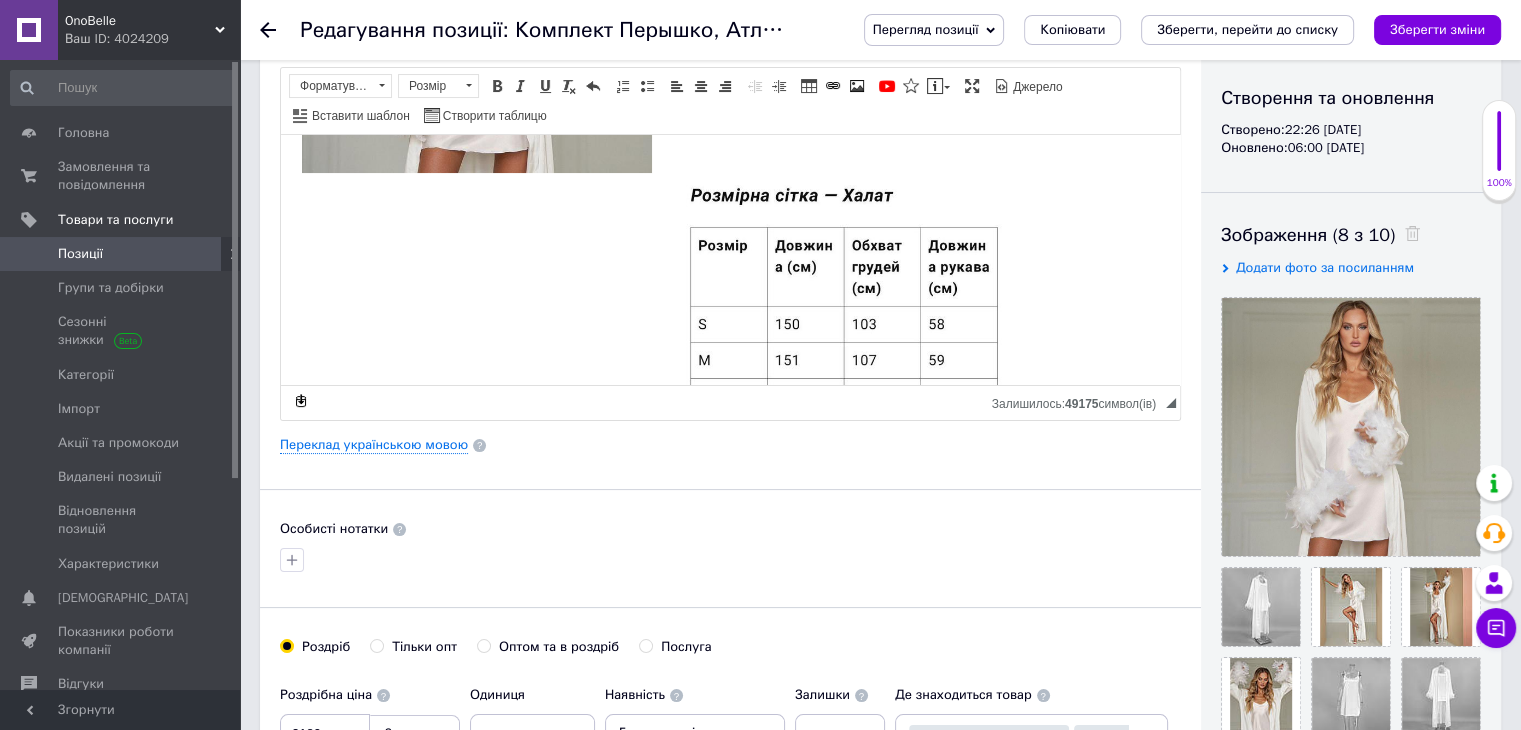 scroll, scrollTop: 300, scrollLeft: 0, axis: vertical 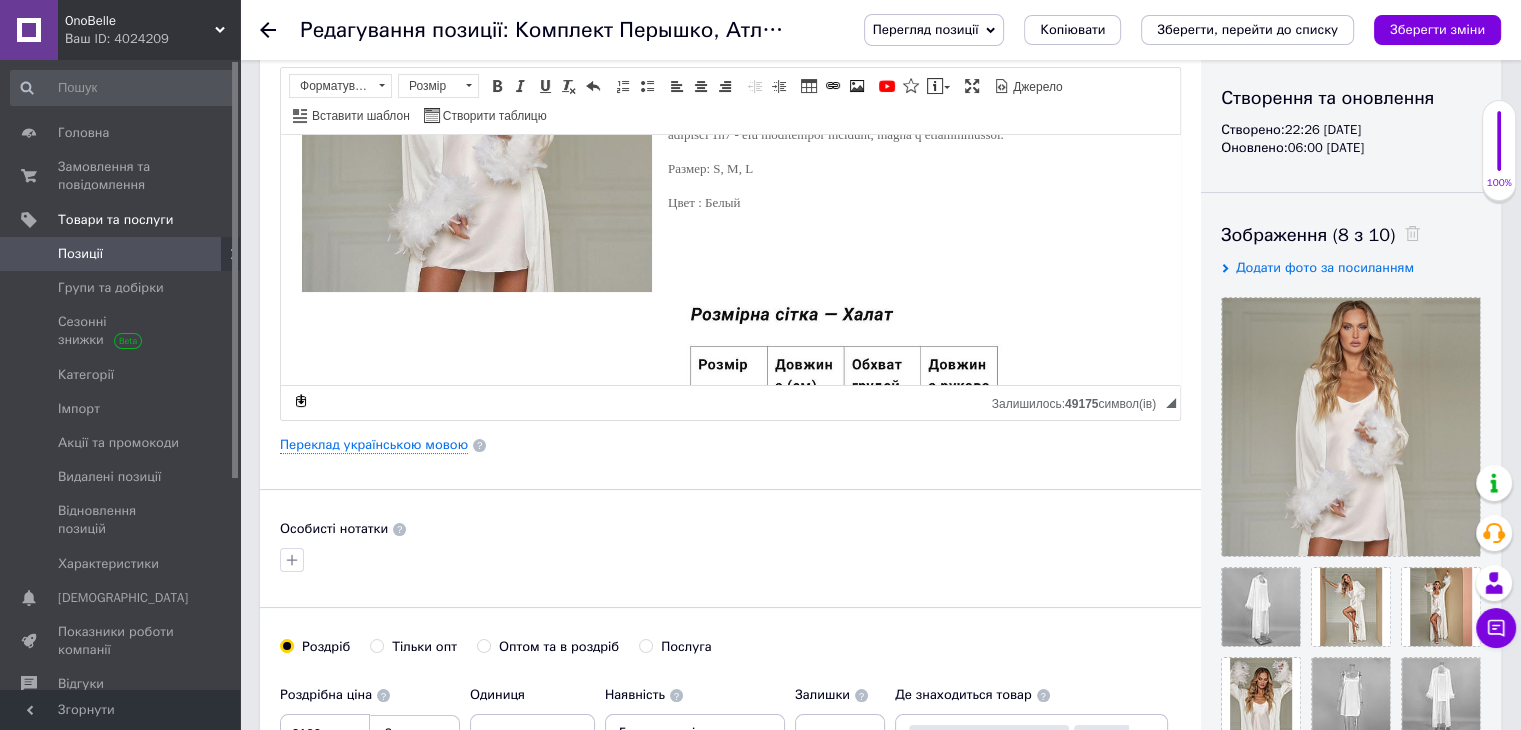 click 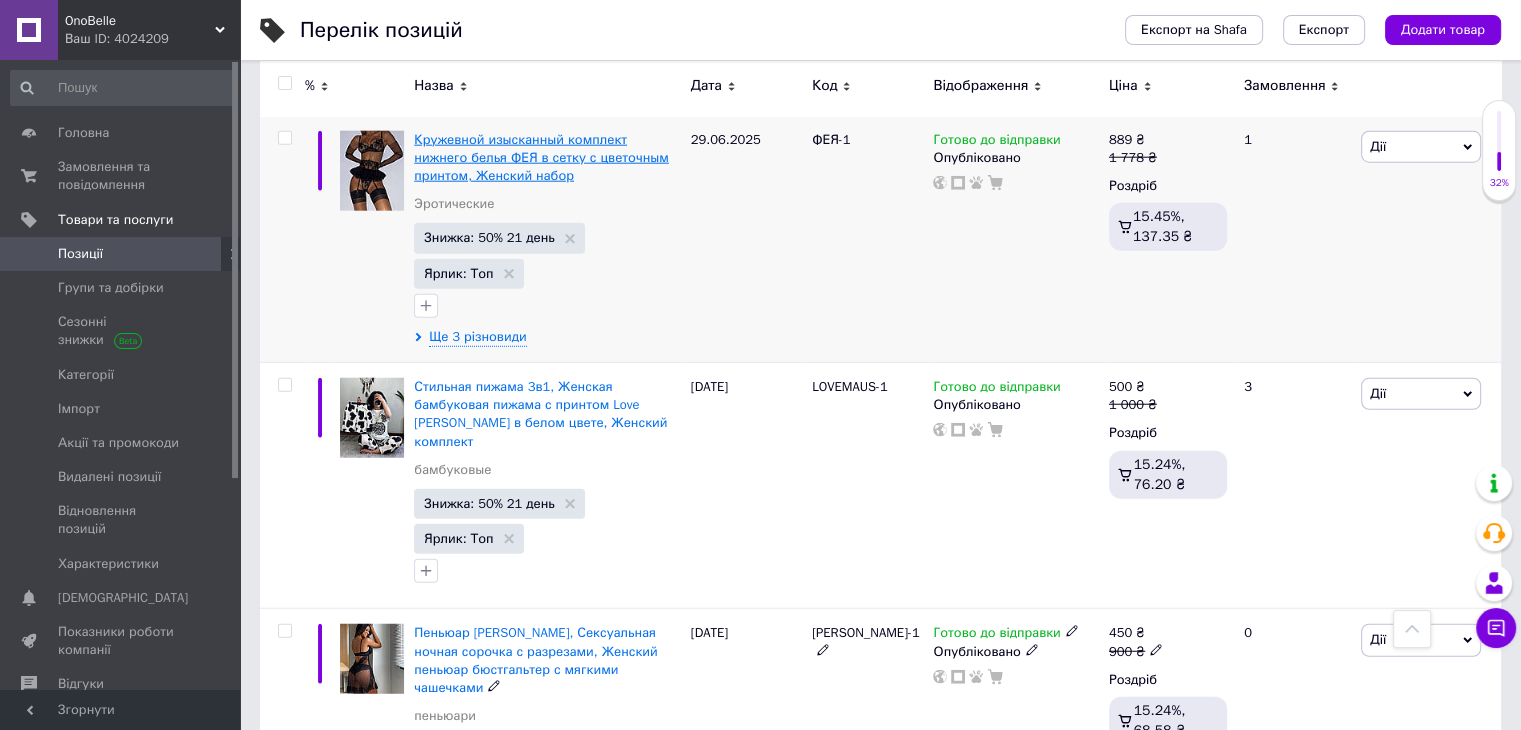 scroll, scrollTop: 12763, scrollLeft: 0, axis: vertical 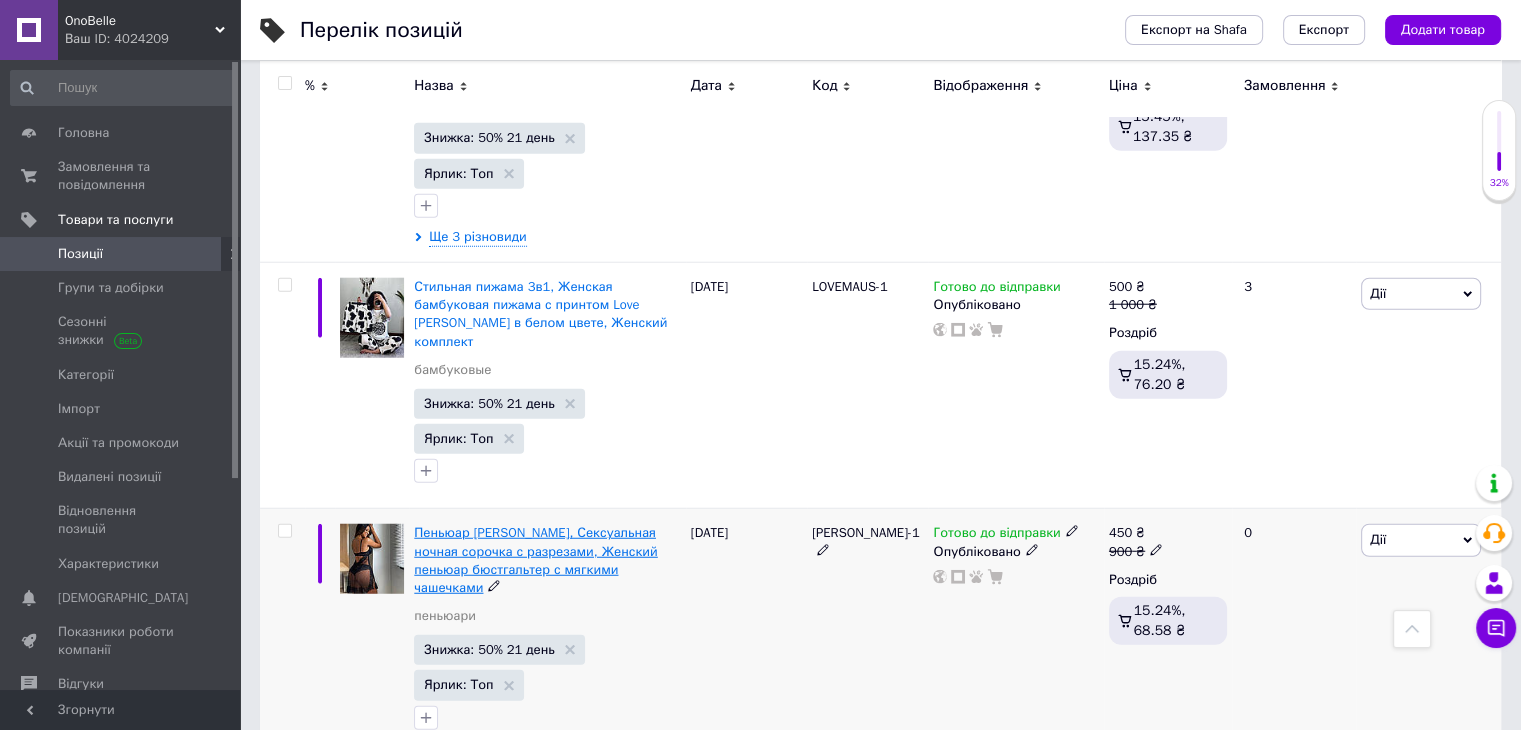 click on "Пеньюар [PERSON_NAME], Сексуальная ночная сорочка с разрезами, Женский пеньюар бюстгальтер с мягкими чашечками" at bounding box center [535, 560] 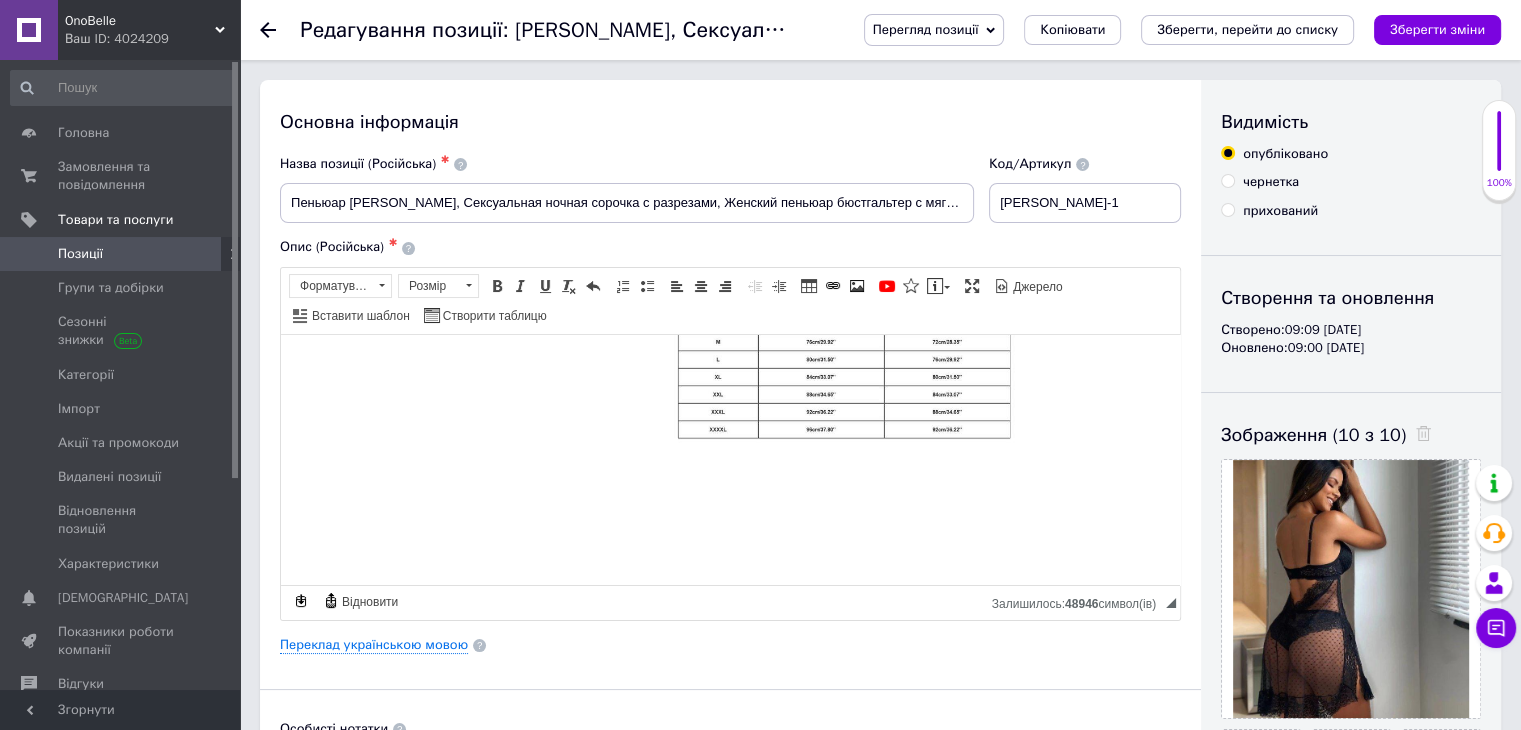 scroll, scrollTop: 656, scrollLeft: 0, axis: vertical 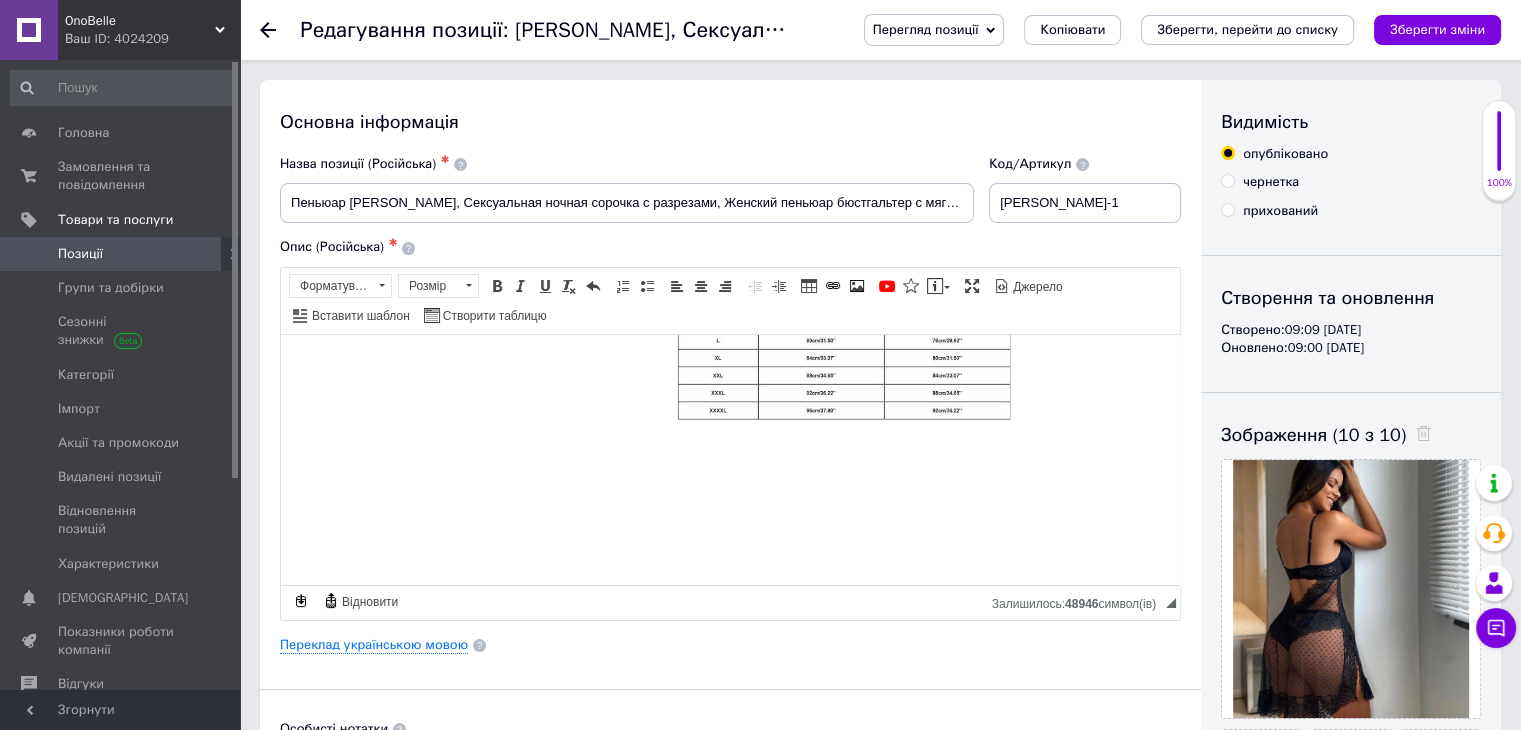 drag, startPoint x: 272, startPoint y: 41, endPoint x: 269, endPoint y: 30, distance: 11.401754 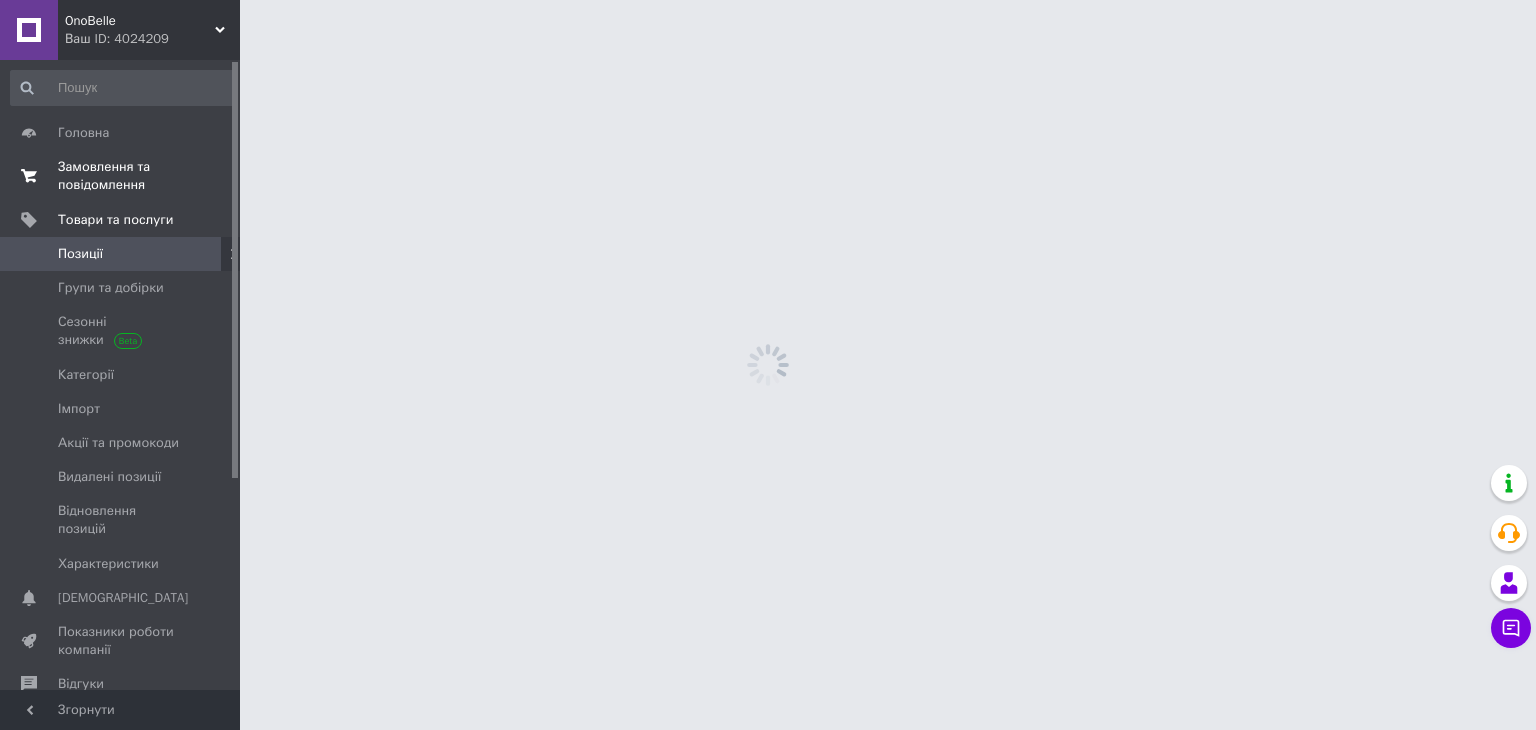 click on "Замовлення та повідомлення" at bounding box center (121, 176) 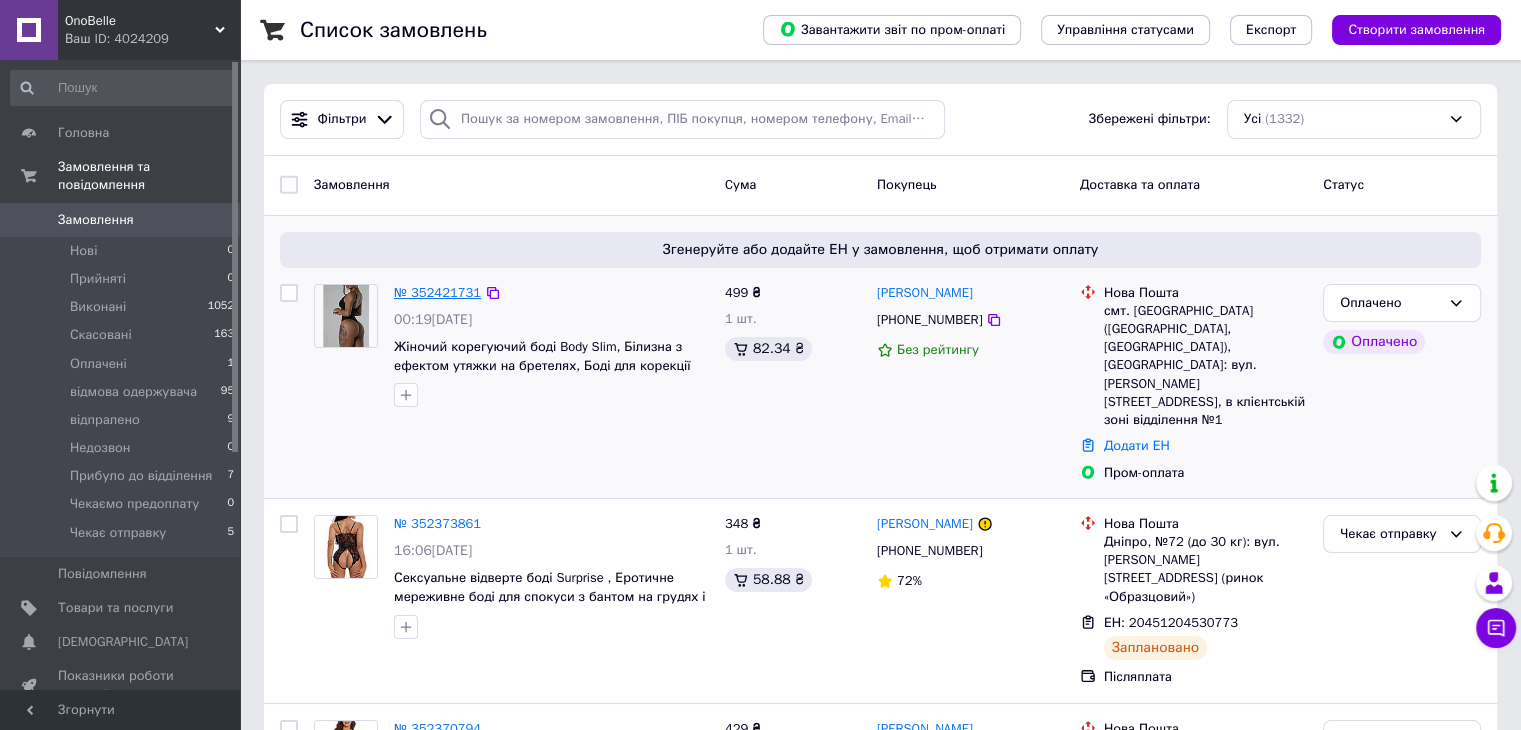 click on "№ 352421731" at bounding box center (437, 292) 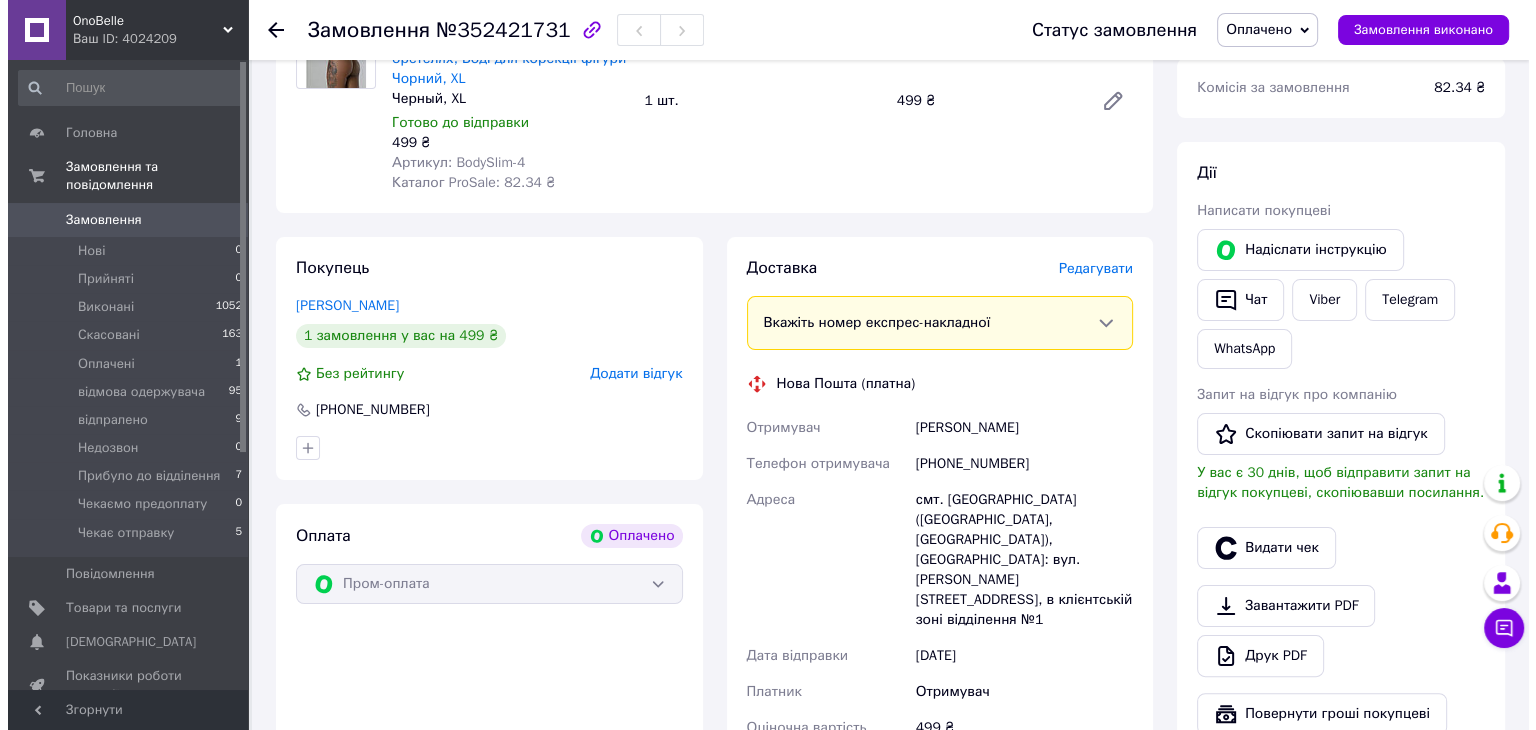 scroll, scrollTop: 200, scrollLeft: 0, axis: vertical 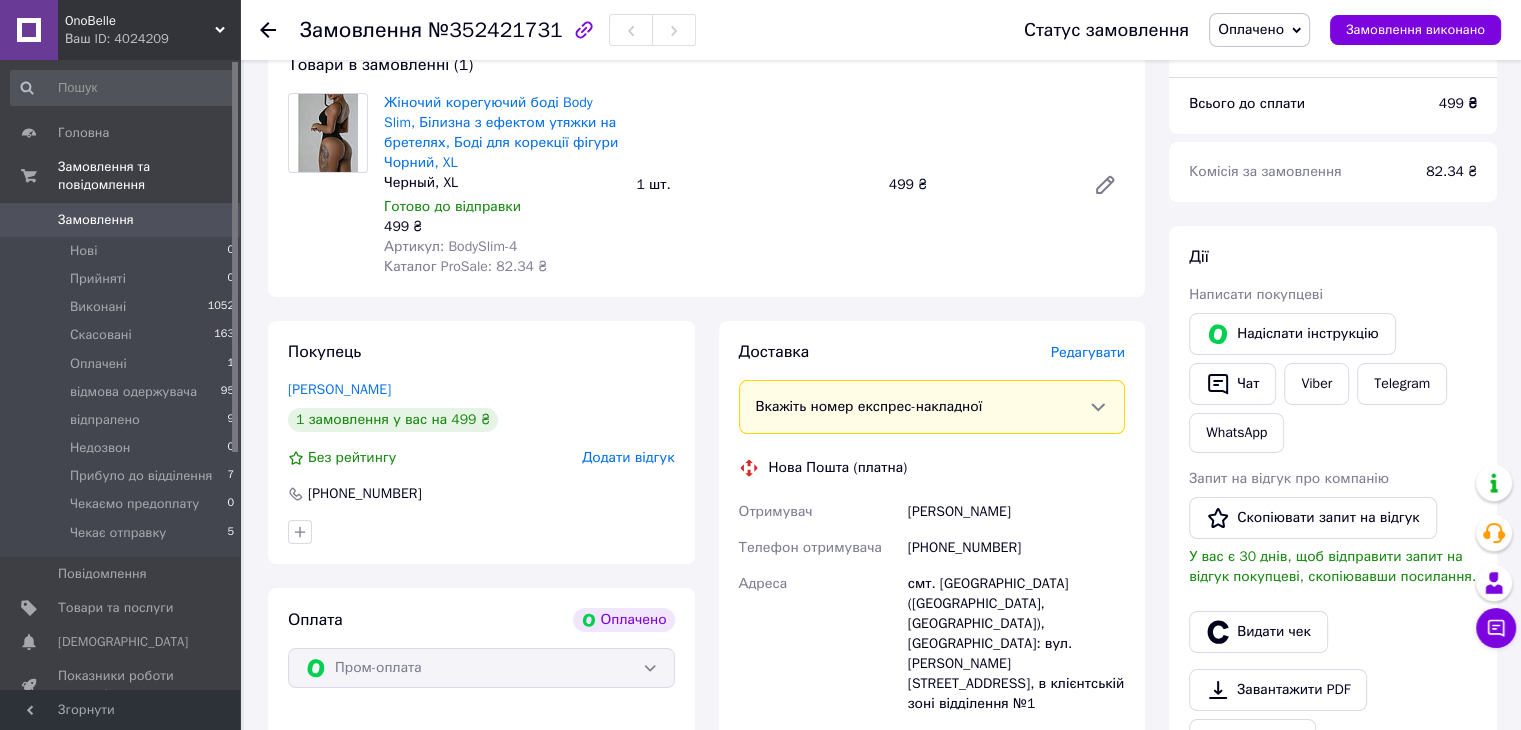 click on "Редагувати" at bounding box center [1088, 352] 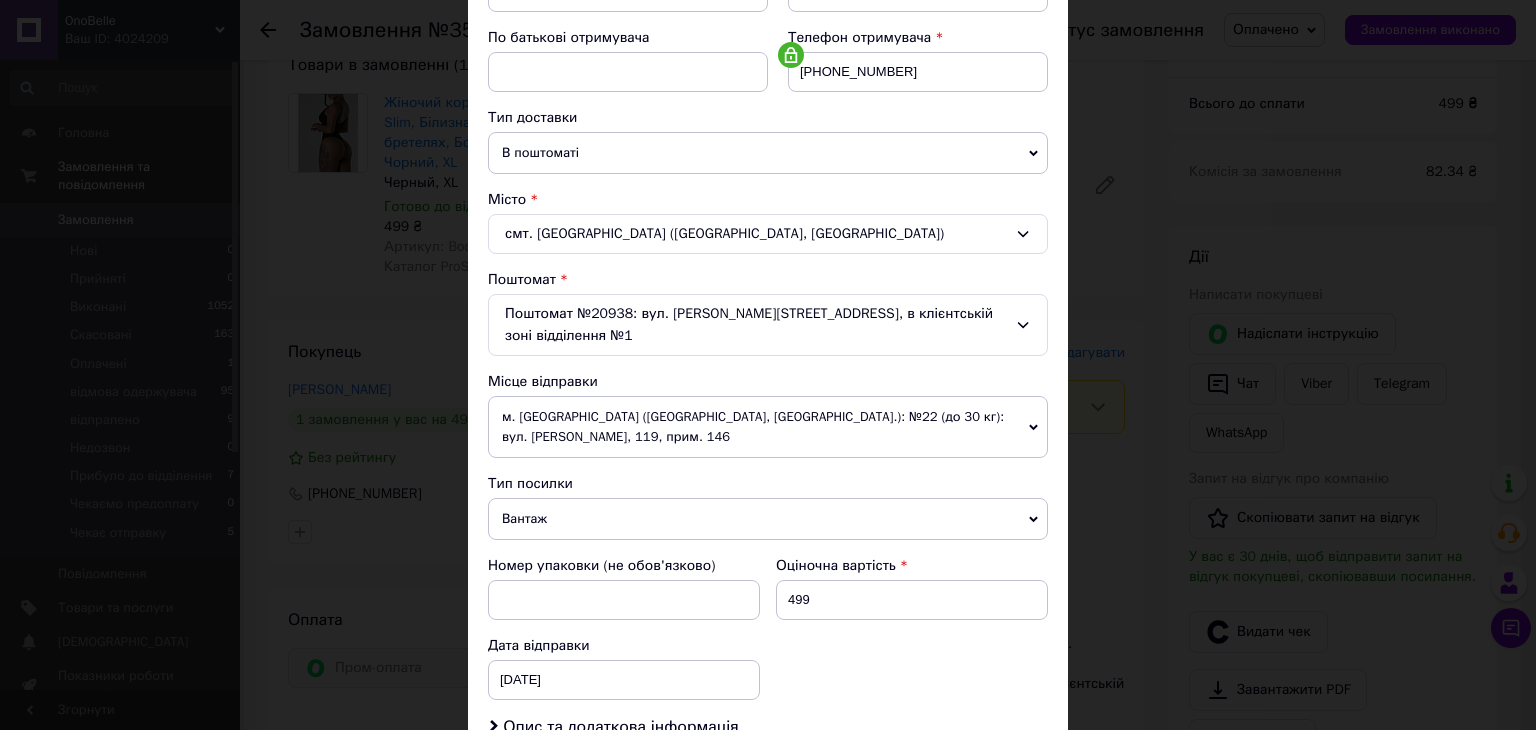 scroll, scrollTop: 400, scrollLeft: 0, axis: vertical 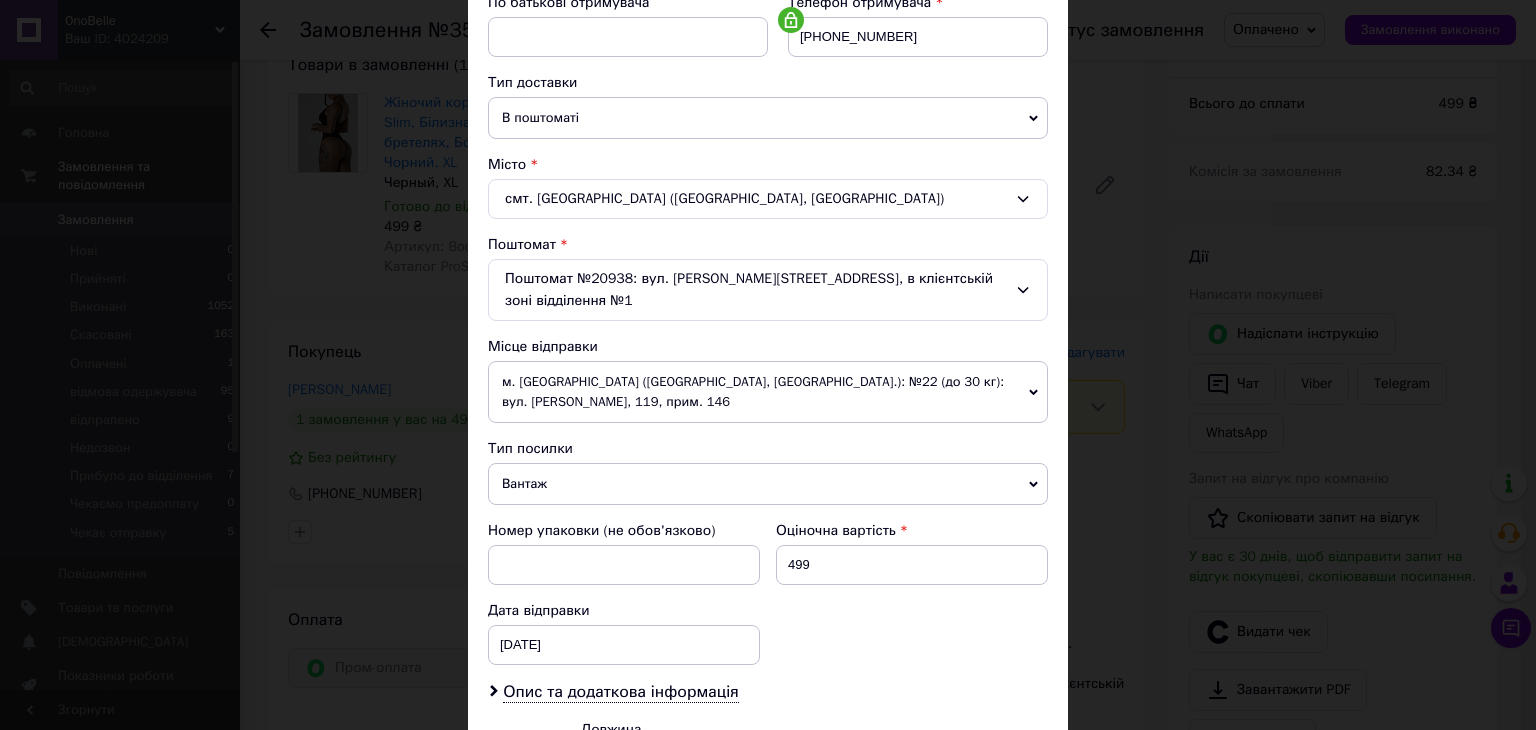 click 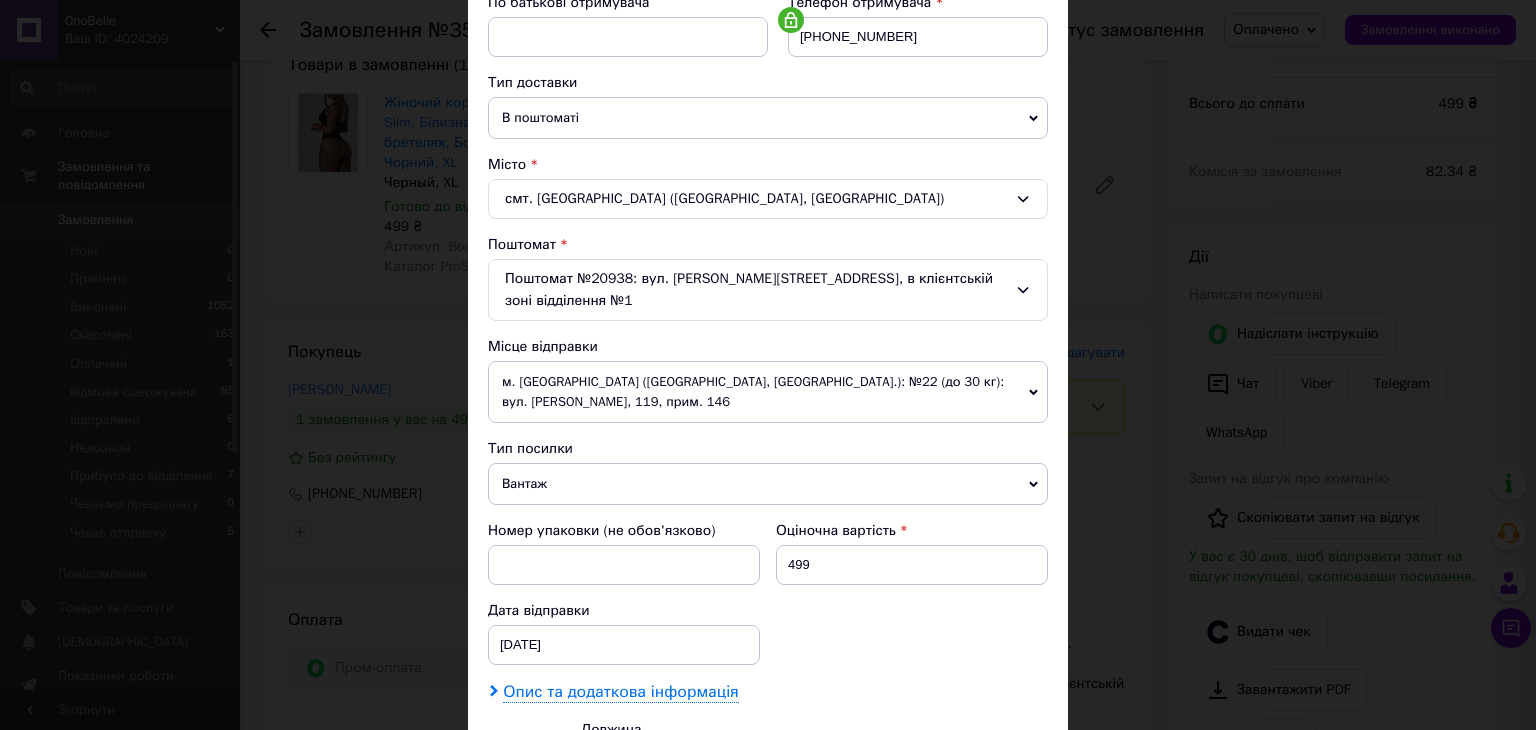 click on "Опис та додаткова інформація" at bounding box center [620, 692] 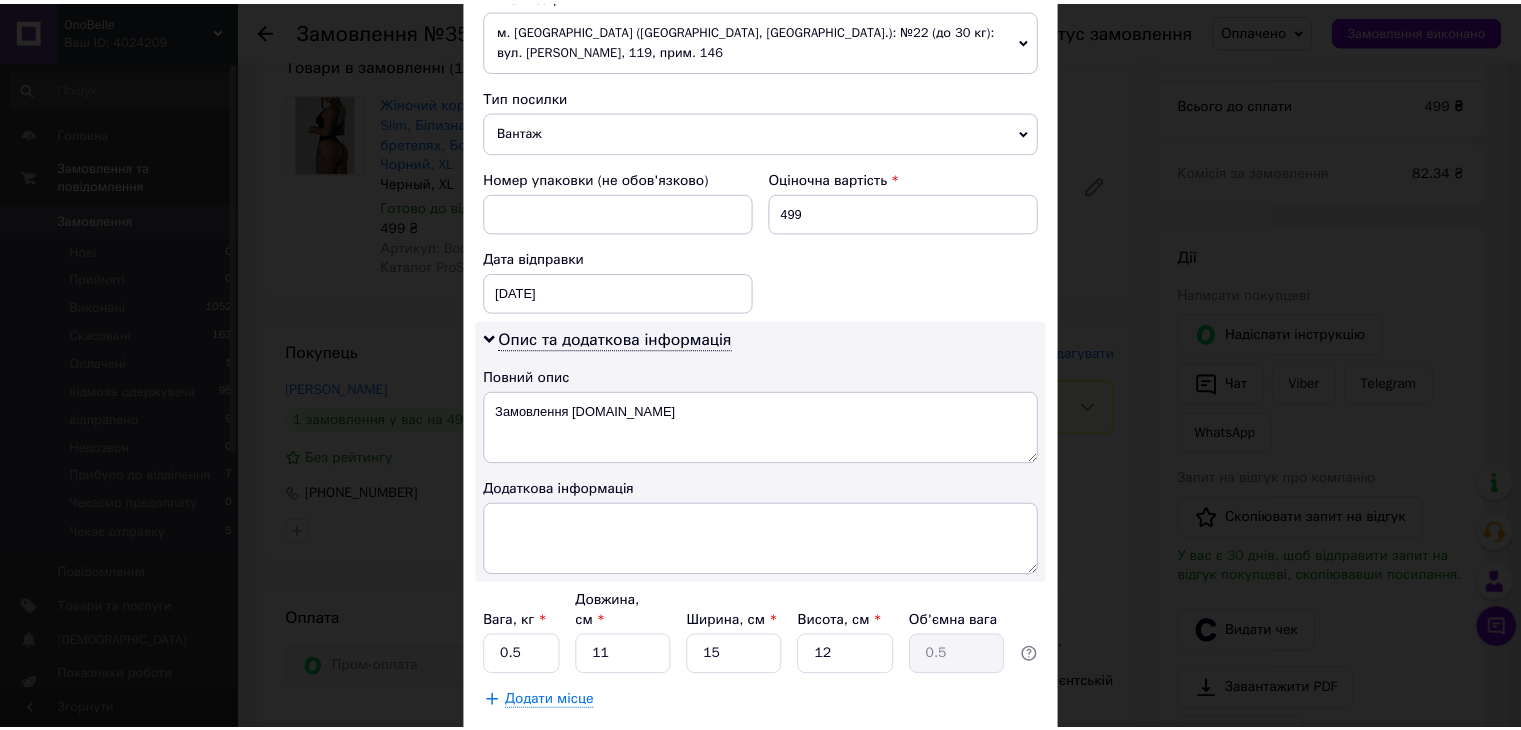 scroll, scrollTop: 800, scrollLeft: 0, axis: vertical 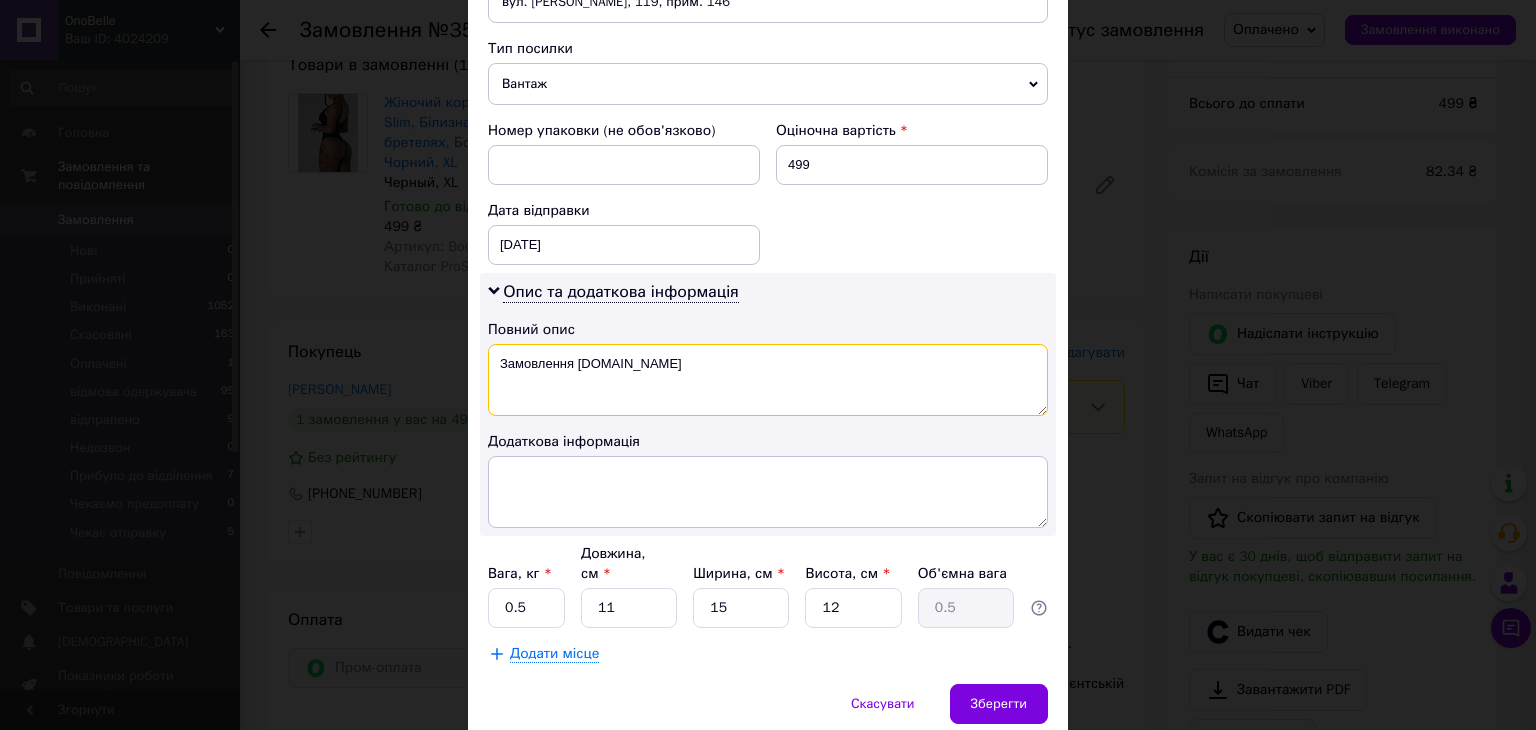 drag, startPoint x: 551, startPoint y: 346, endPoint x: 686, endPoint y: 351, distance: 135.09256 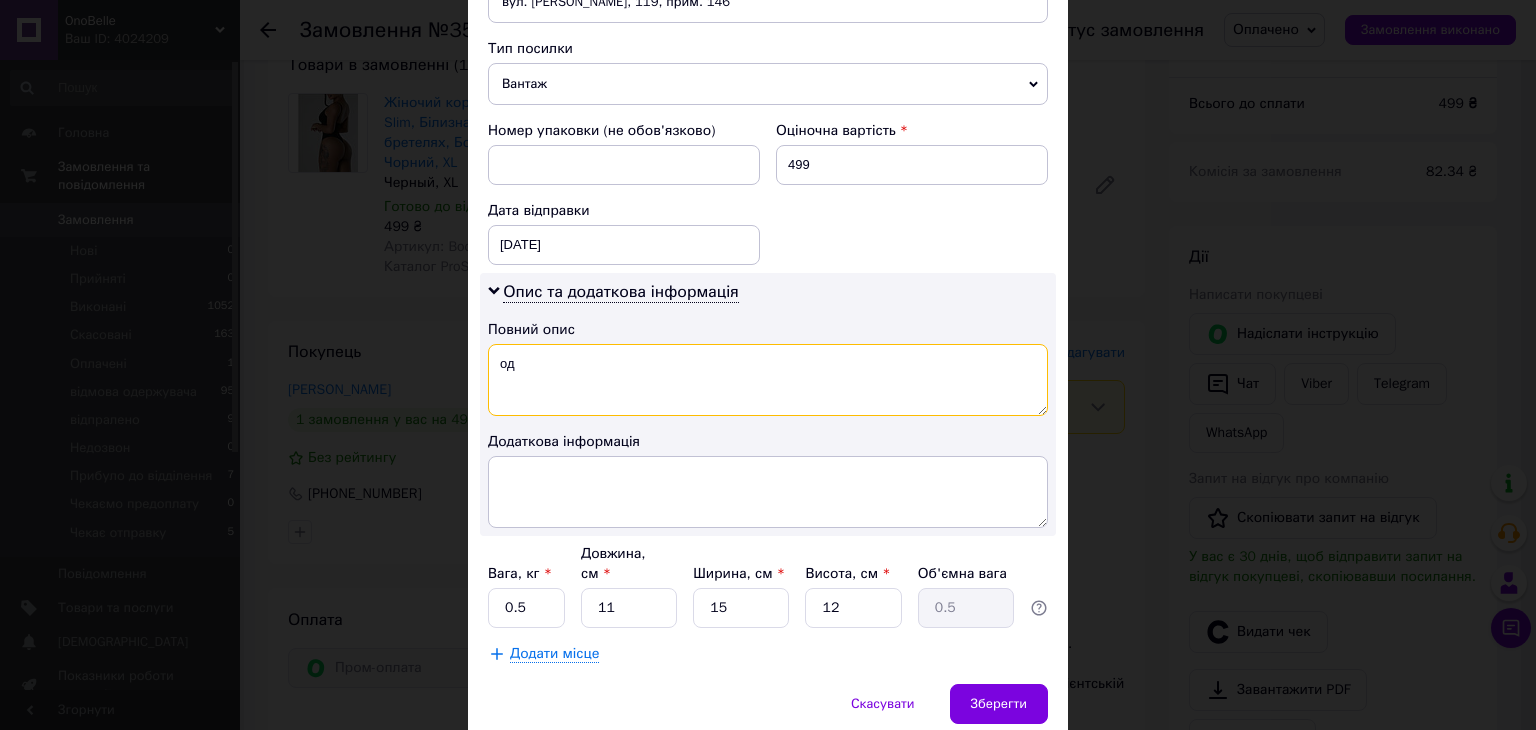 type on "о" 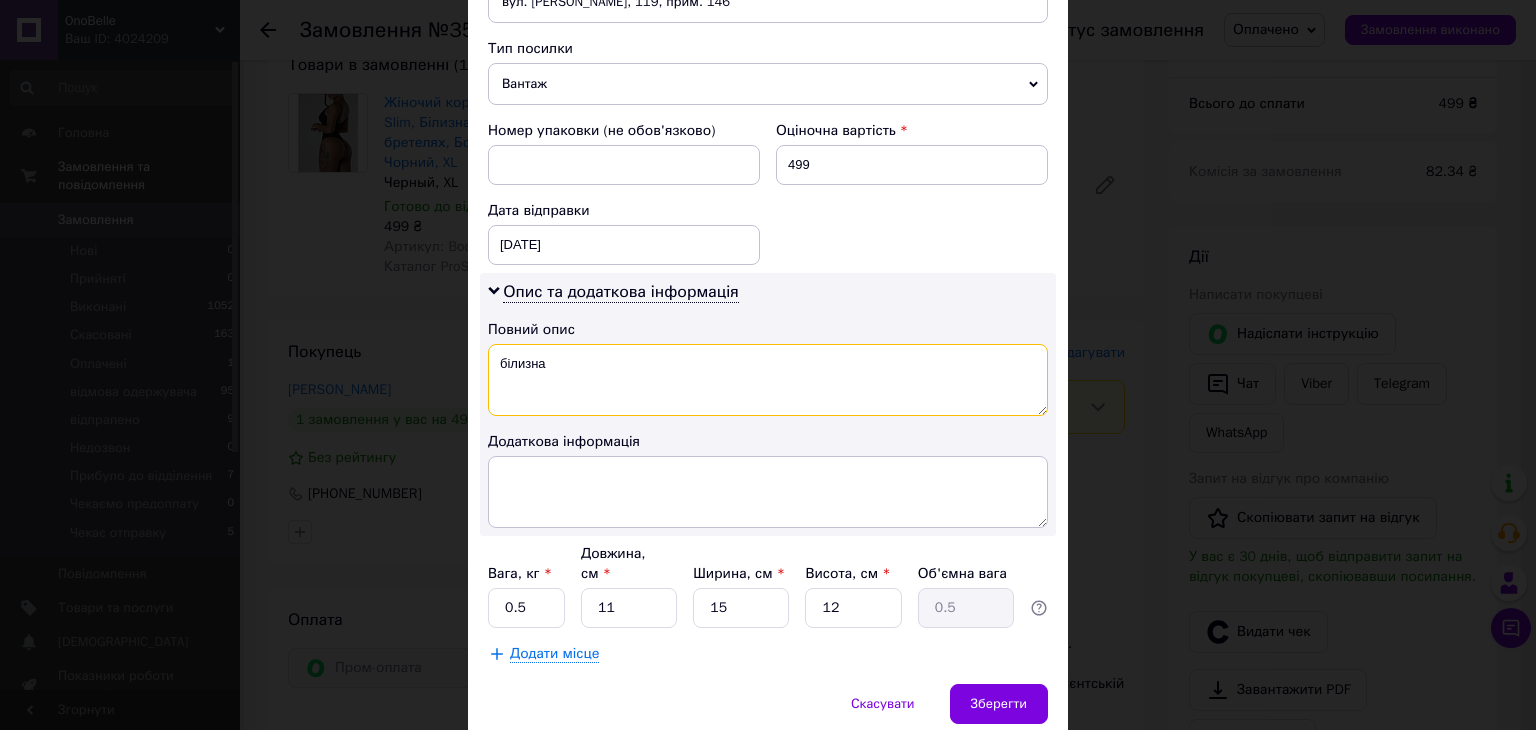type on "білизна" 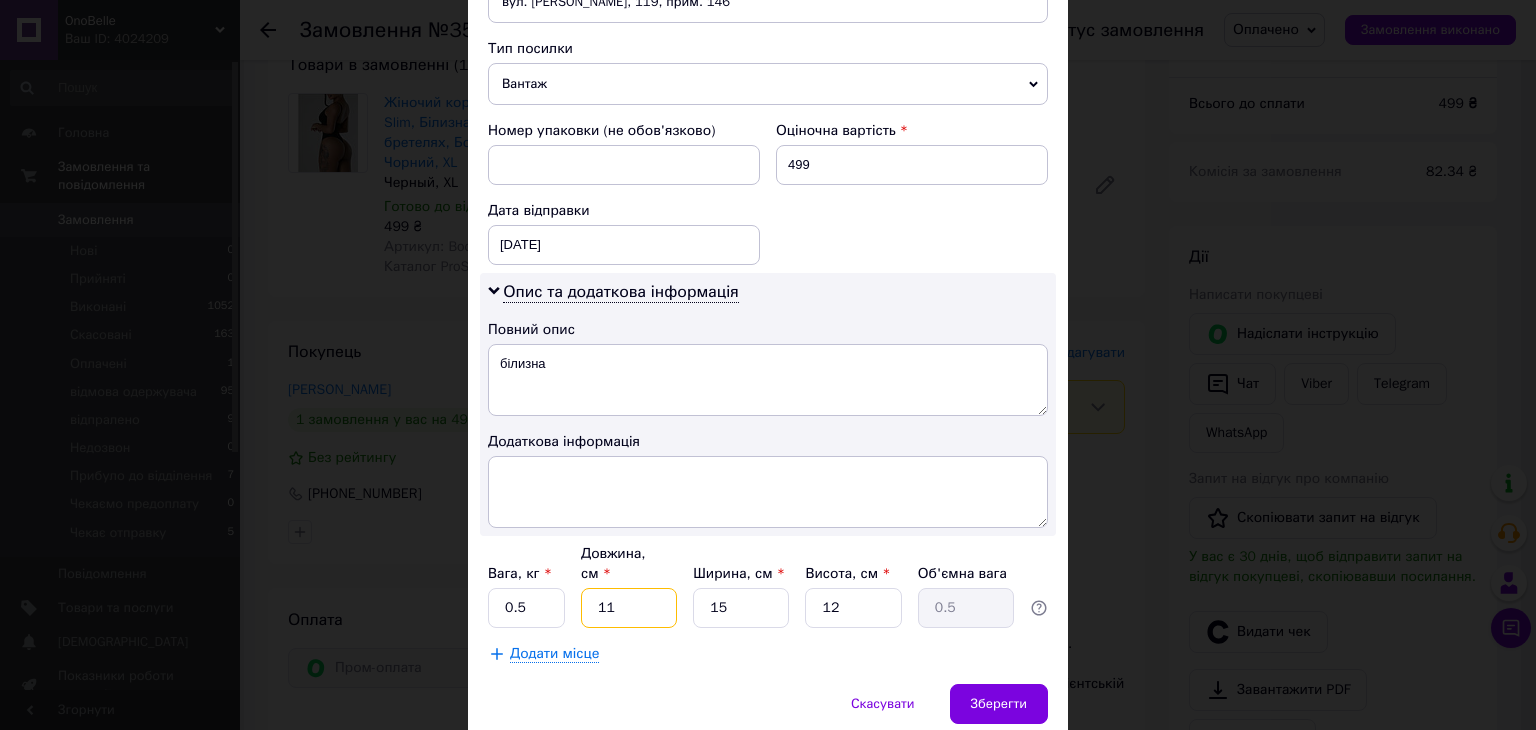 click on "11" at bounding box center [629, 608] 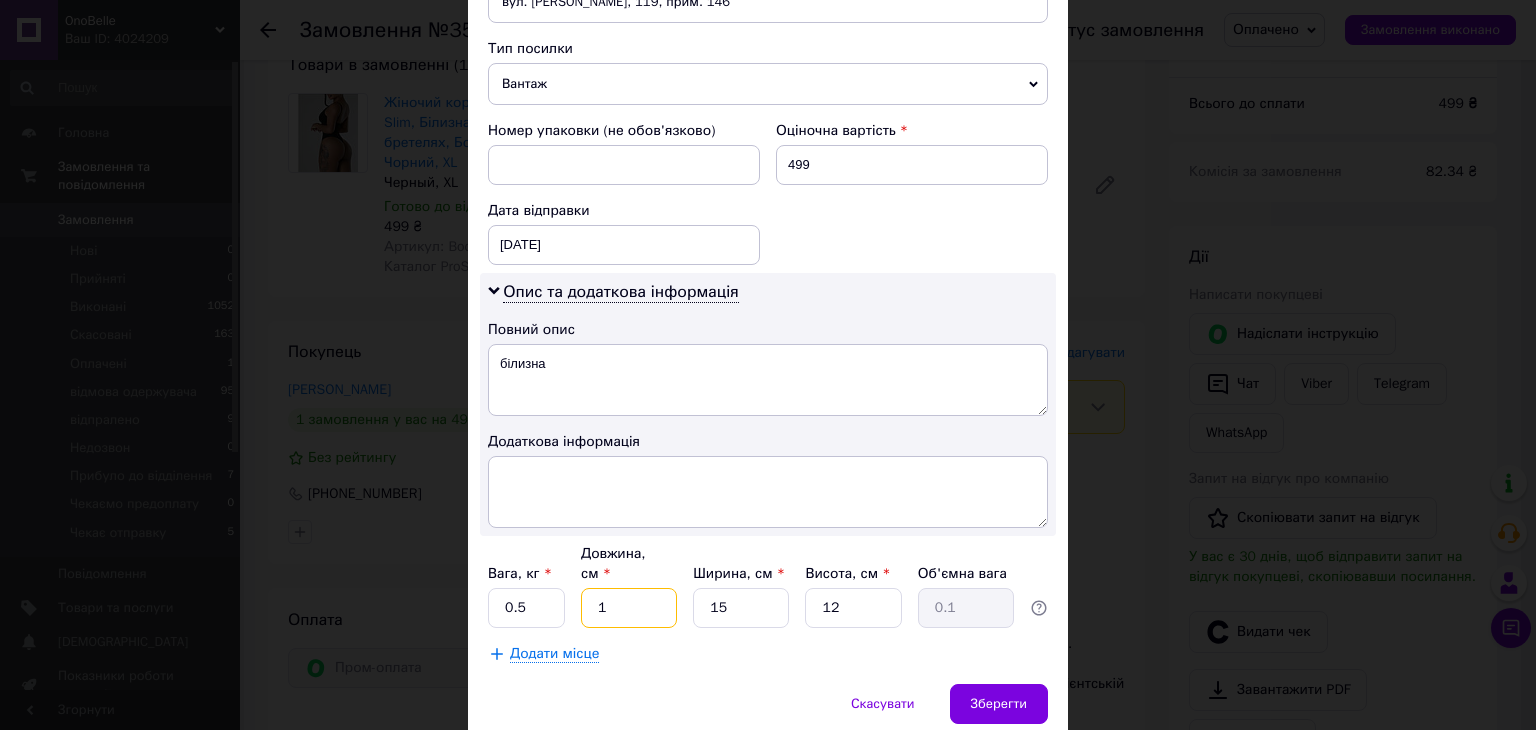 type on "10" 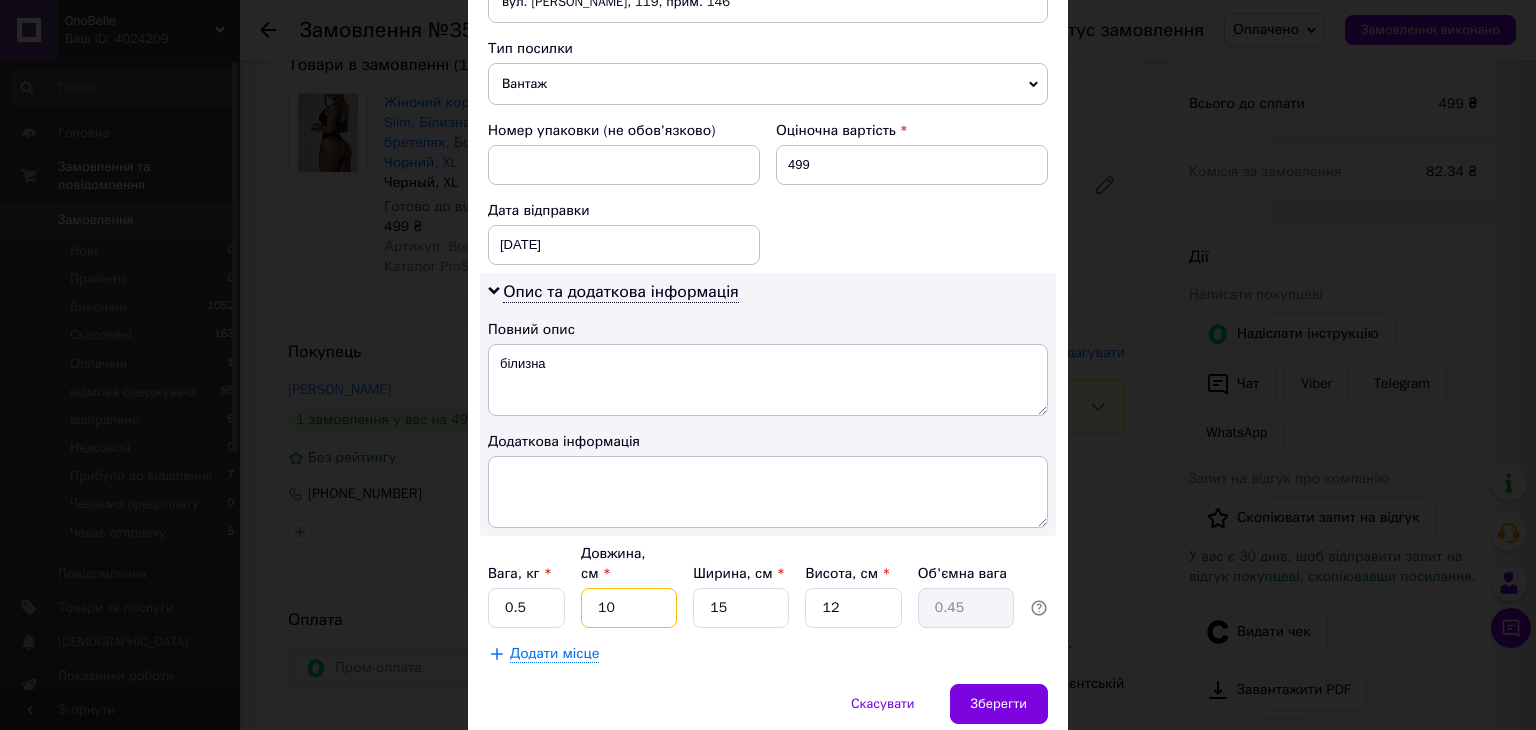 type on "10" 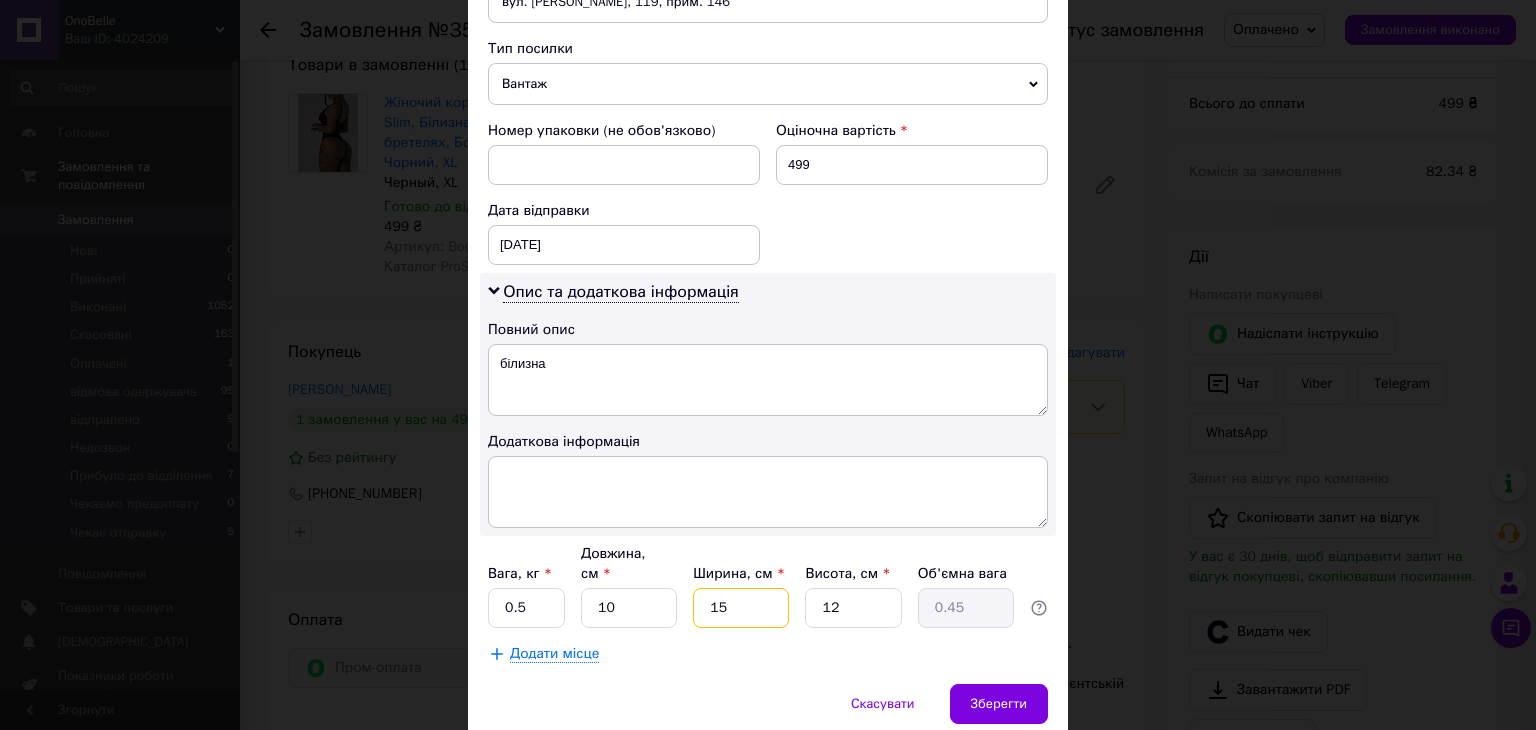 click on "15" at bounding box center [741, 608] 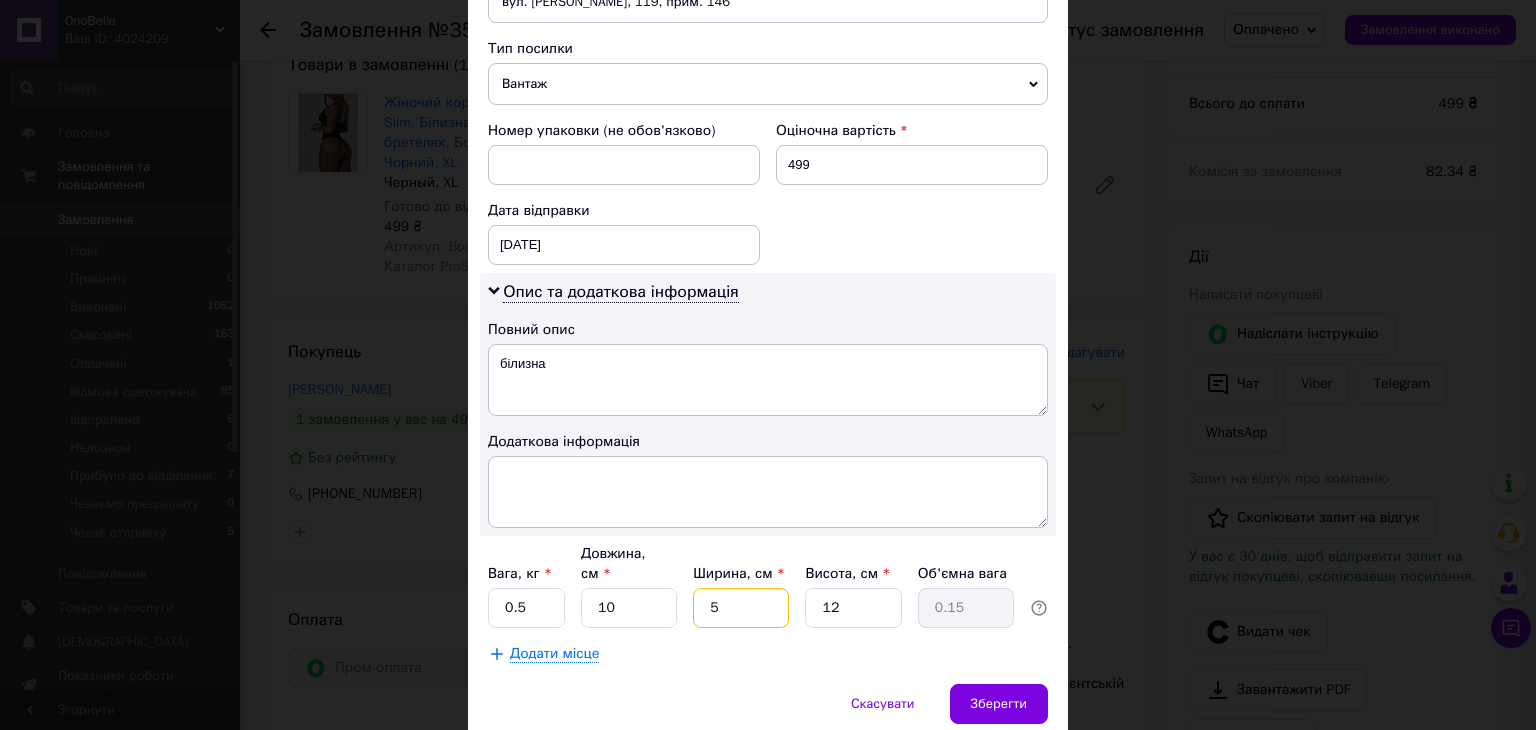 type on "5" 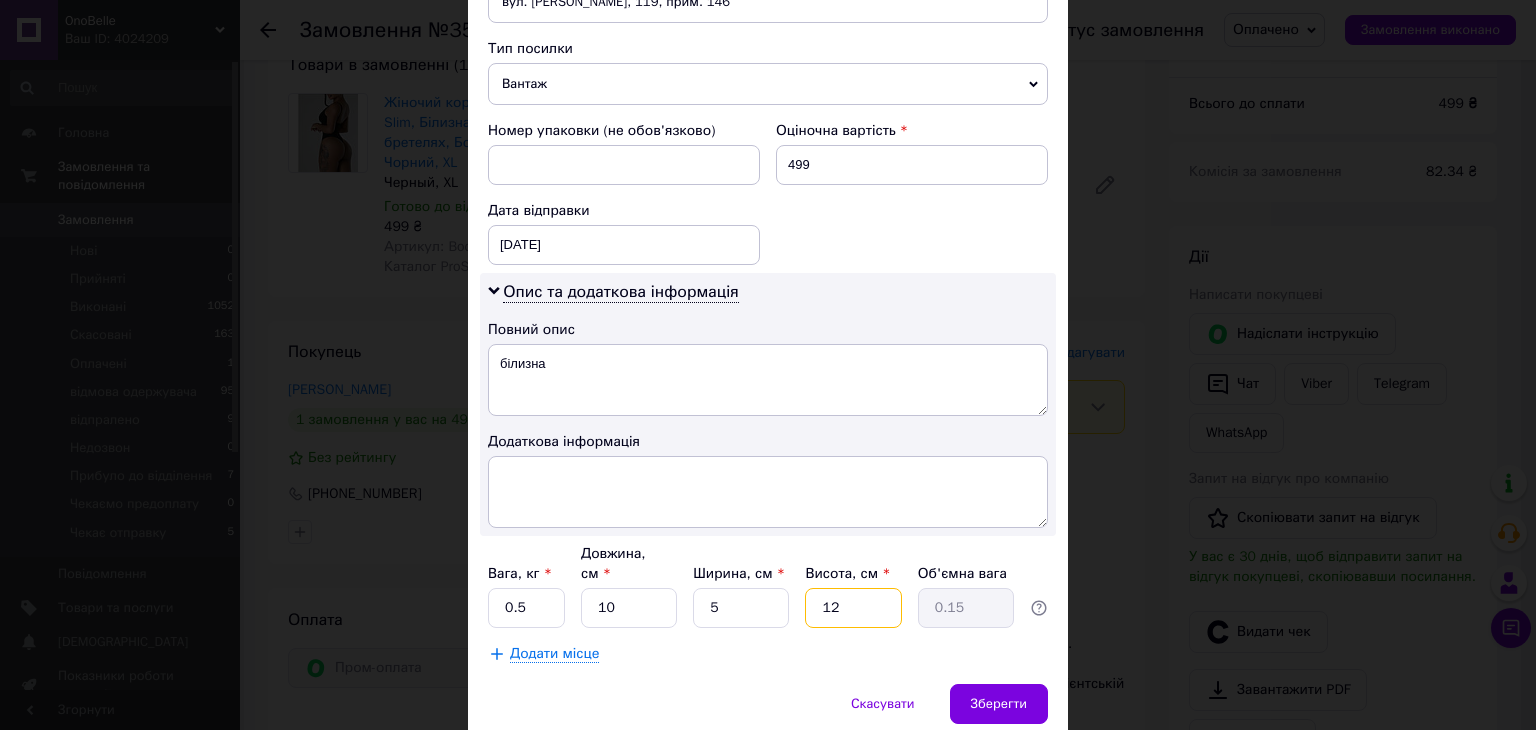 click on "12" at bounding box center (853, 608) 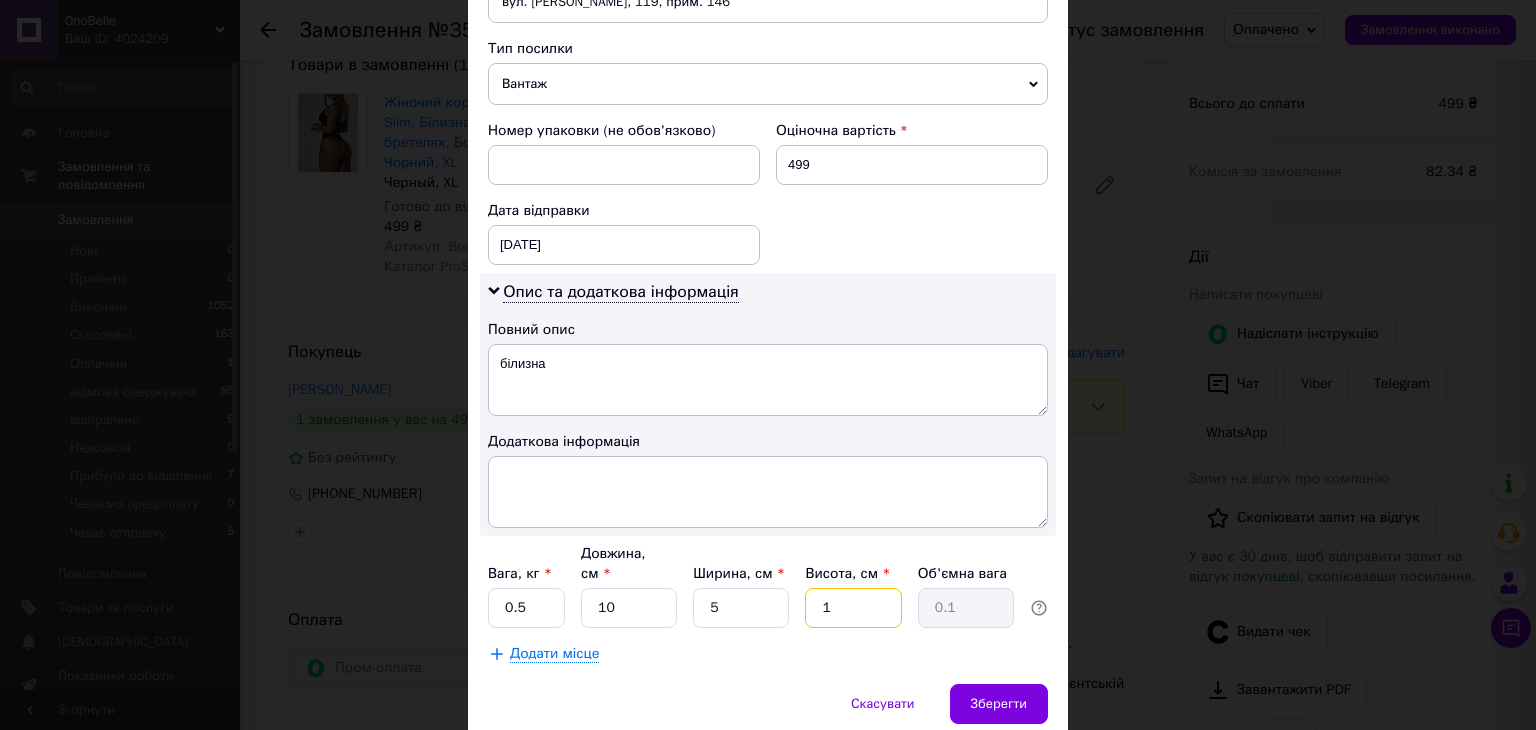 type 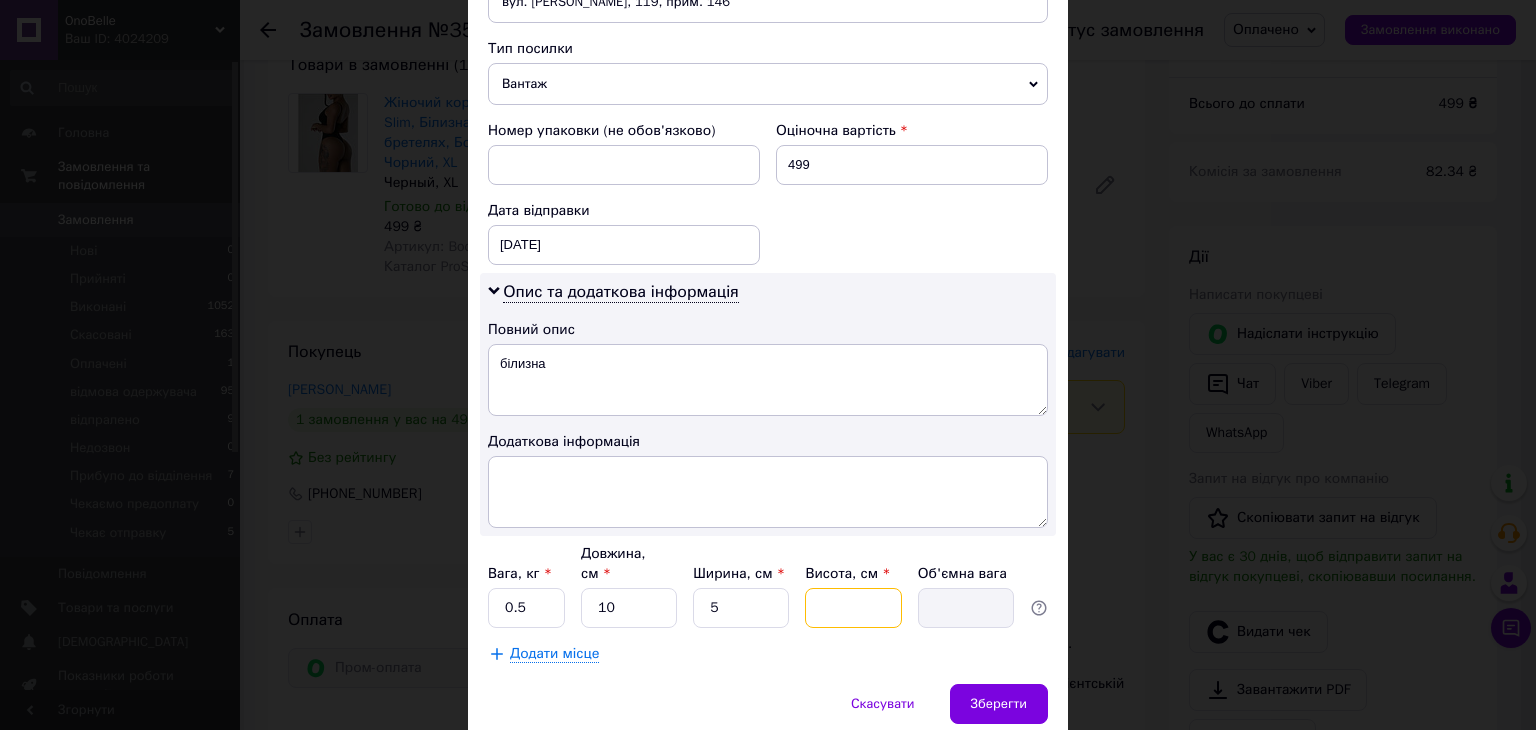 type on "5" 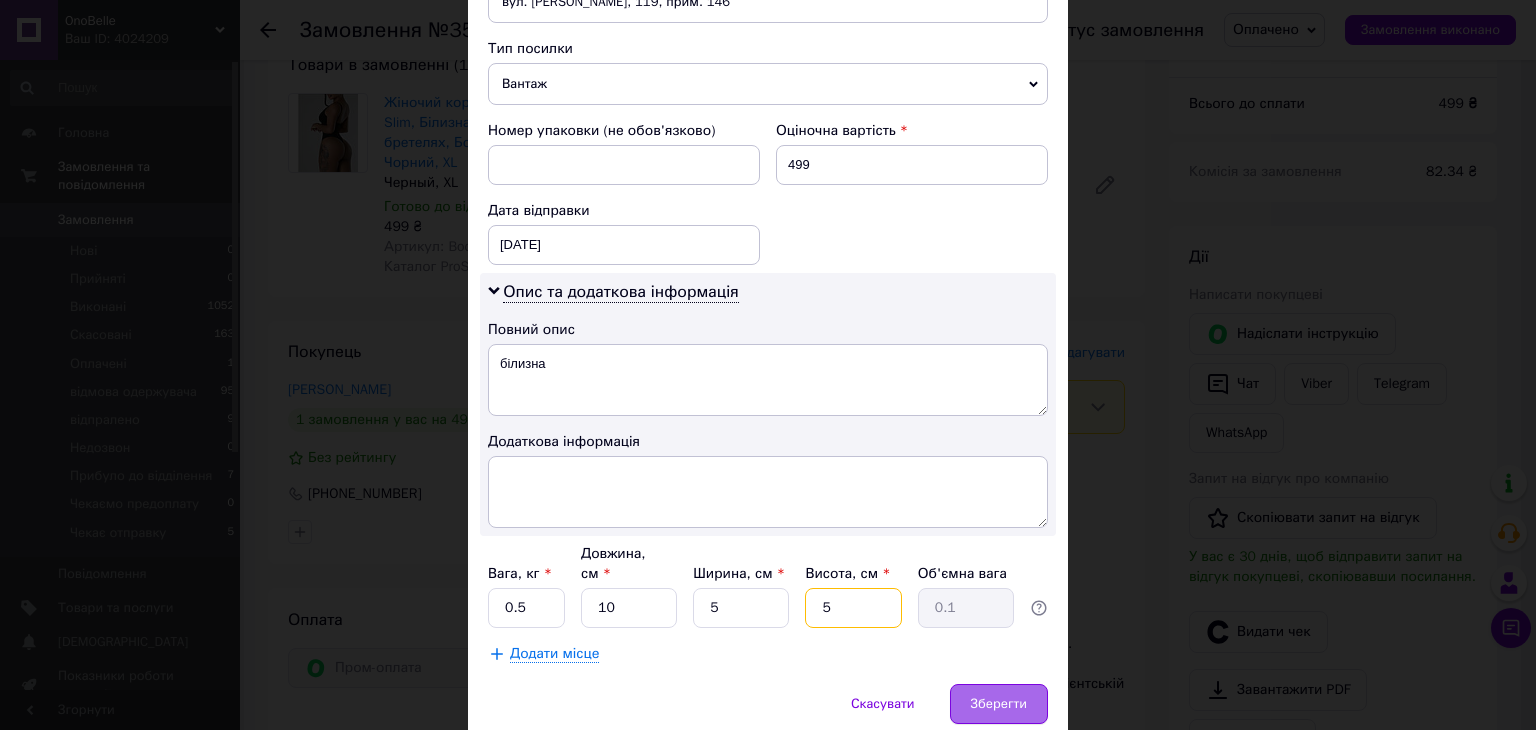 type on "5" 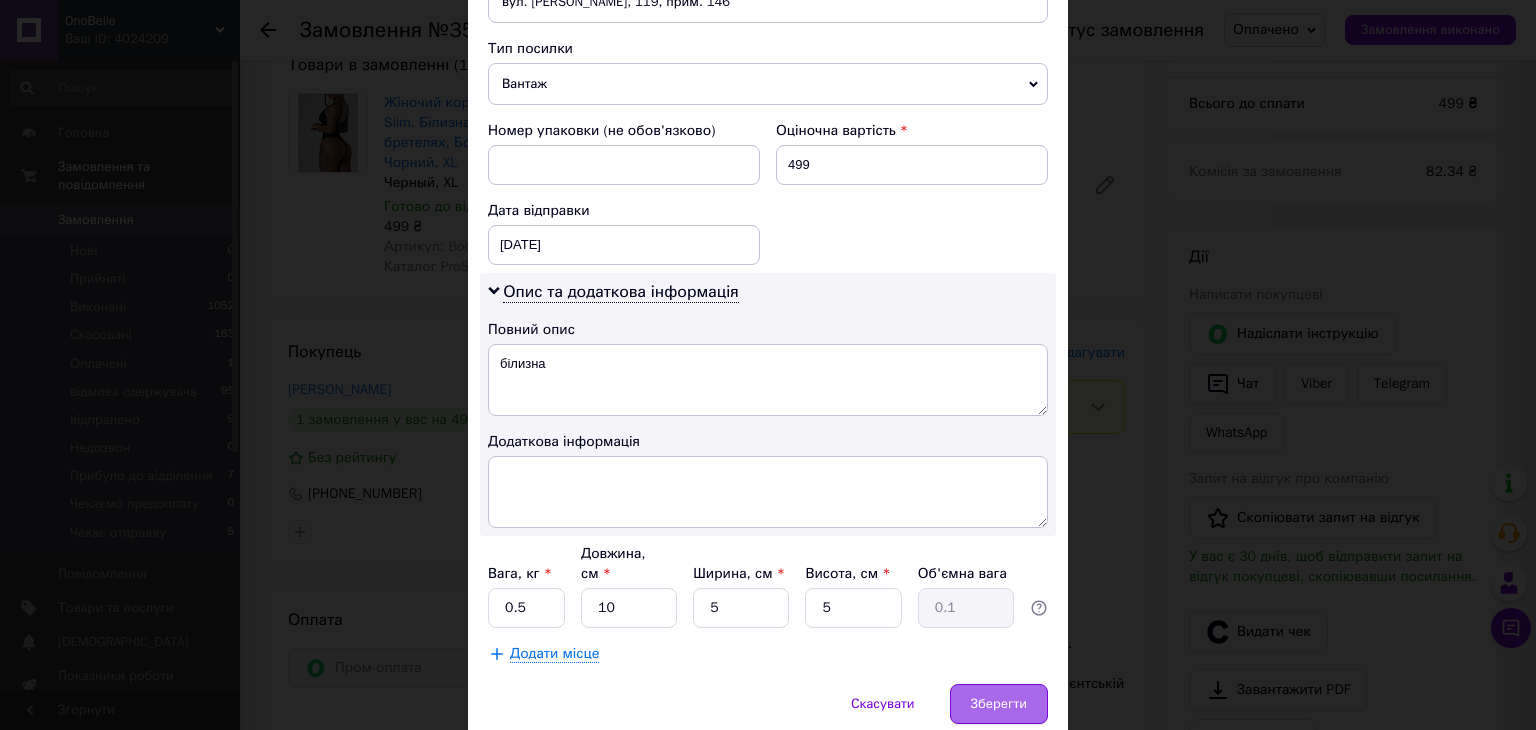 click on "Зберегти" at bounding box center (999, 704) 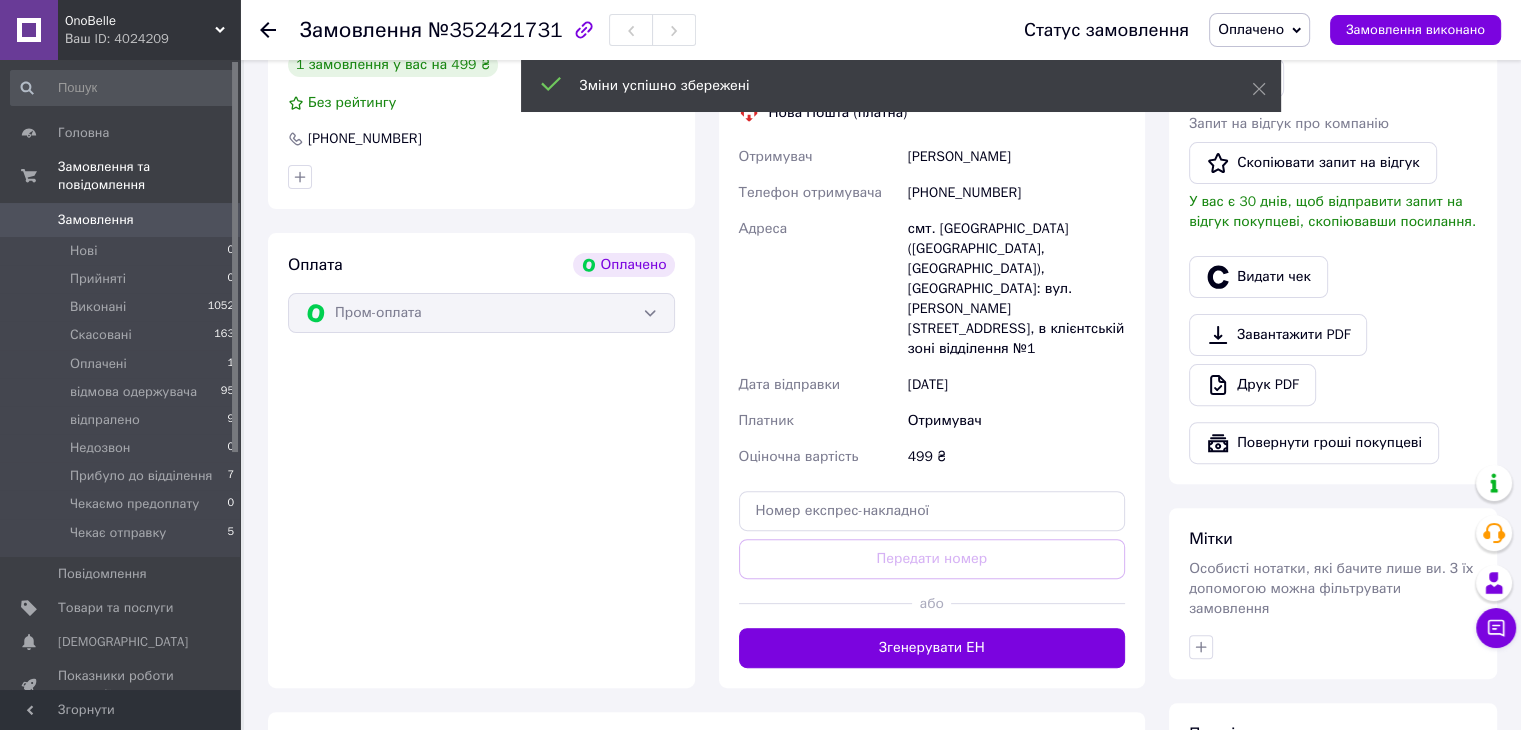 scroll, scrollTop: 600, scrollLeft: 0, axis: vertical 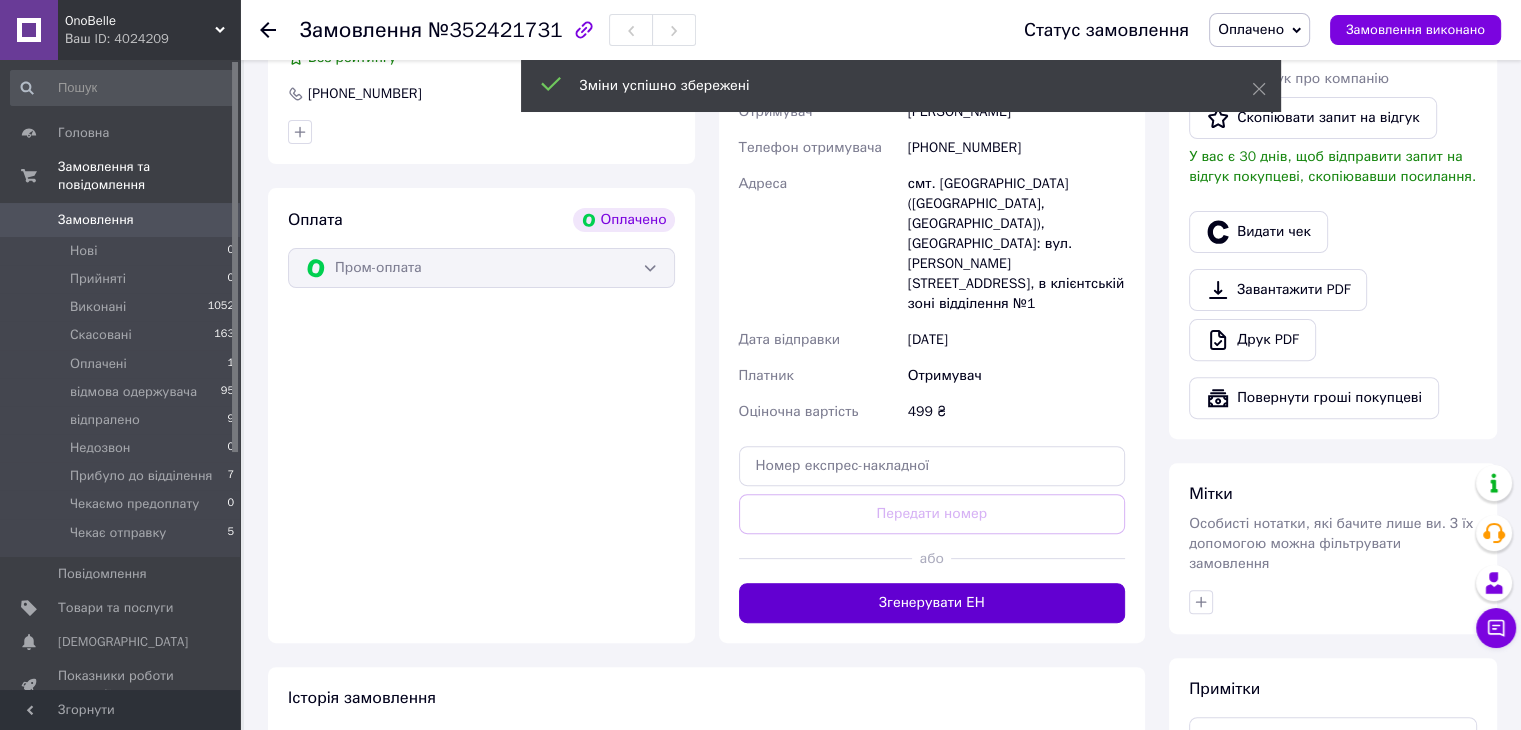 click on "Згенерувати ЕН" at bounding box center (932, 603) 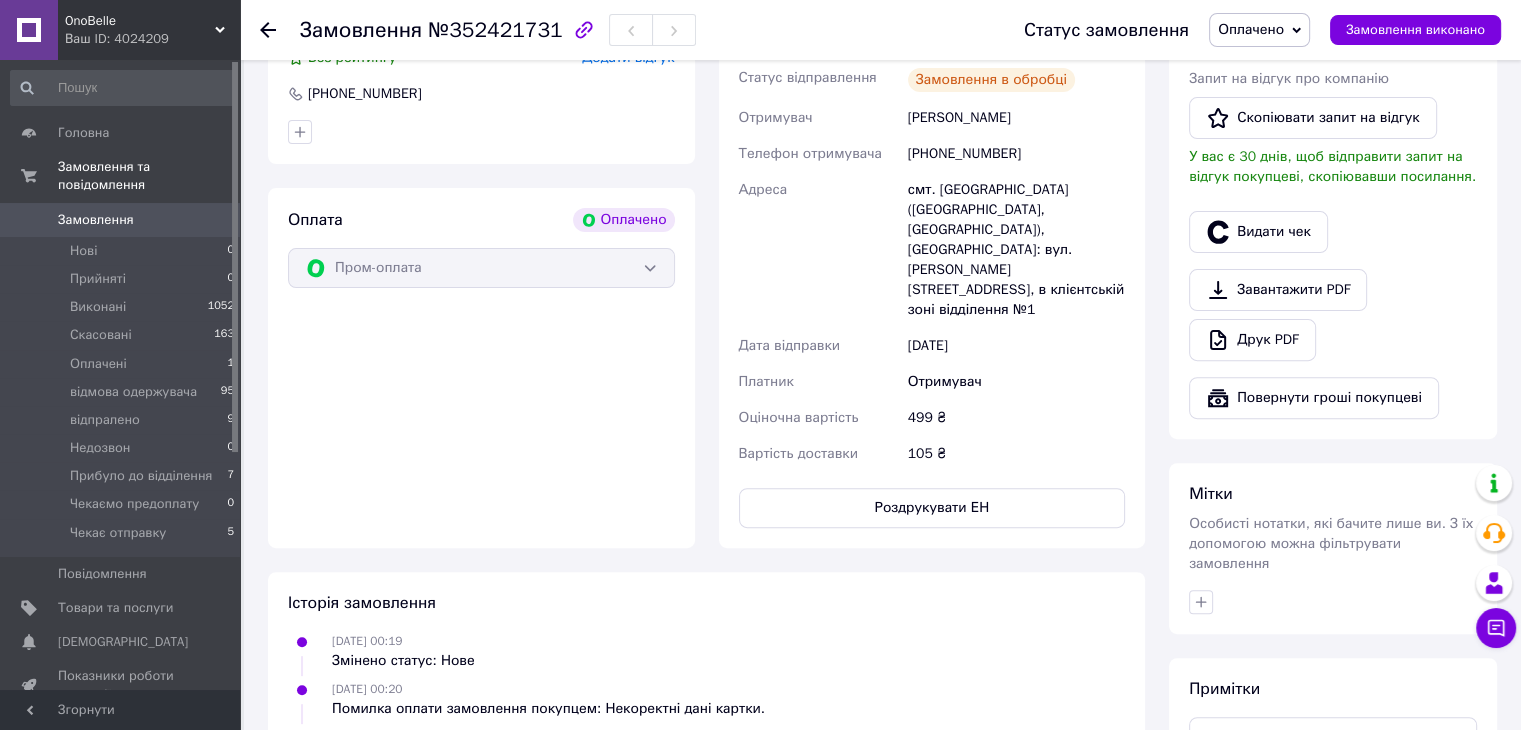 click 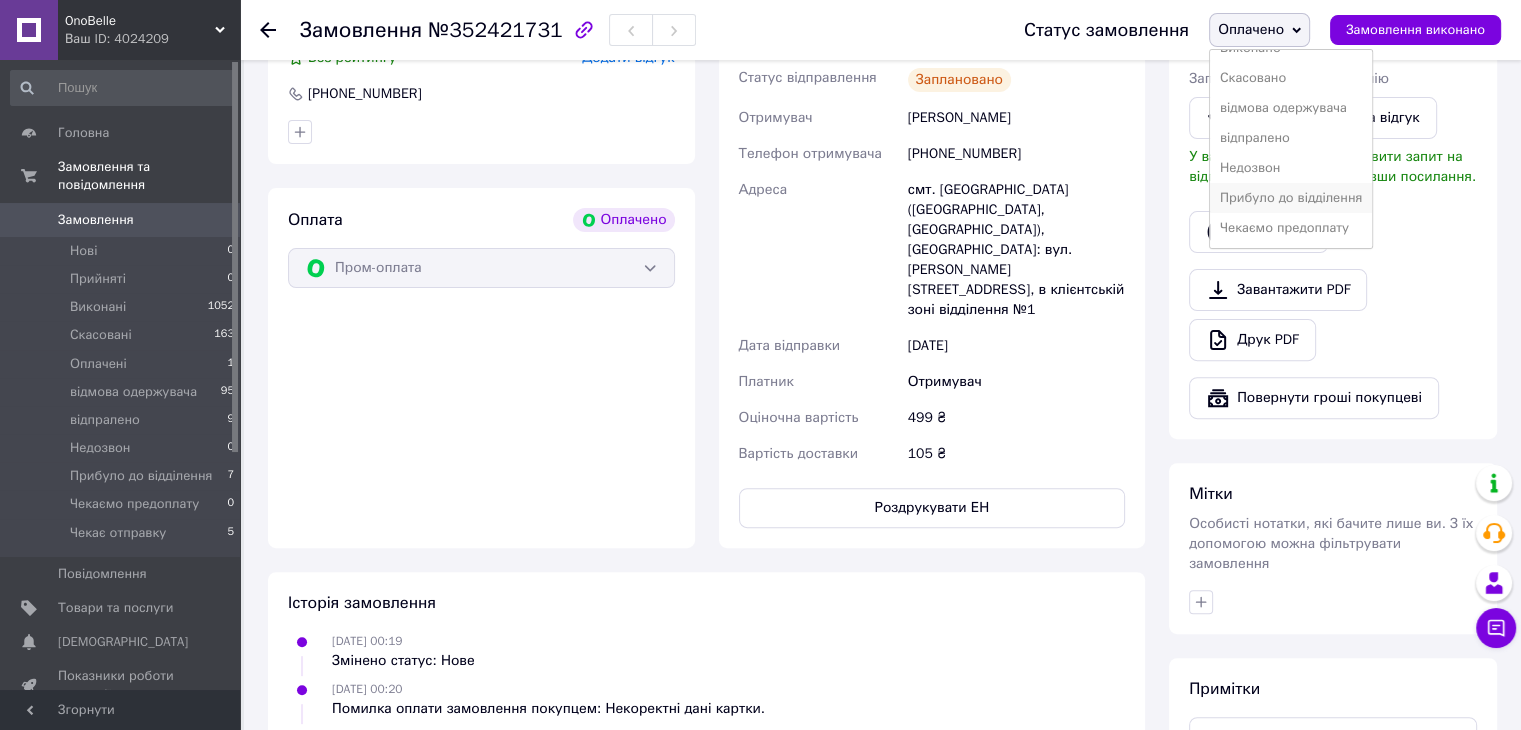 scroll, scrollTop: 81, scrollLeft: 0, axis: vertical 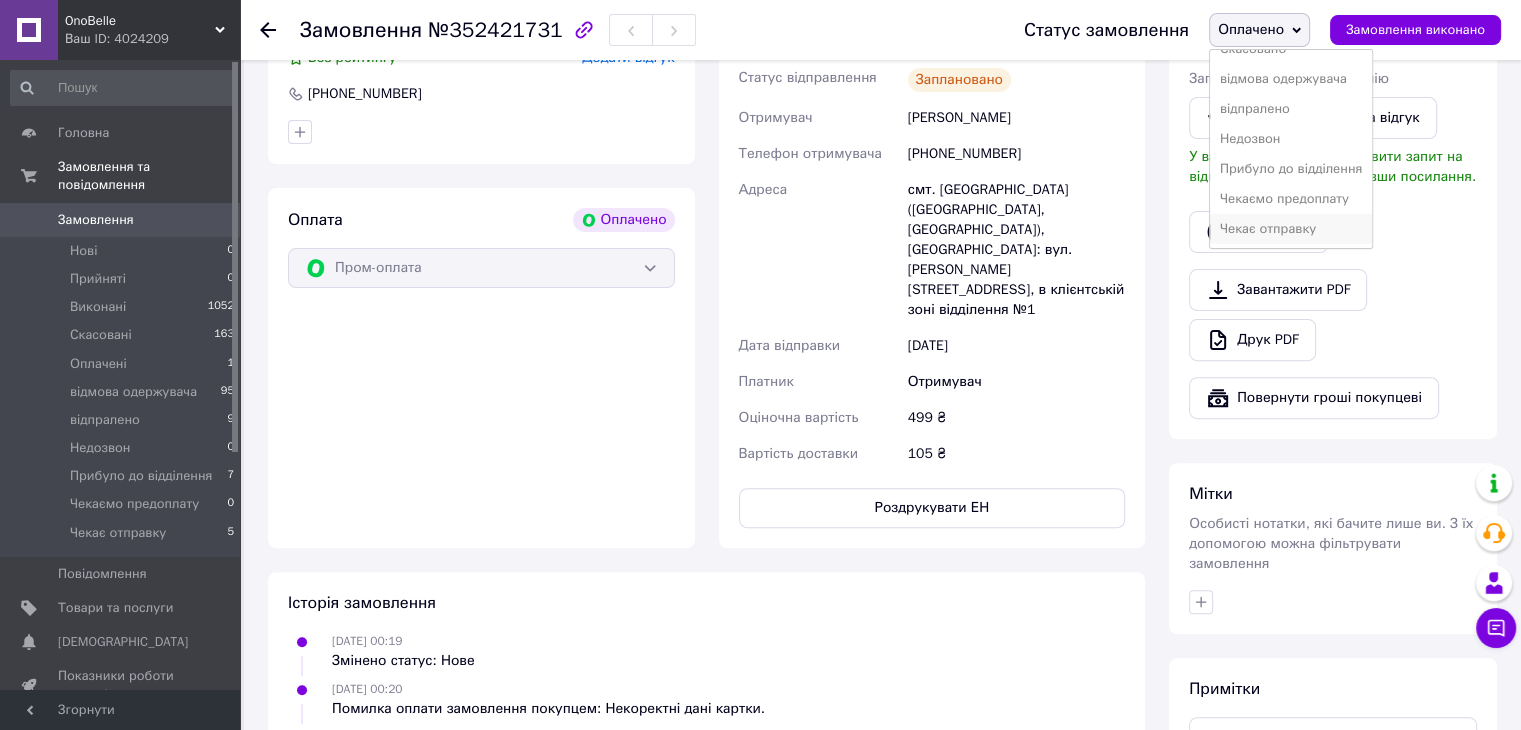 click on "Чекає отправку" at bounding box center (1291, 229) 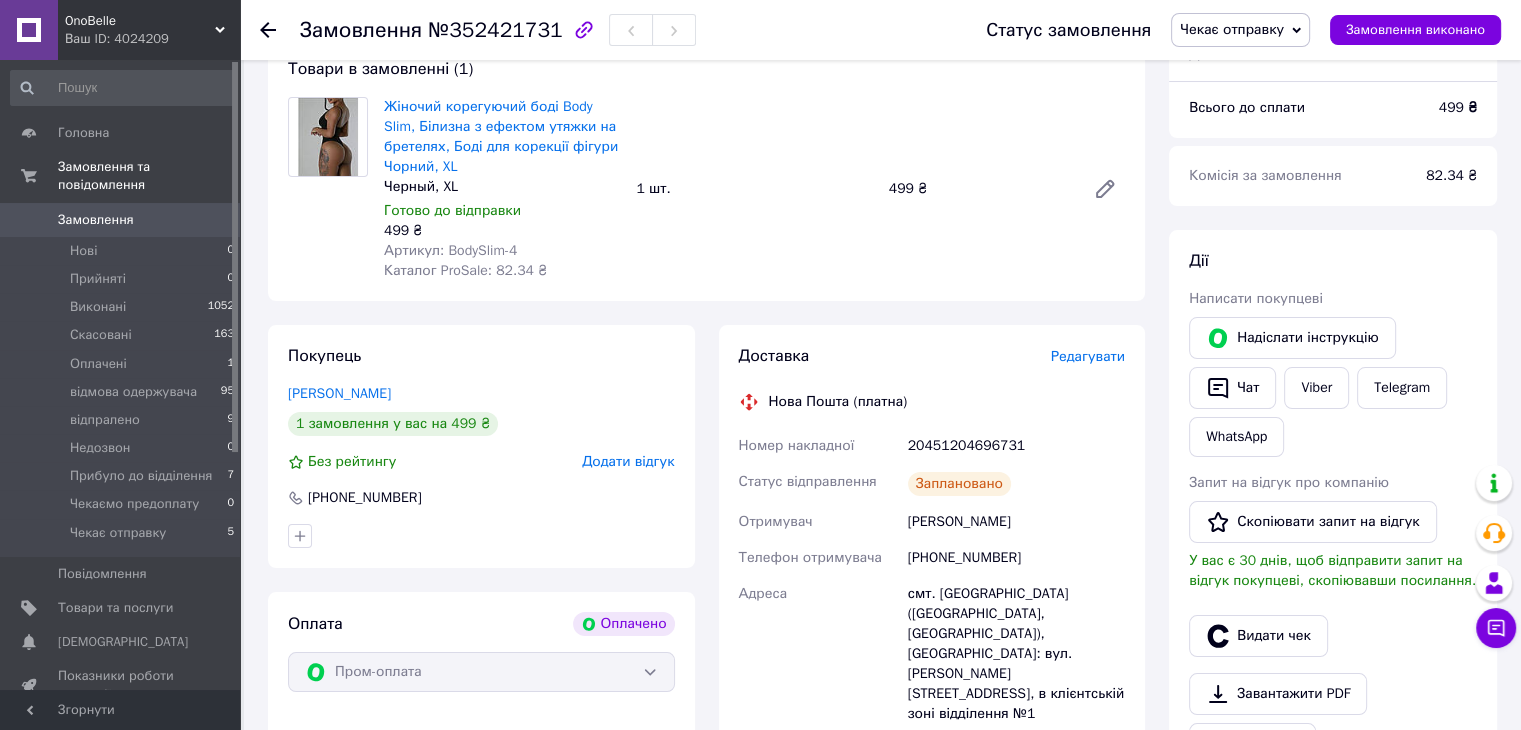 scroll, scrollTop: 200, scrollLeft: 0, axis: vertical 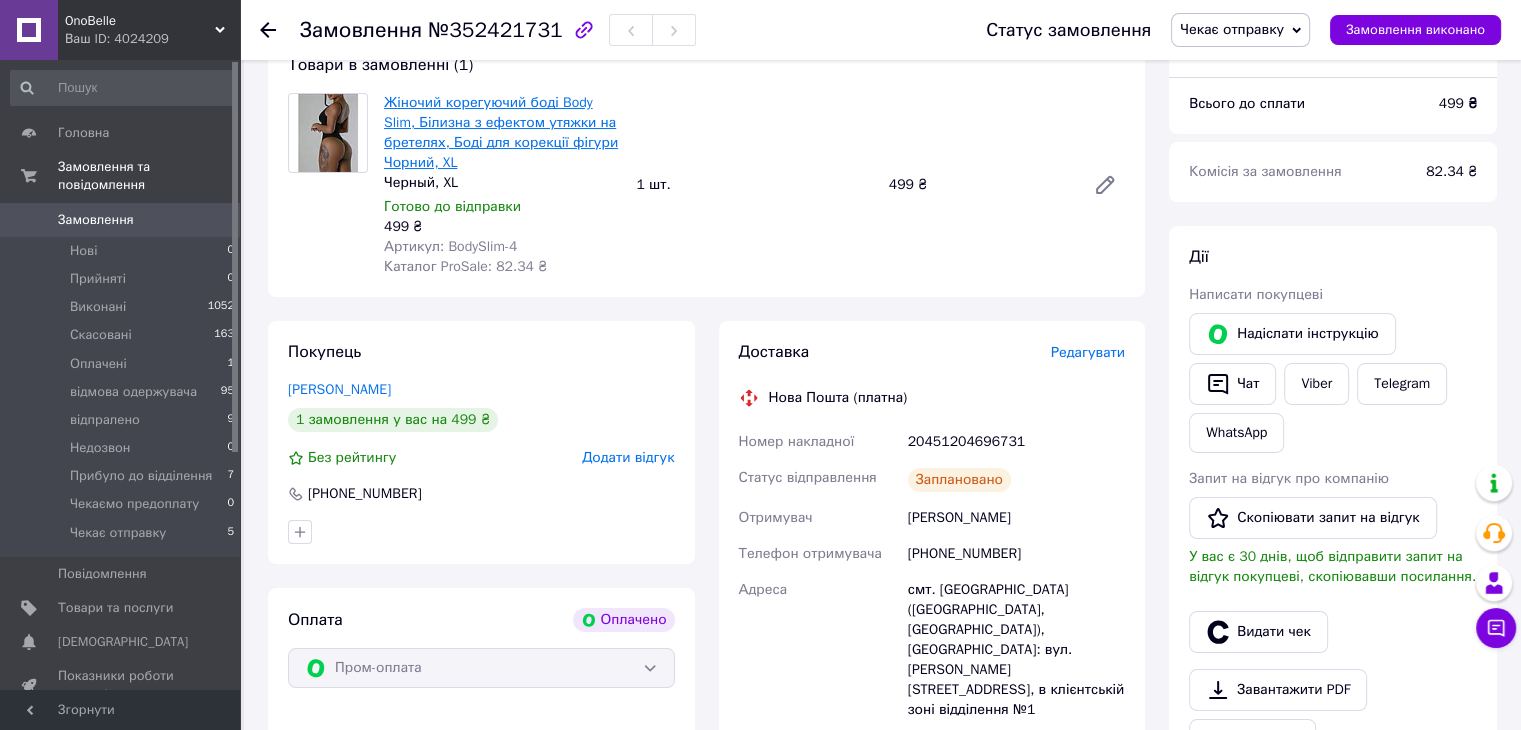 click on "Жіночий корегуючий боді Body Slim, Білизна з ефектом утяжки на бретелях, Боді для корекції фігури Чорний, XL" at bounding box center (501, 132) 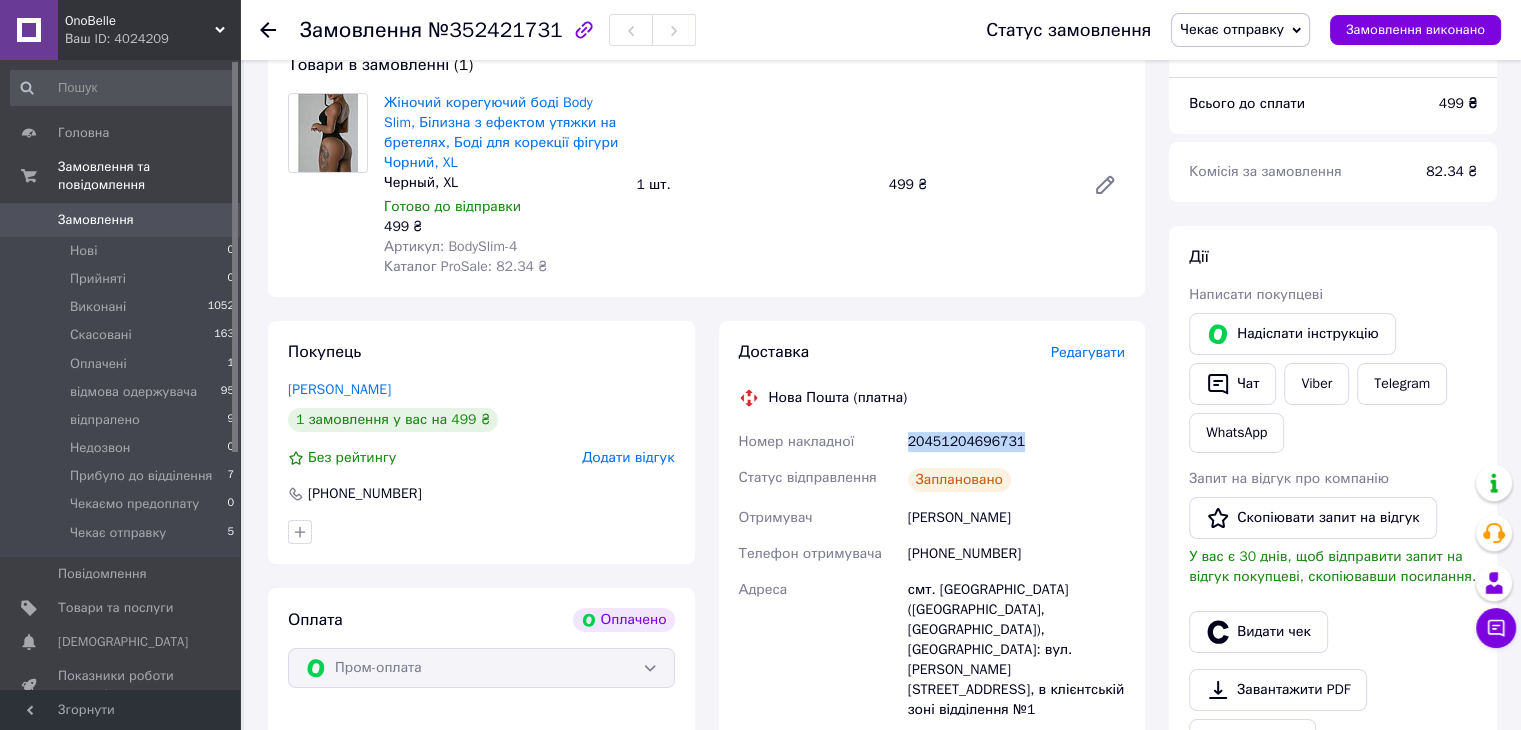 drag, startPoint x: 908, startPoint y: 447, endPoint x: 1020, endPoint y: 446, distance: 112.00446 